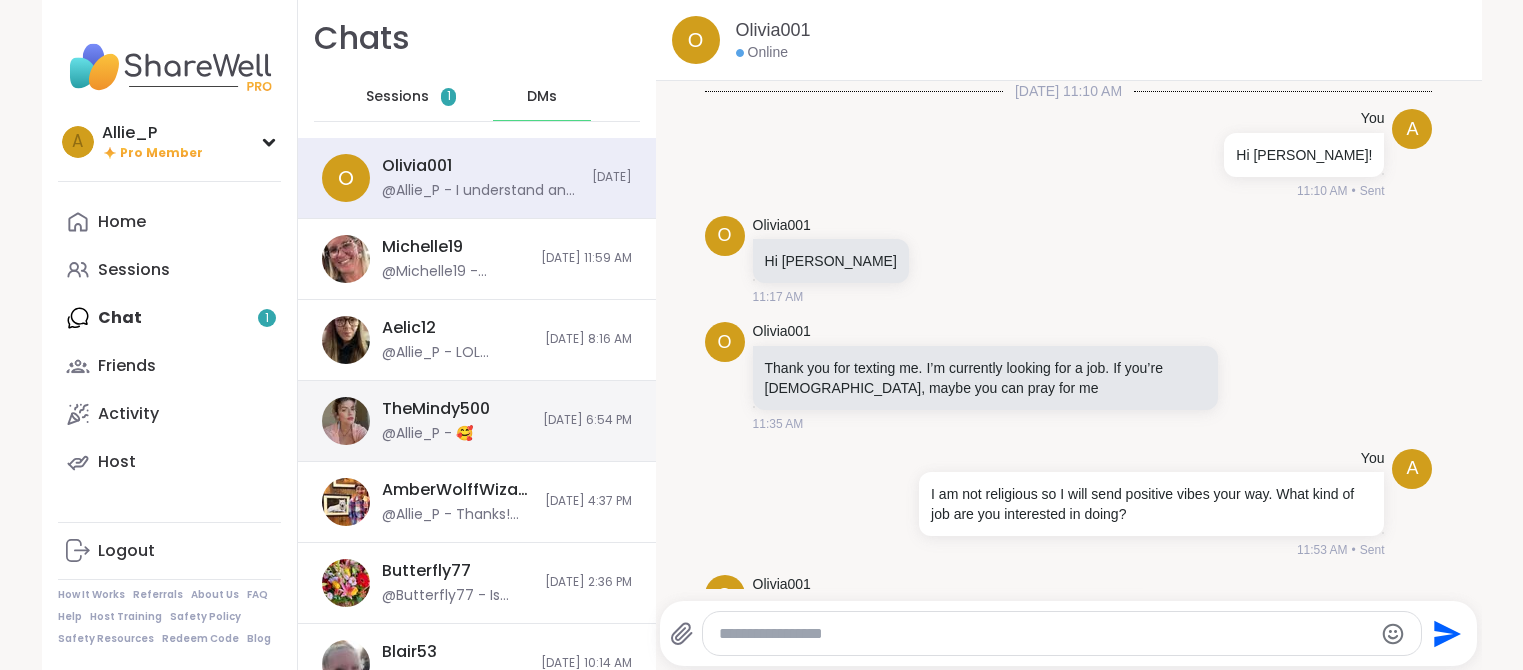 scroll, scrollTop: 0, scrollLeft: 0, axis: both 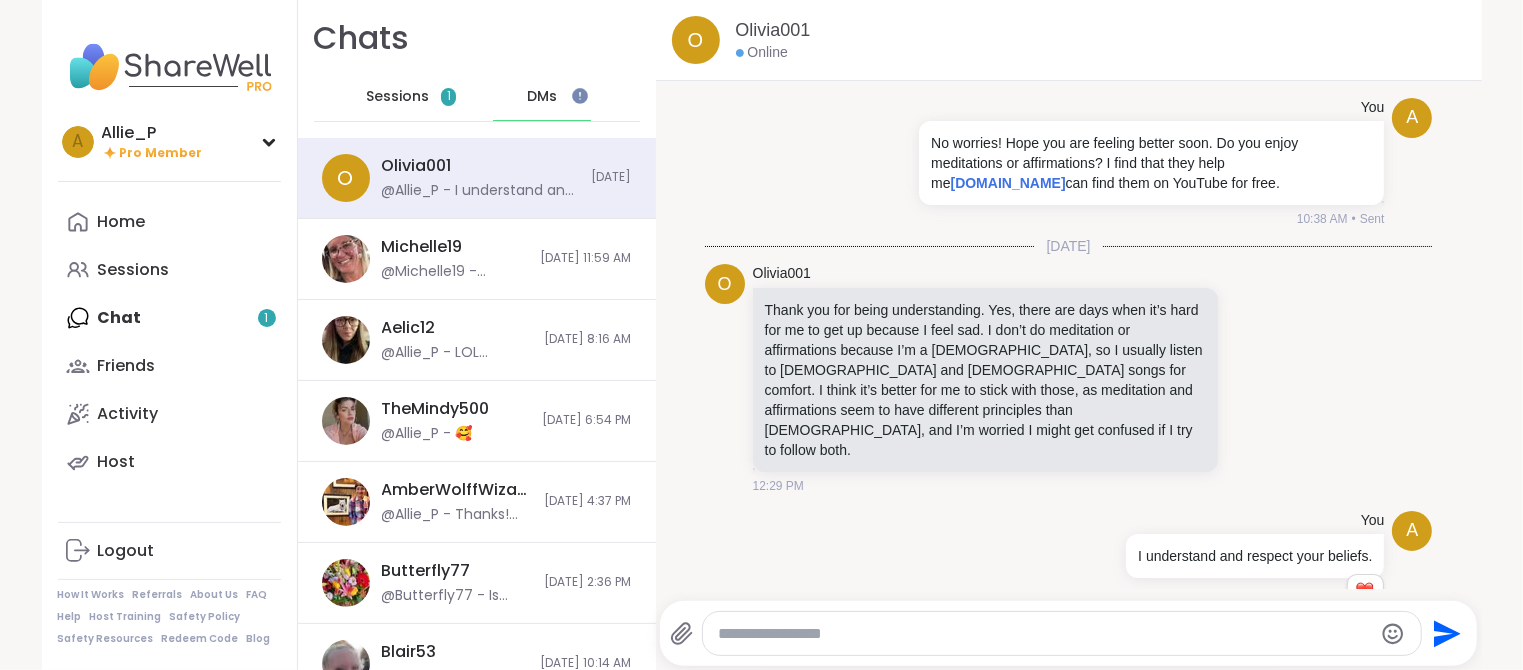 click on "Sessions" at bounding box center [397, 97] 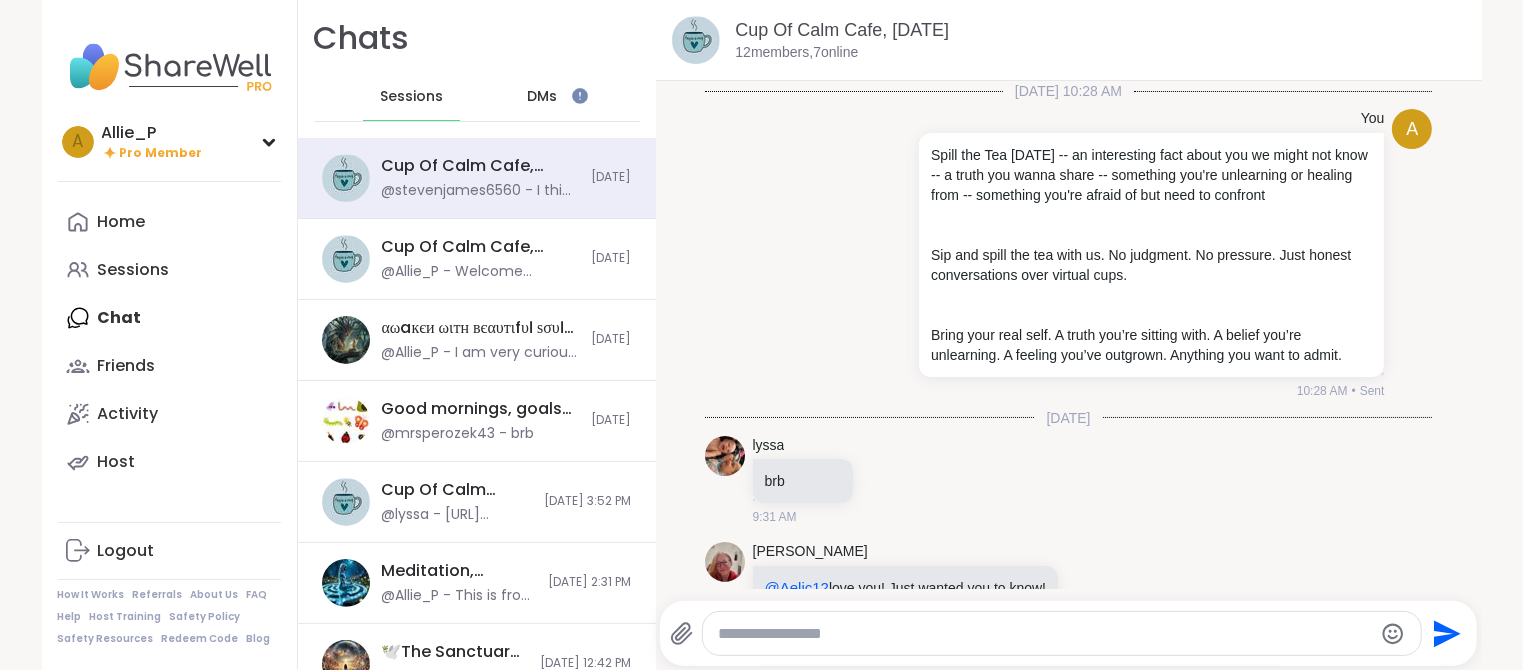 scroll, scrollTop: 3657, scrollLeft: 0, axis: vertical 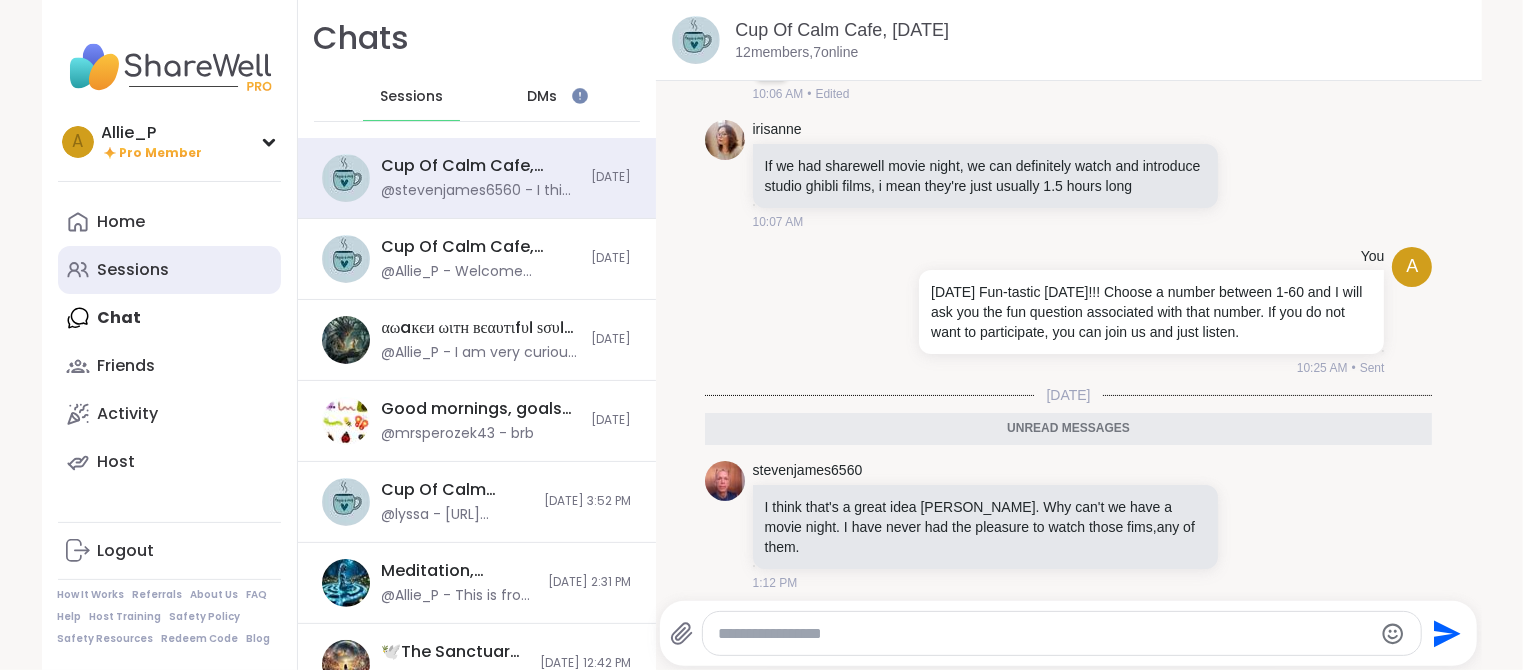 click on "Sessions" at bounding box center (134, 270) 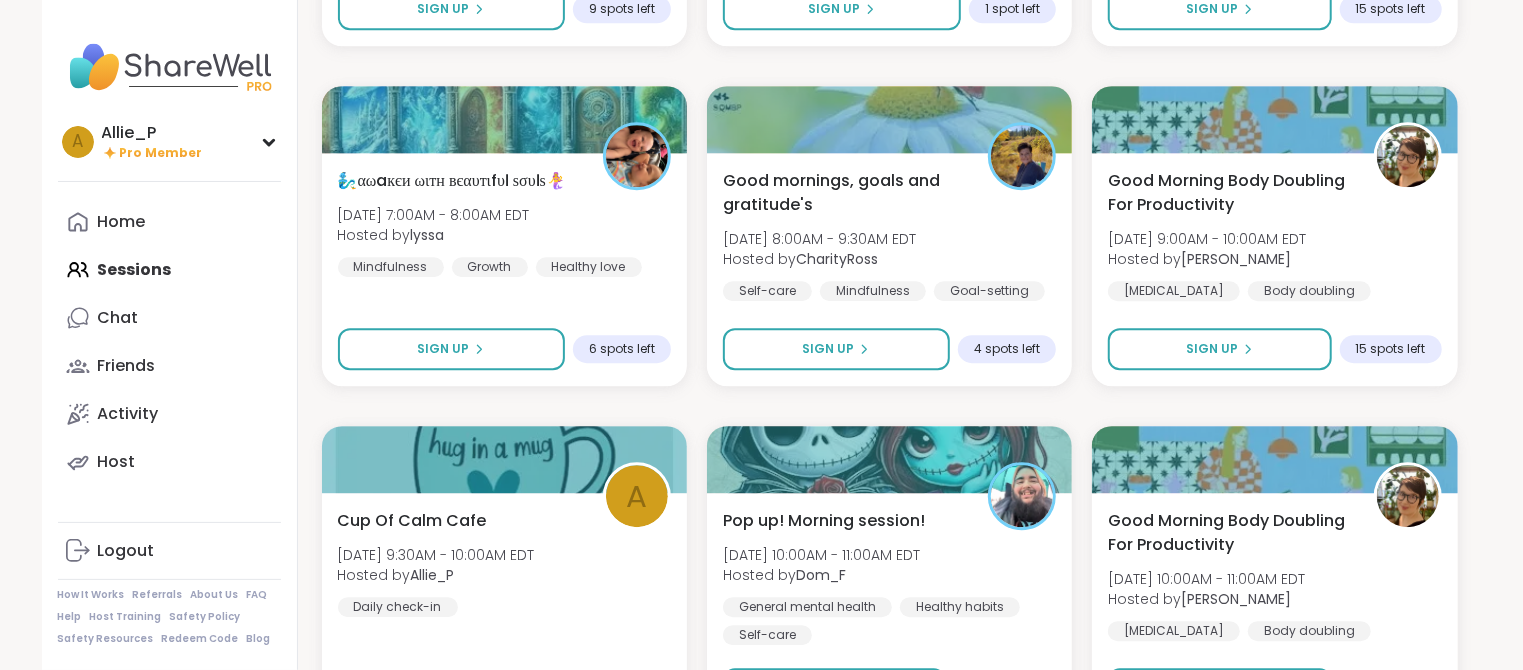 scroll, scrollTop: 3288, scrollLeft: 0, axis: vertical 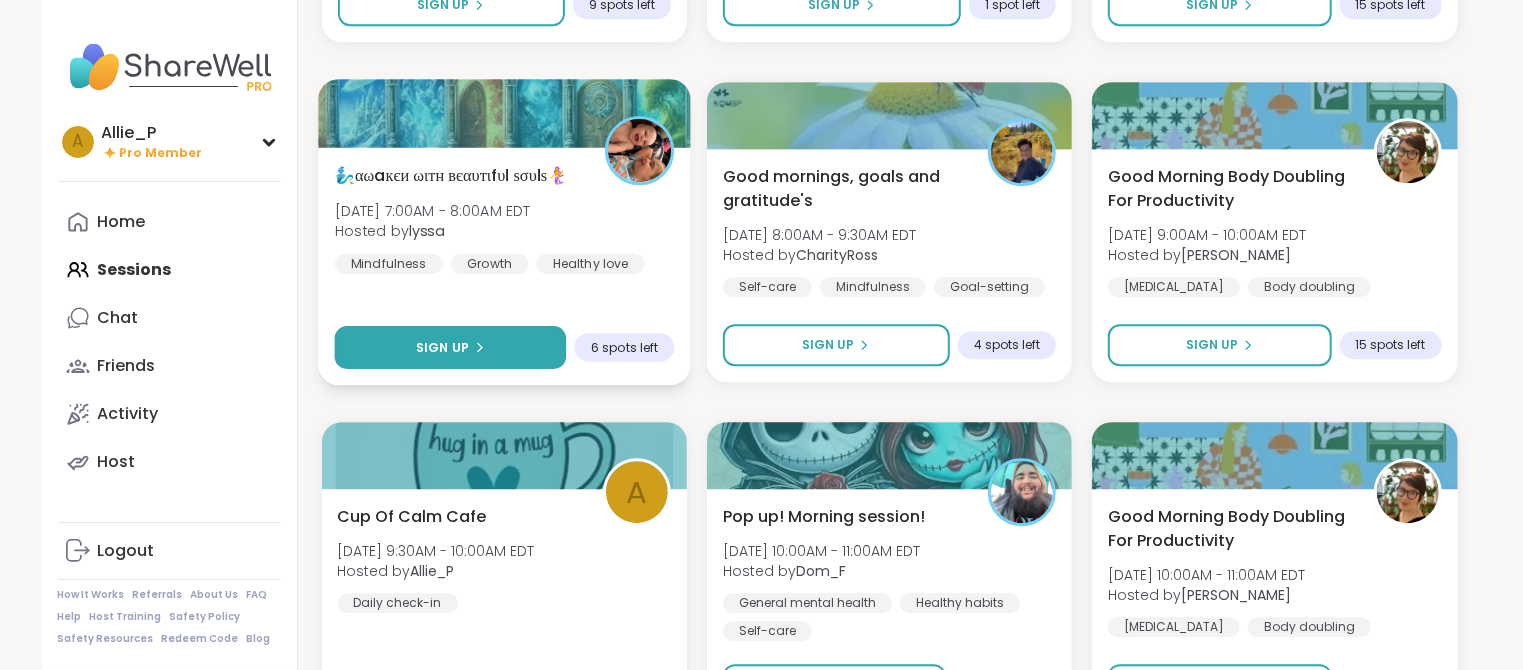 click on "Sign Up" at bounding box center (450, 347) 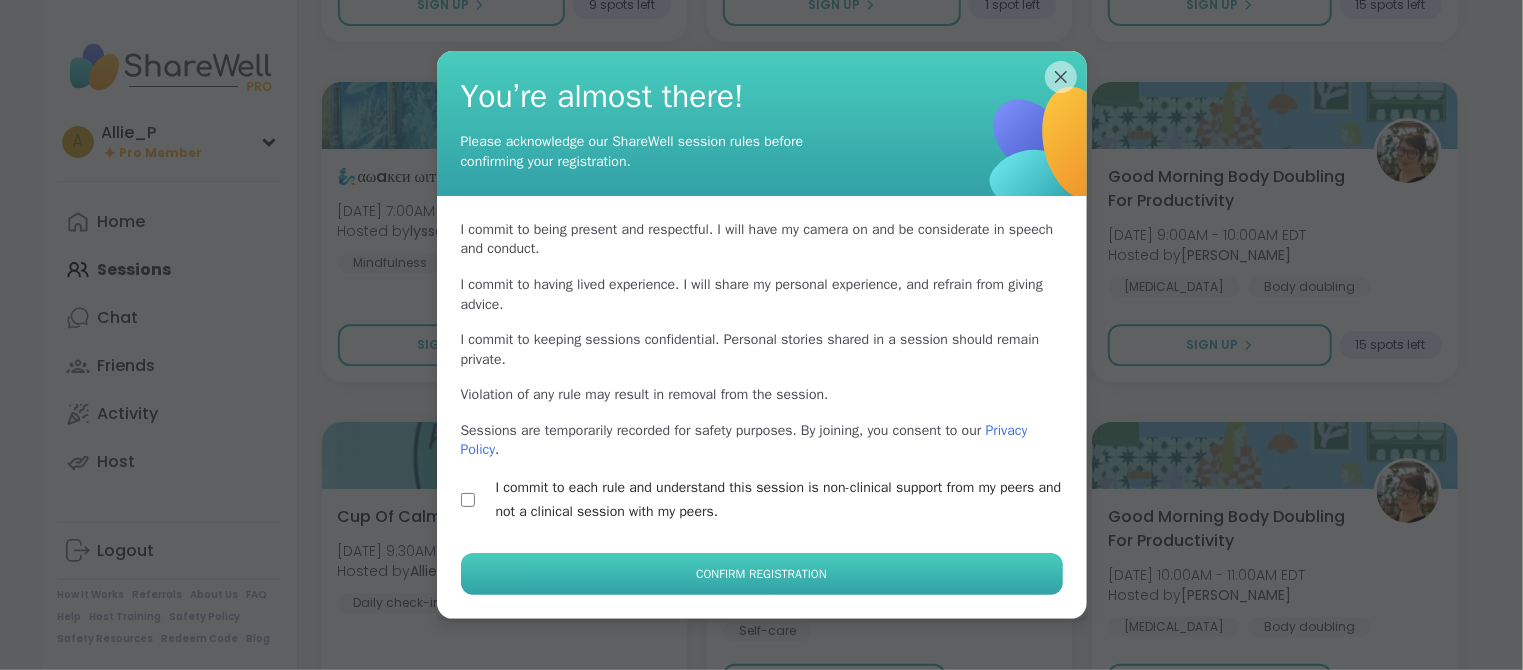 click on "Confirm Registration" at bounding box center [761, 574] 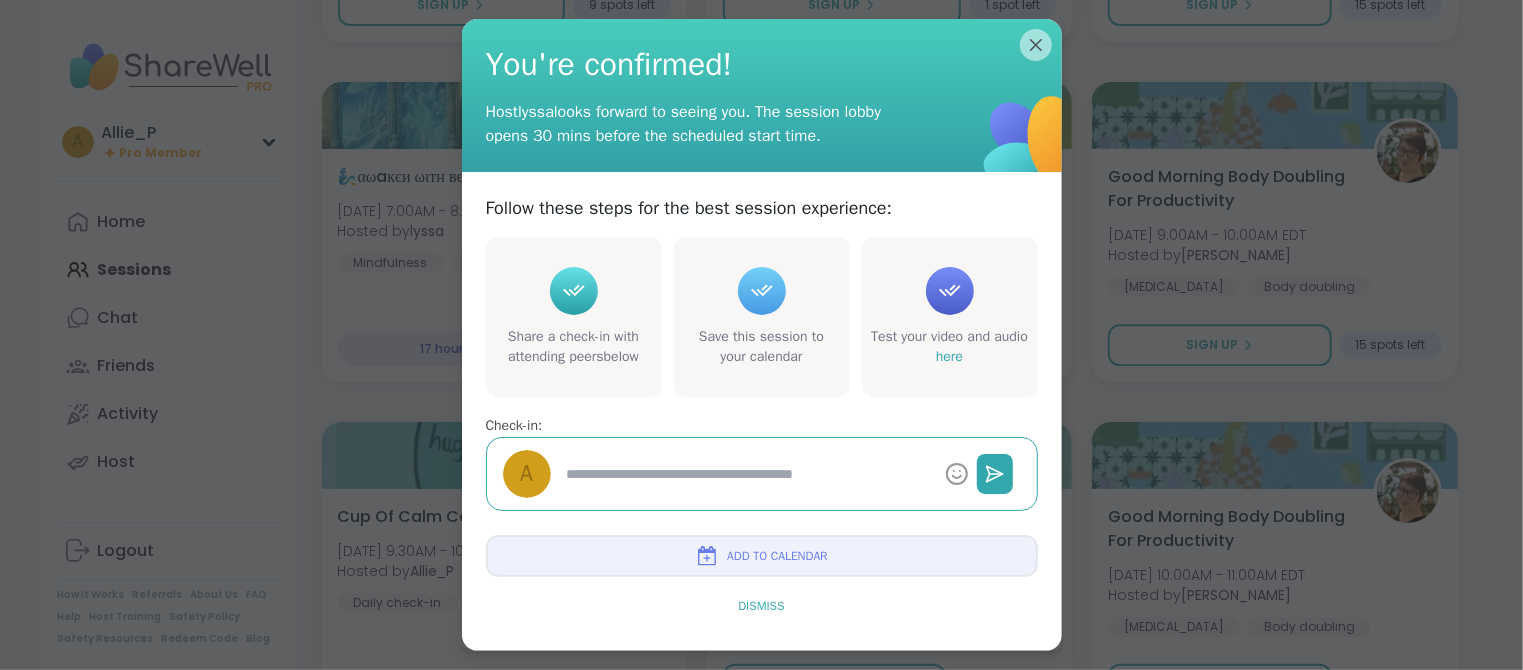click on "Dismiss" at bounding box center [761, 606] 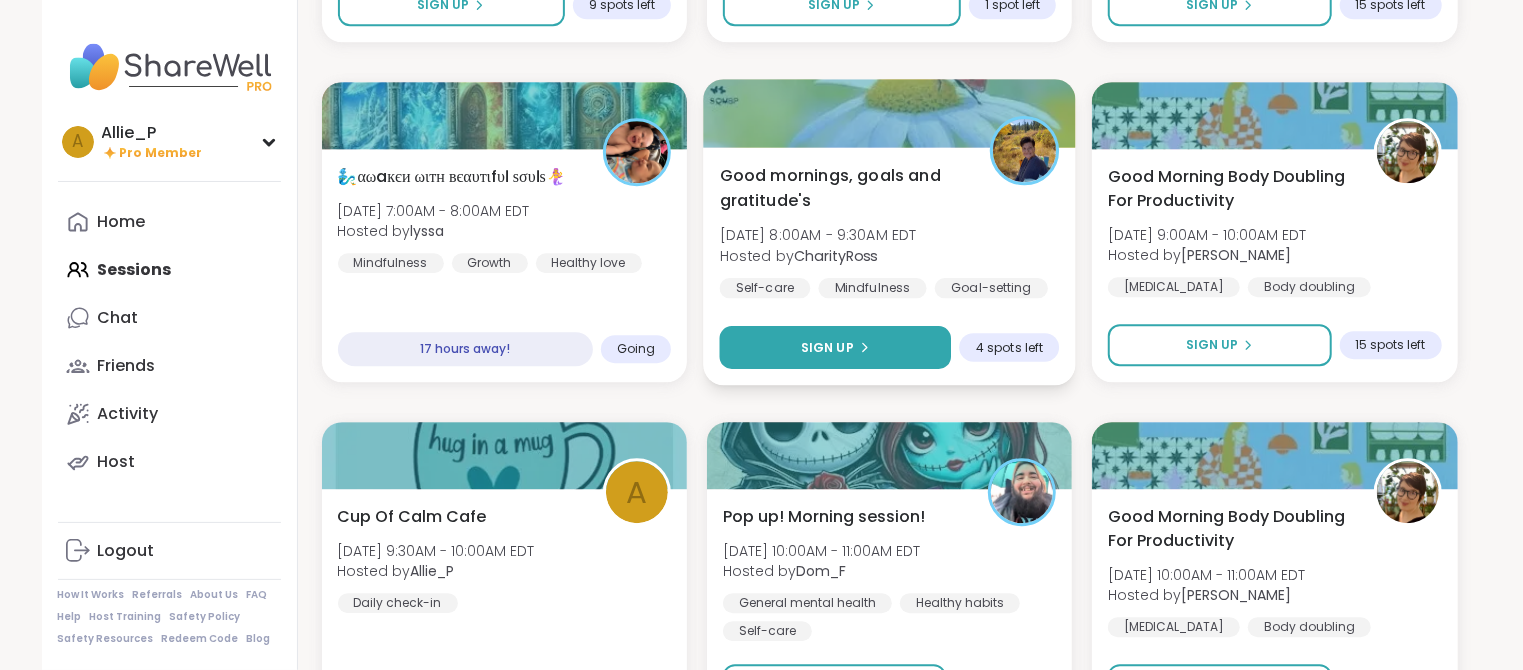 click 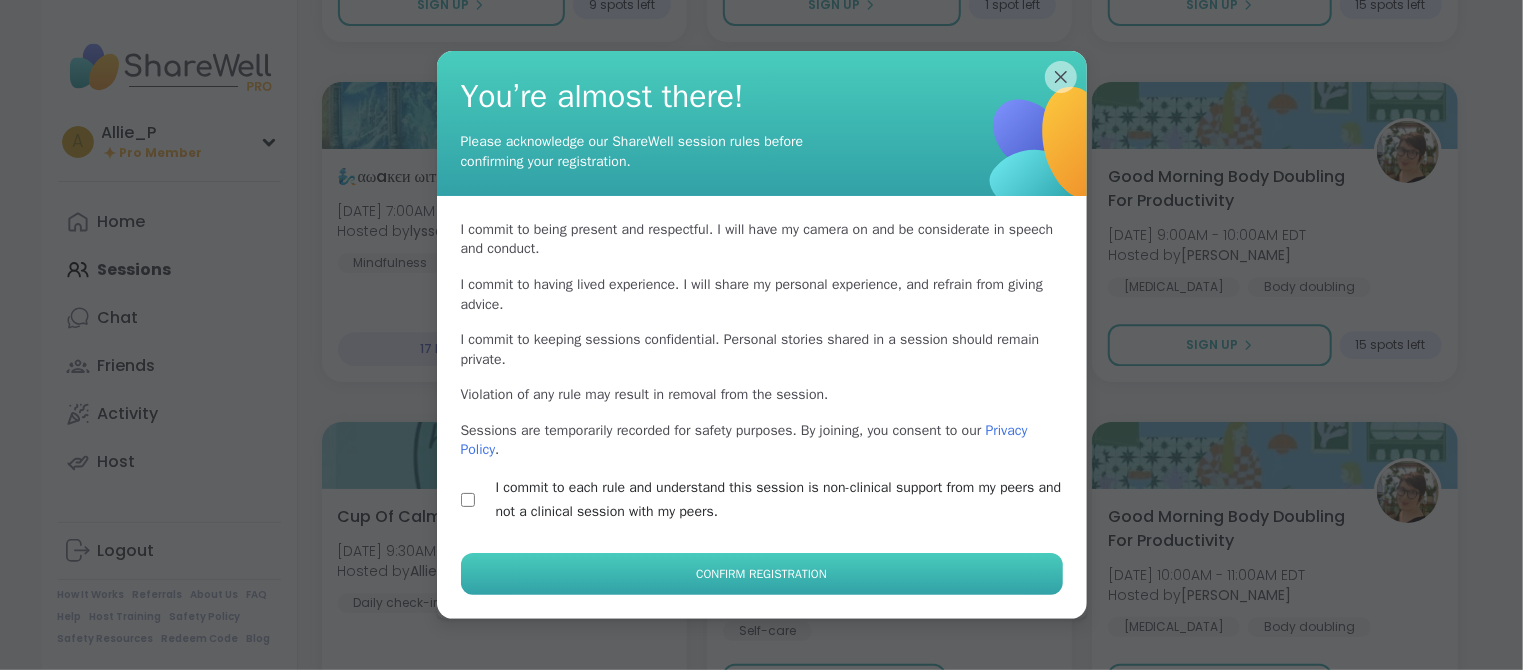 click on "Confirm Registration" at bounding box center (761, 574) 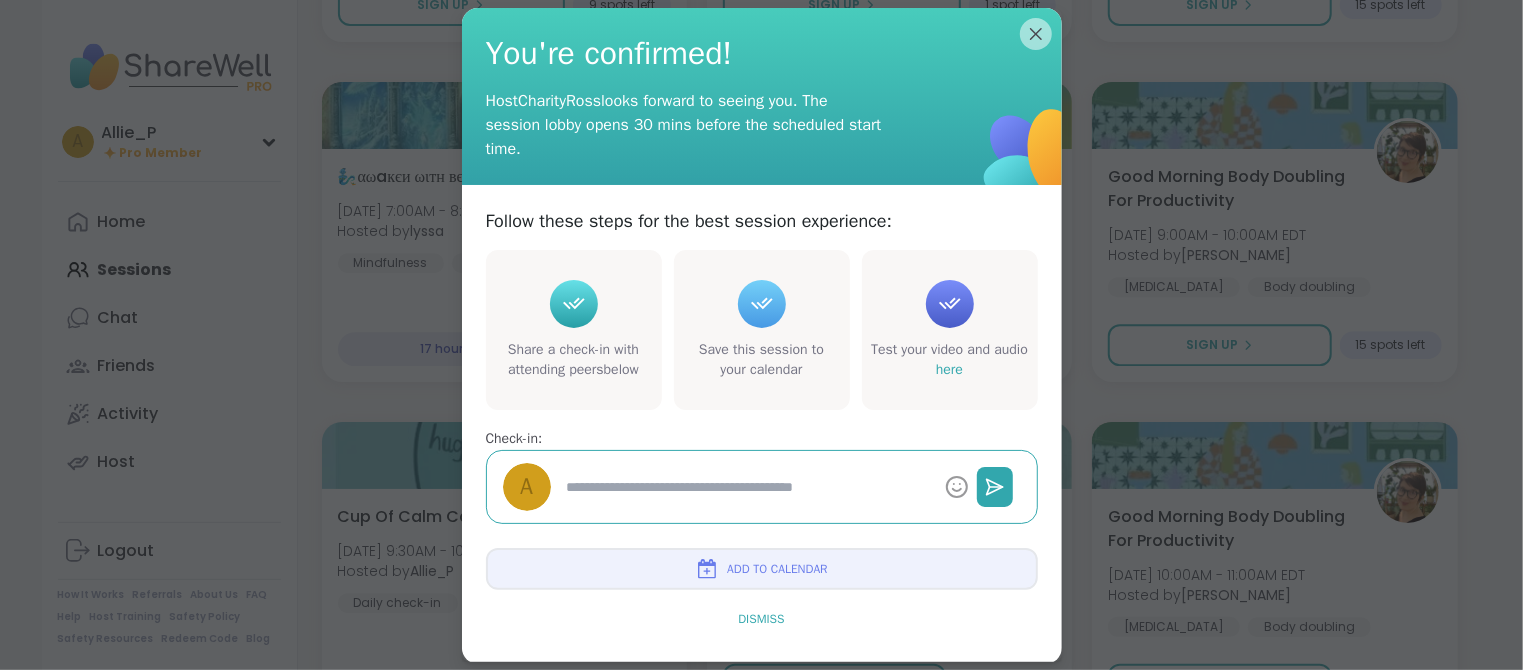 click on "Dismiss" at bounding box center [761, 619] 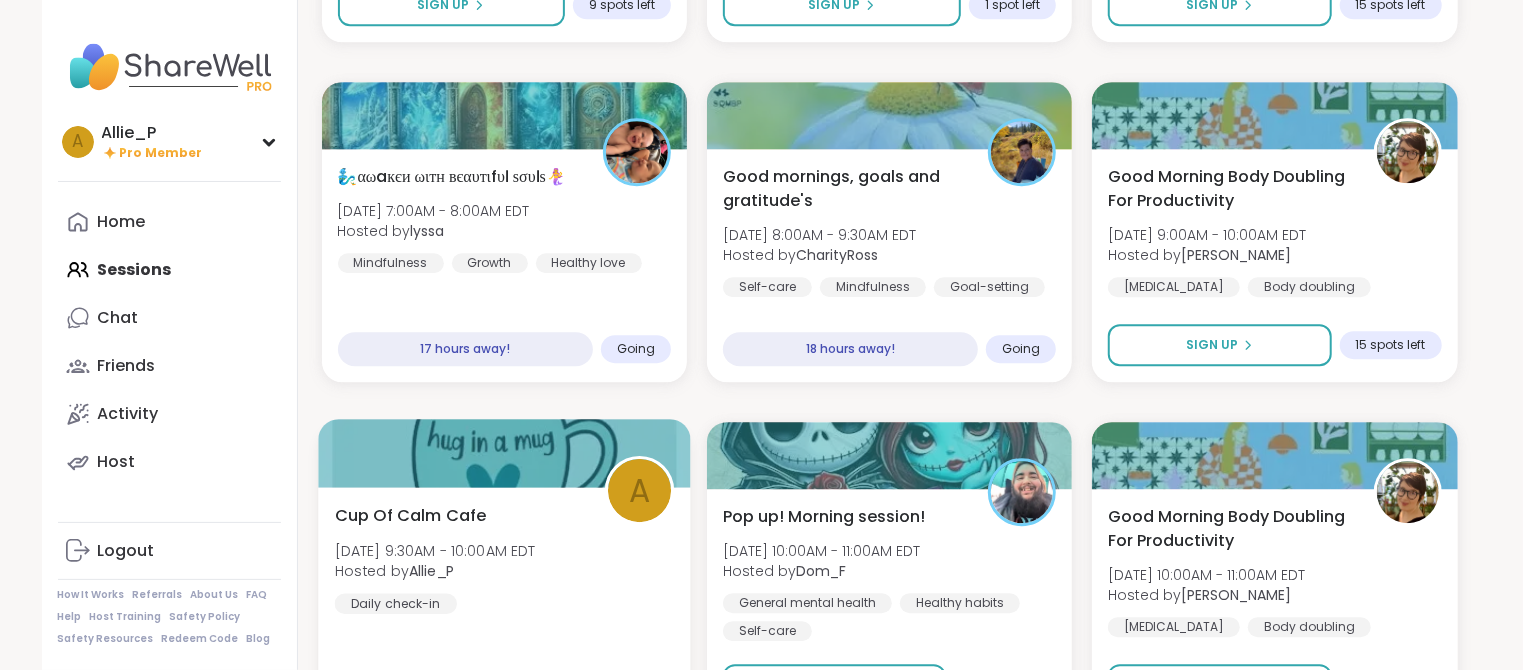 click on "[DATE] 9:30AM - 10:00AM EDT" at bounding box center [434, 550] 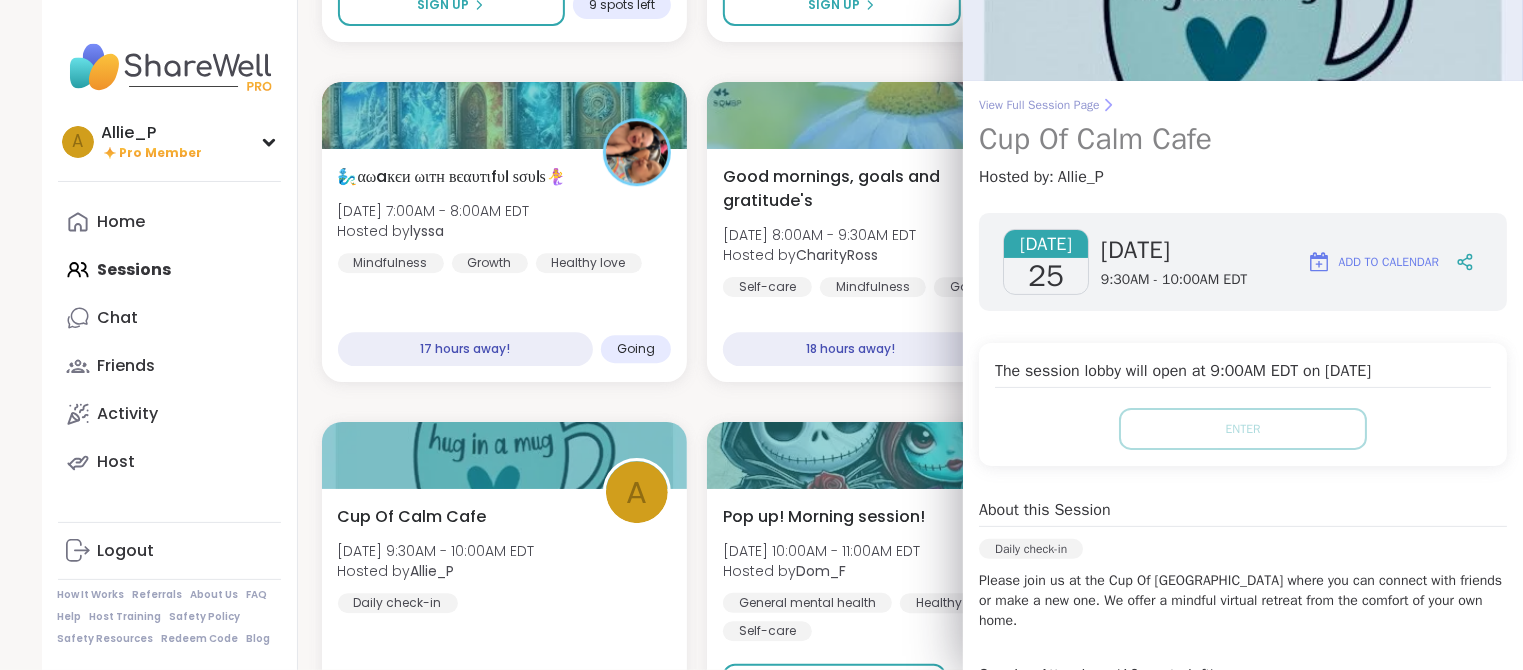 scroll, scrollTop: 0, scrollLeft: 0, axis: both 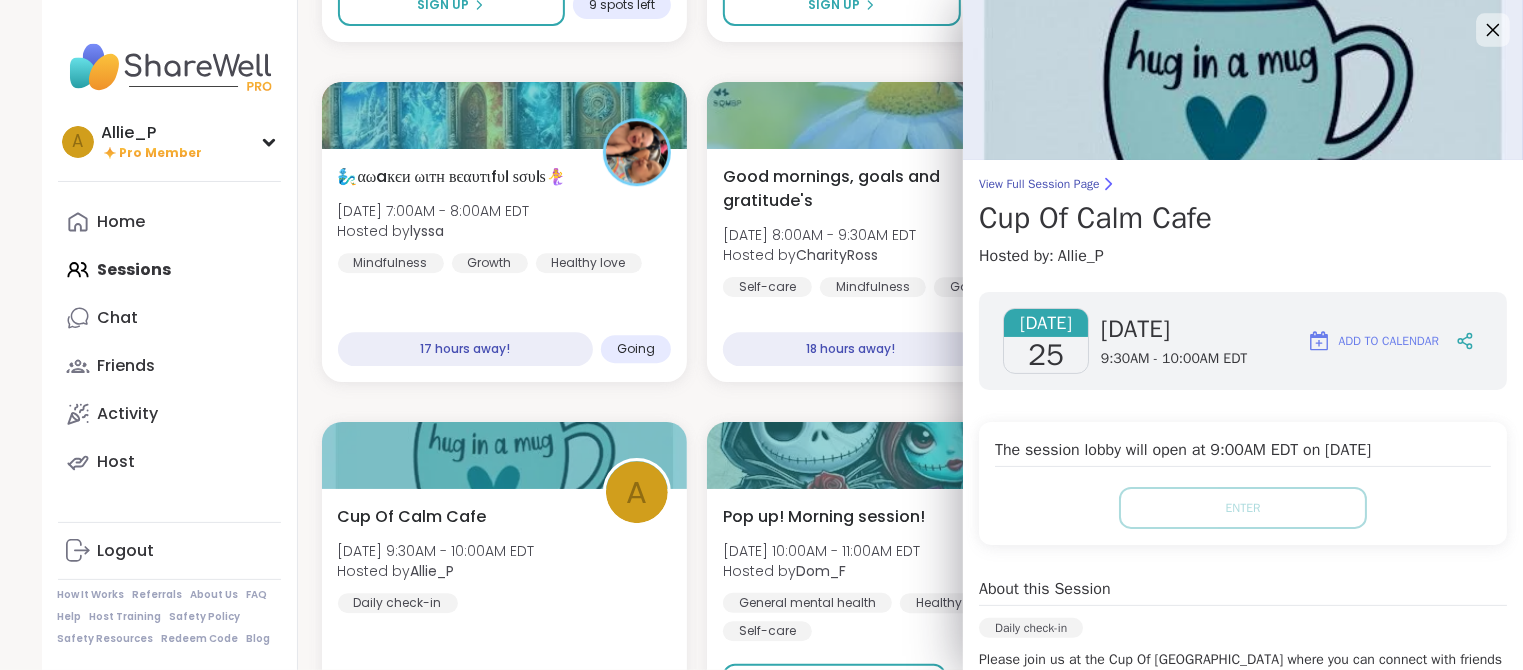click 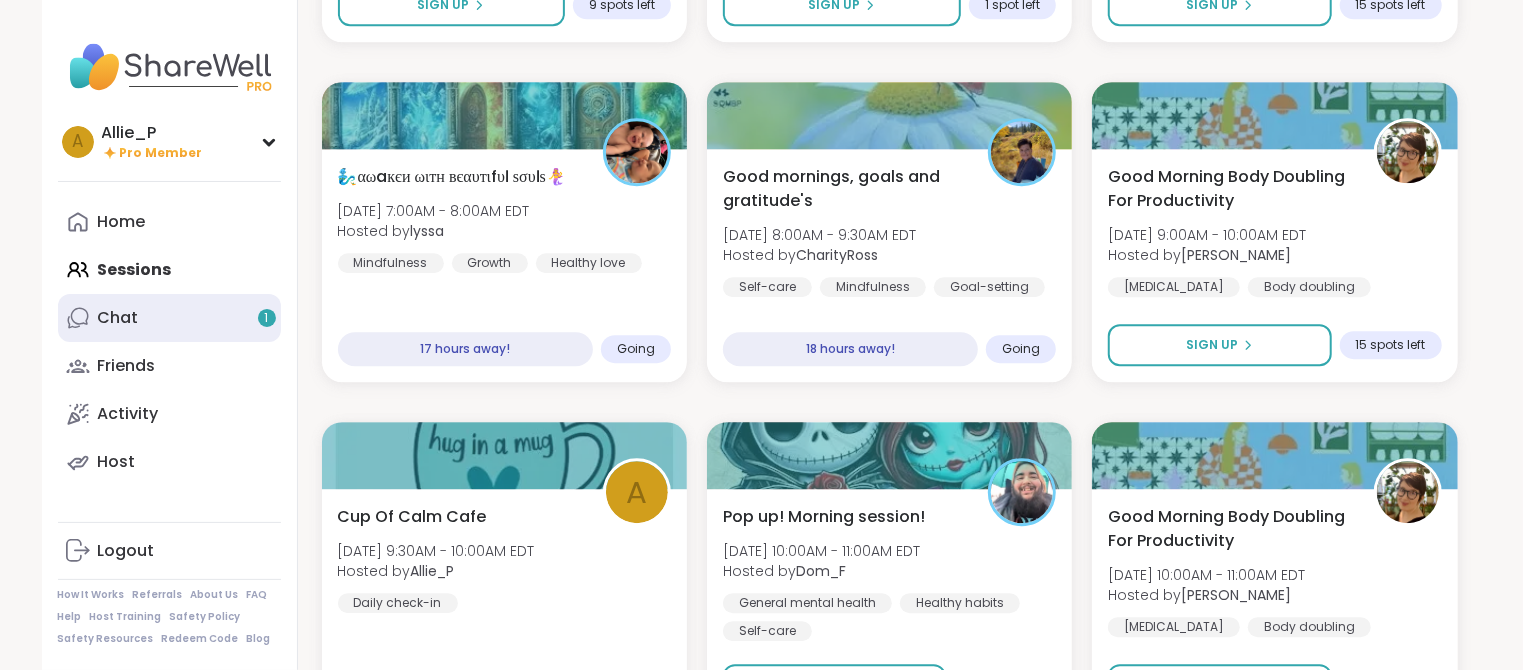 click on "Chat 1" at bounding box center [118, 318] 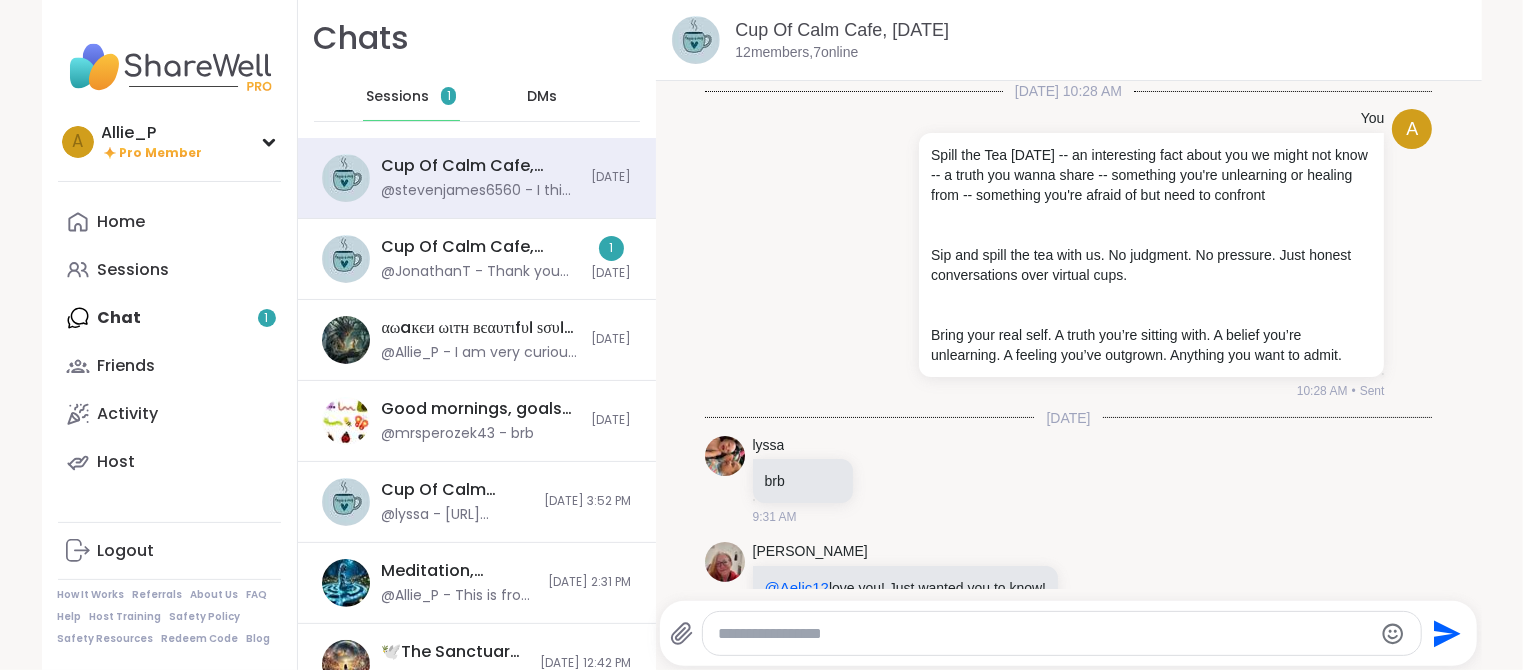 scroll, scrollTop: 0, scrollLeft: 0, axis: both 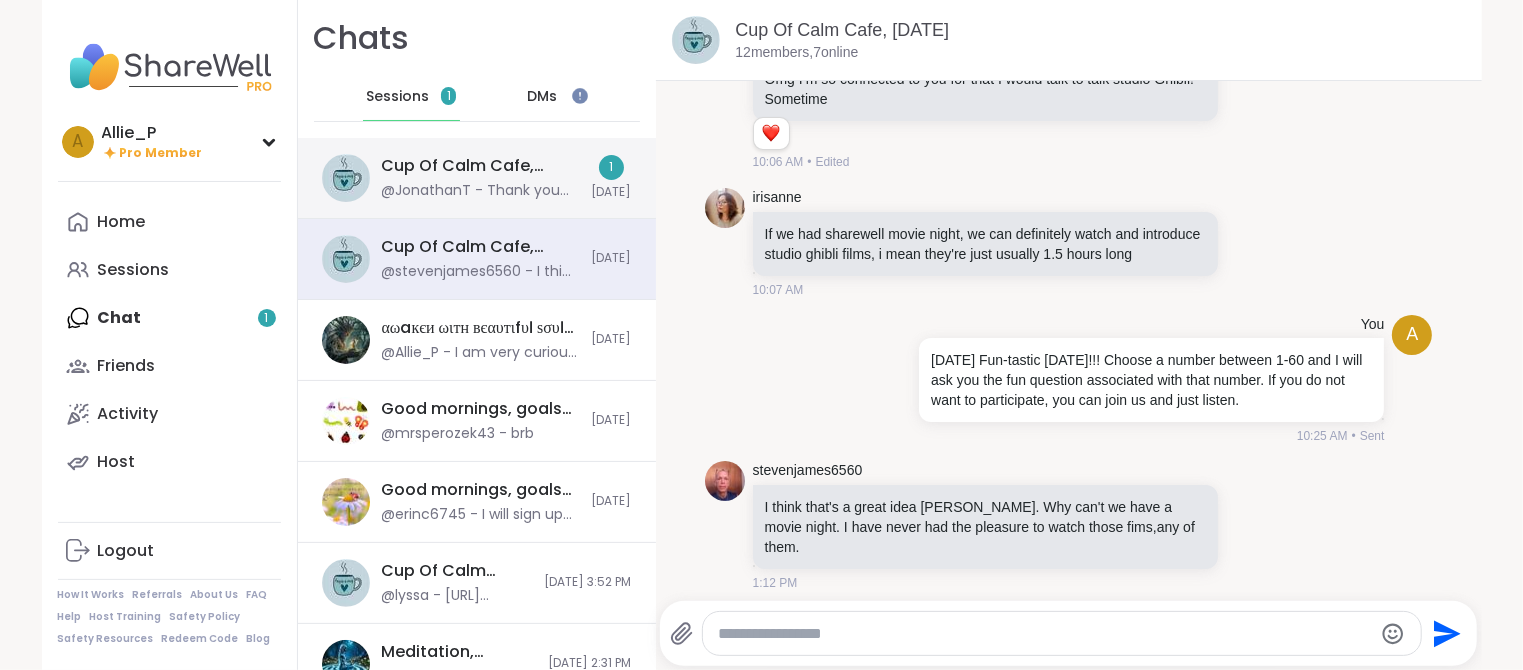 click on "Cup Of Calm Cafe, [DATE]" at bounding box center (481, 166) 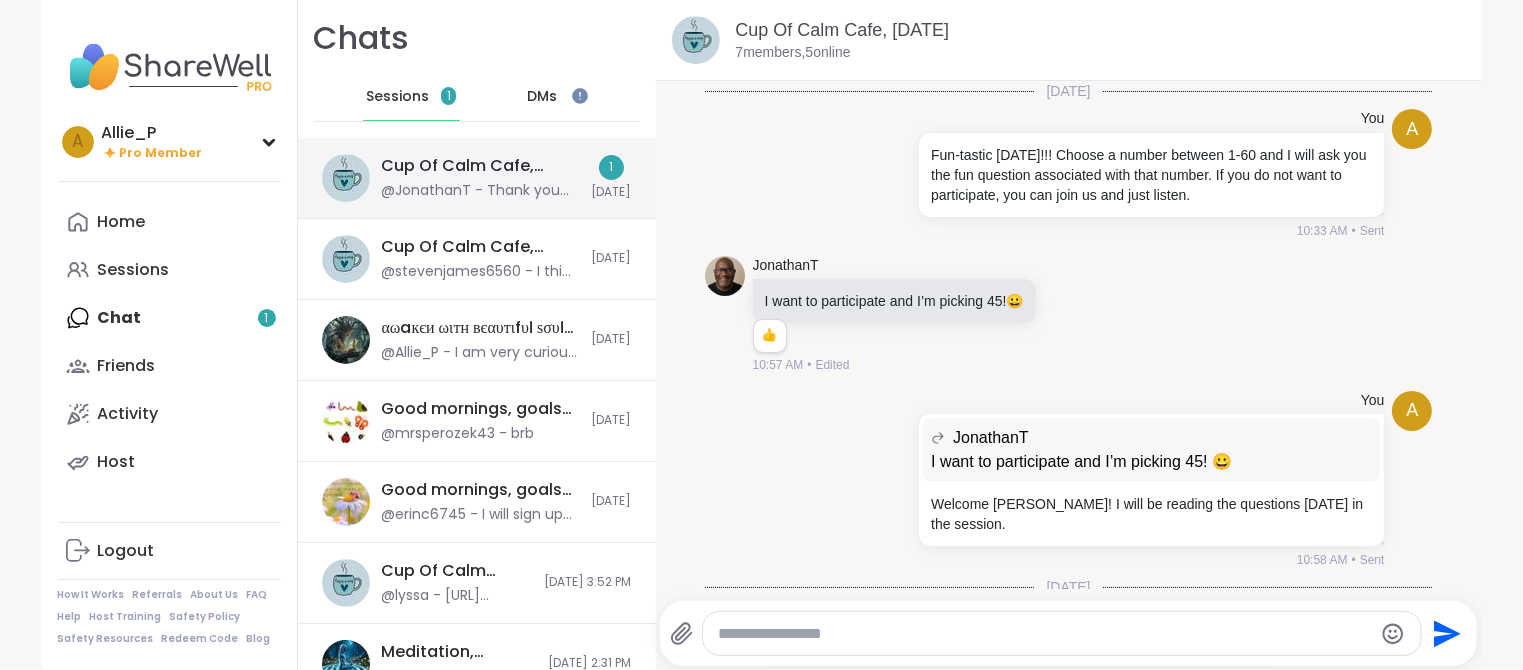 scroll, scrollTop: 253, scrollLeft: 0, axis: vertical 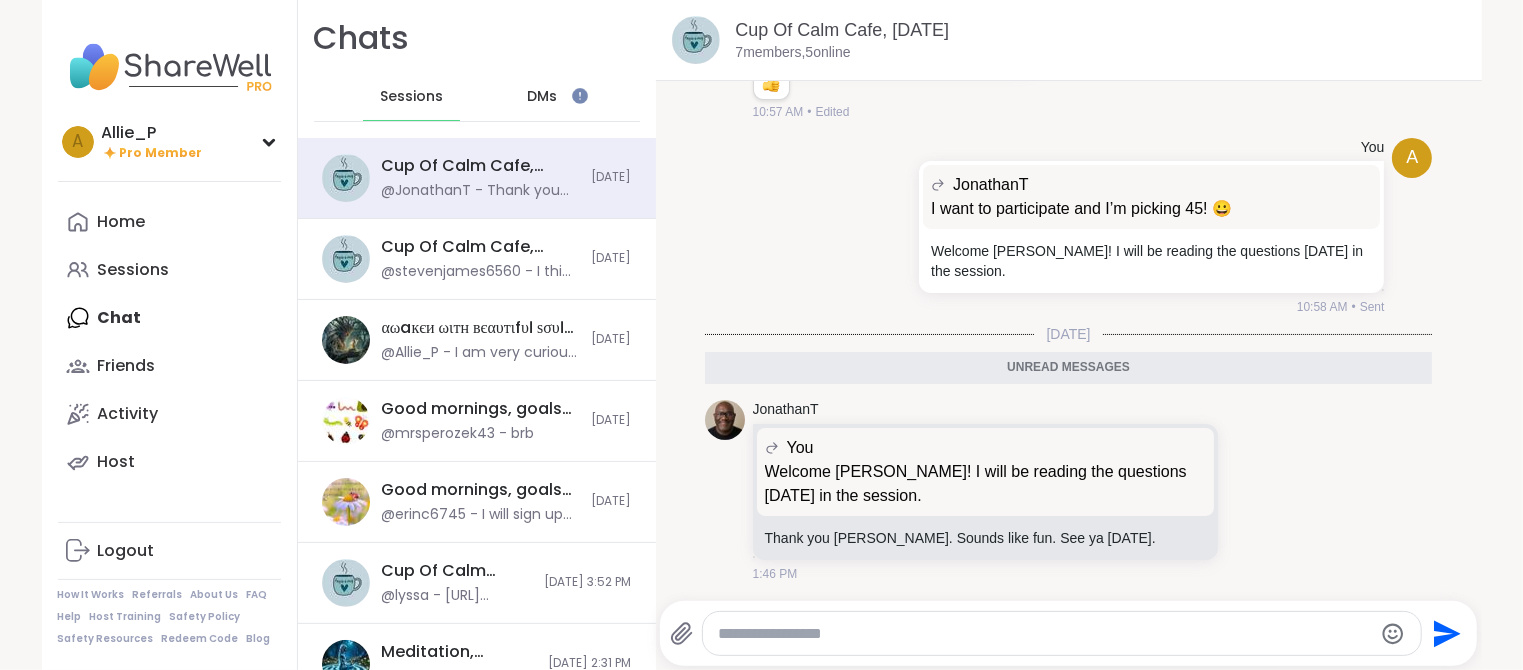 click on "Sessions" at bounding box center [411, 97] 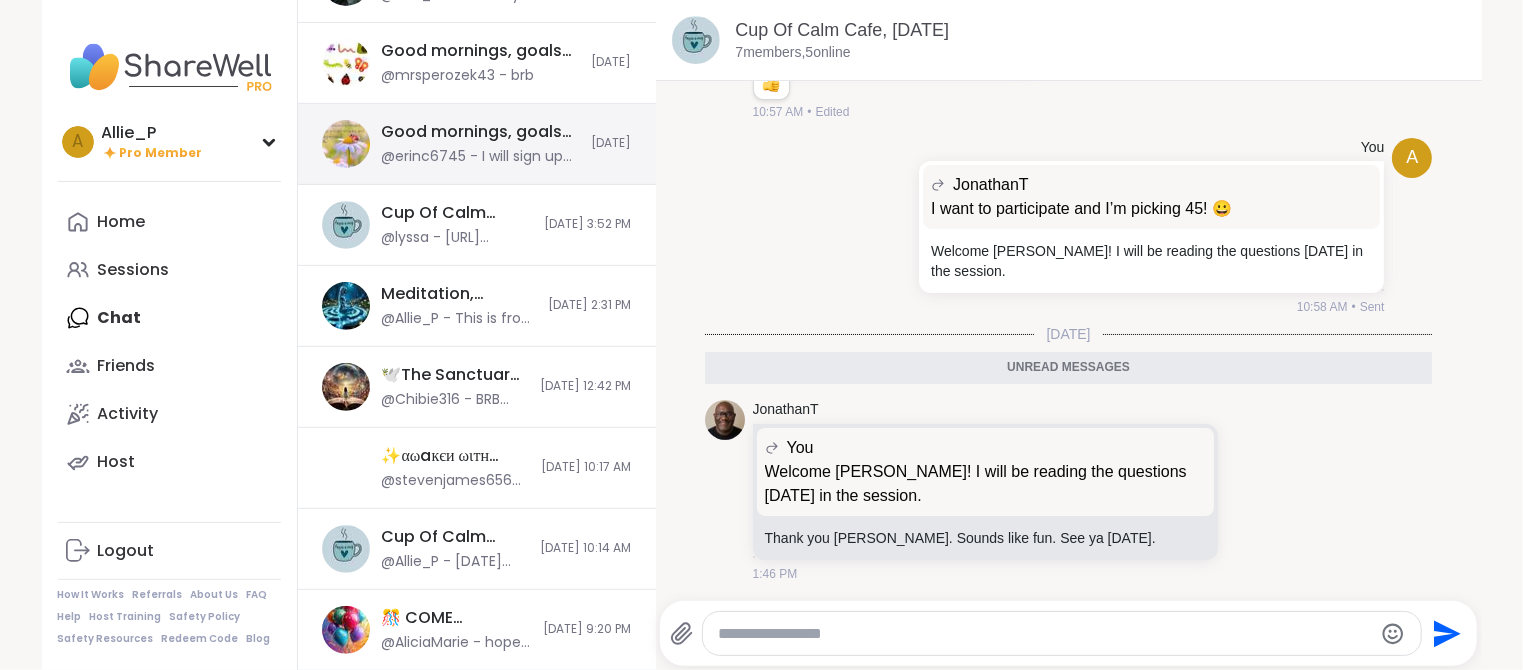 scroll, scrollTop: 0, scrollLeft: 0, axis: both 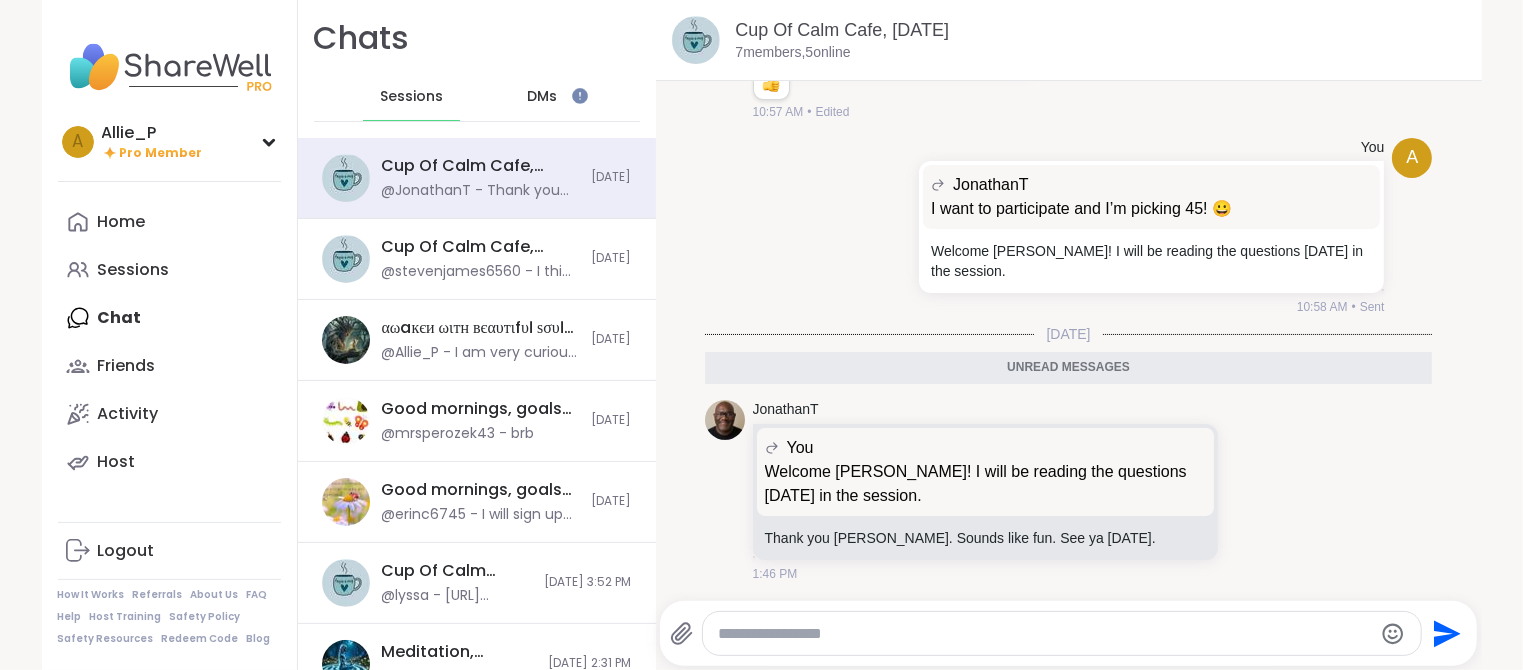 click on "Sessions" at bounding box center [411, 97] 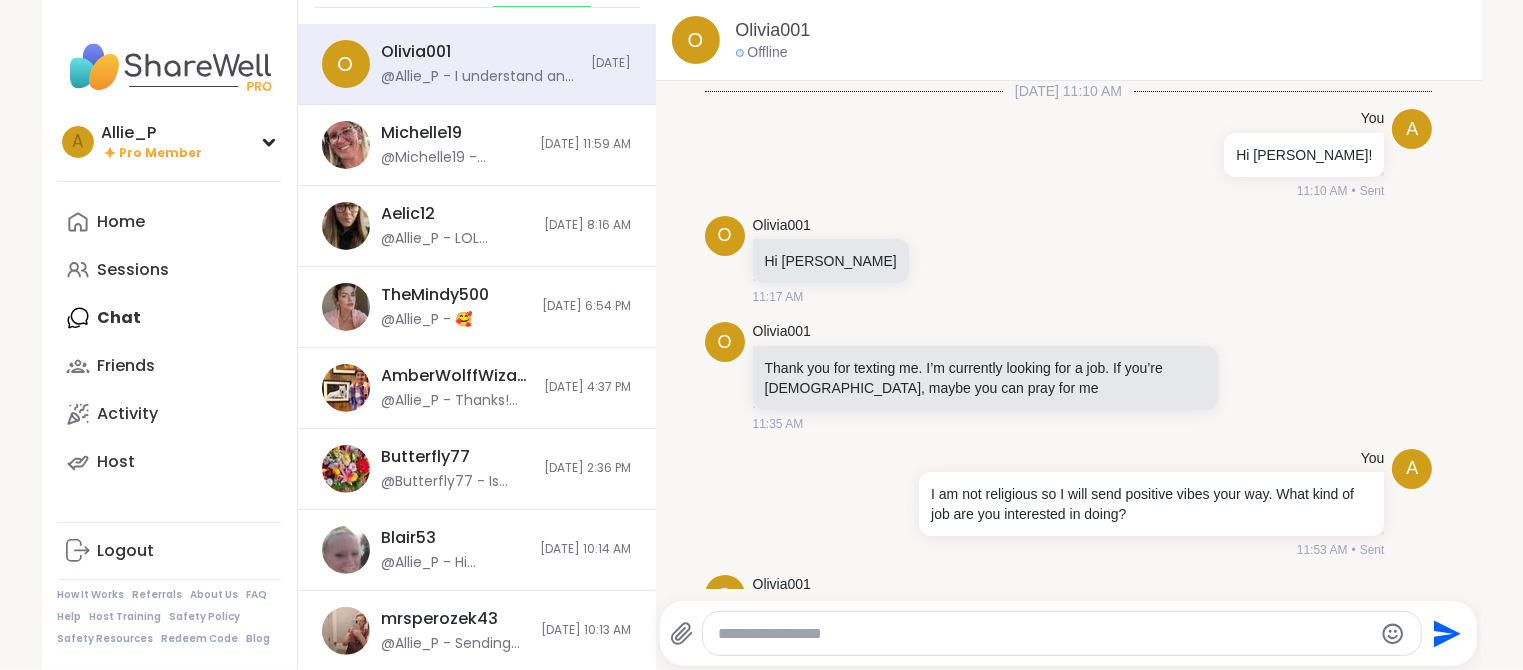 scroll, scrollTop: 400, scrollLeft: 0, axis: vertical 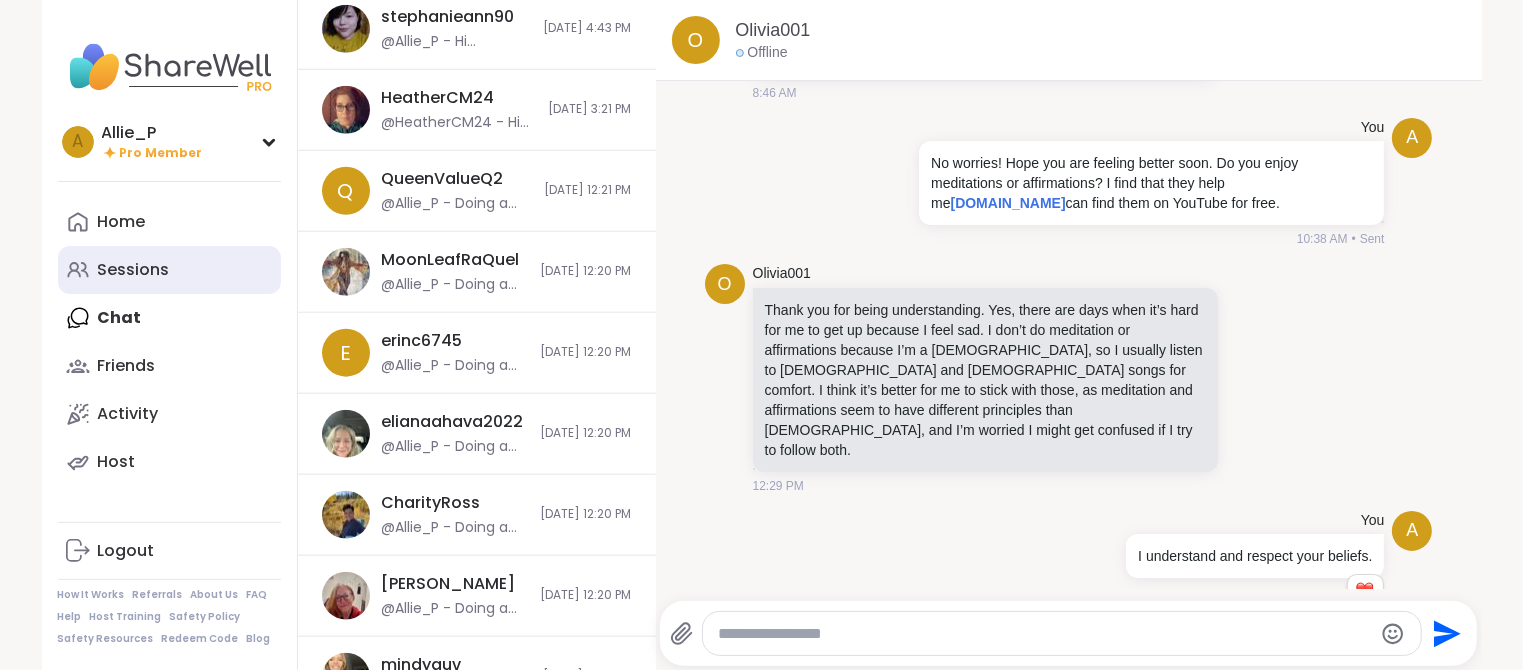 click on "Sessions" at bounding box center (134, 270) 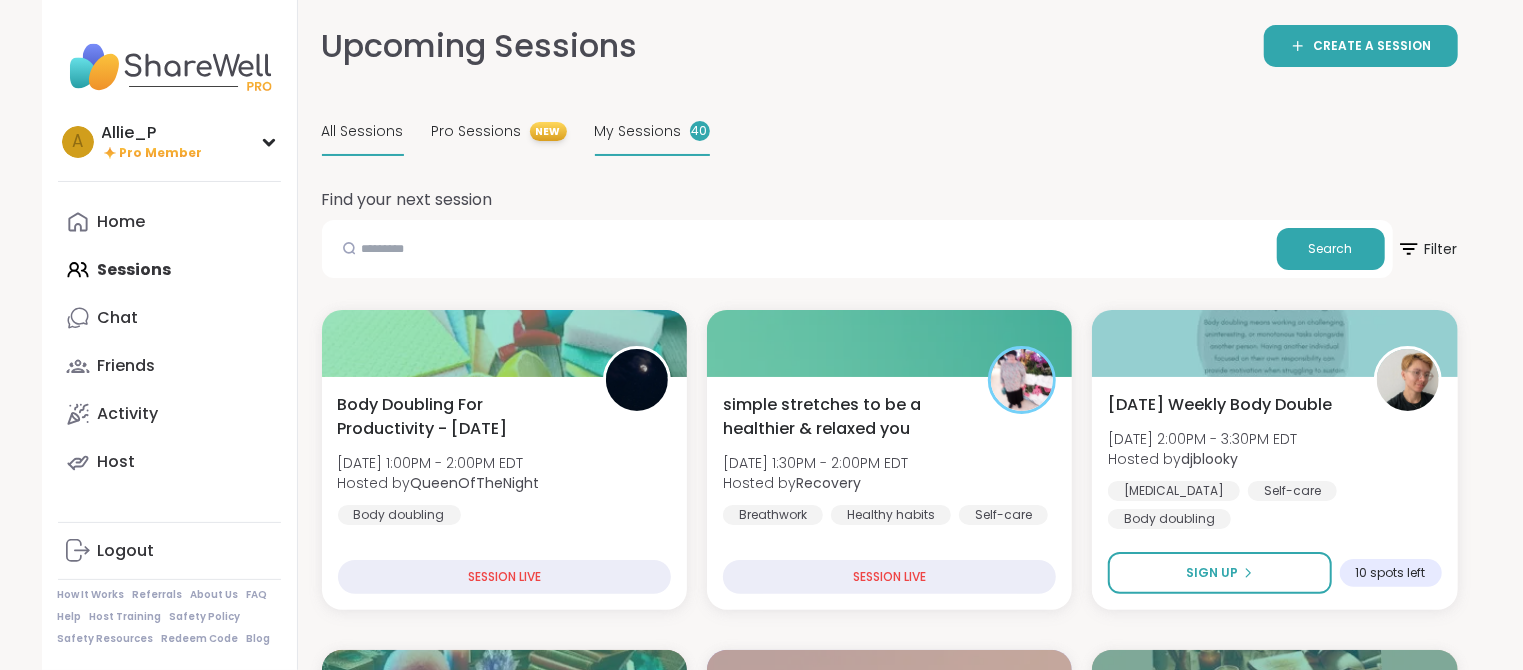 click on "My Sessions" at bounding box center (638, 131) 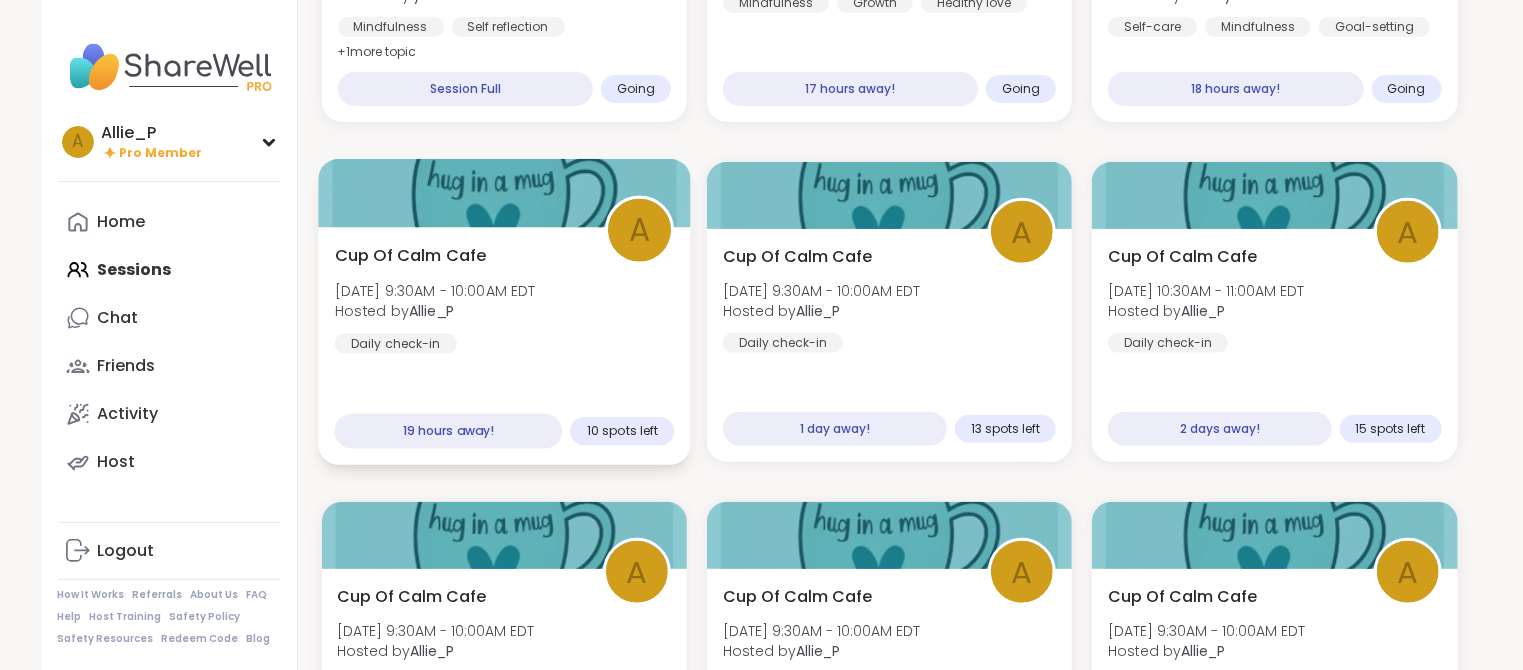 scroll, scrollTop: 416, scrollLeft: 0, axis: vertical 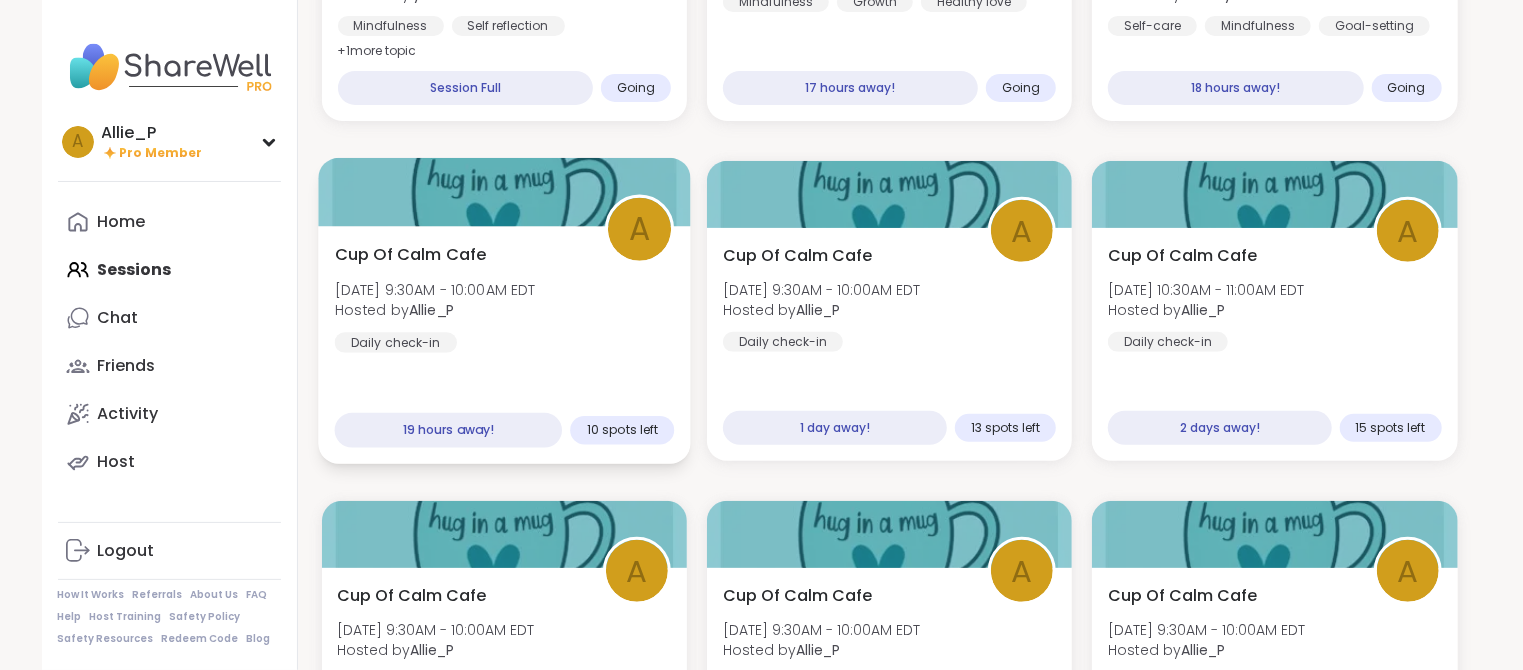 click on "[DATE] 9:30AM - 10:00AM EDT" at bounding box center (434, 289) 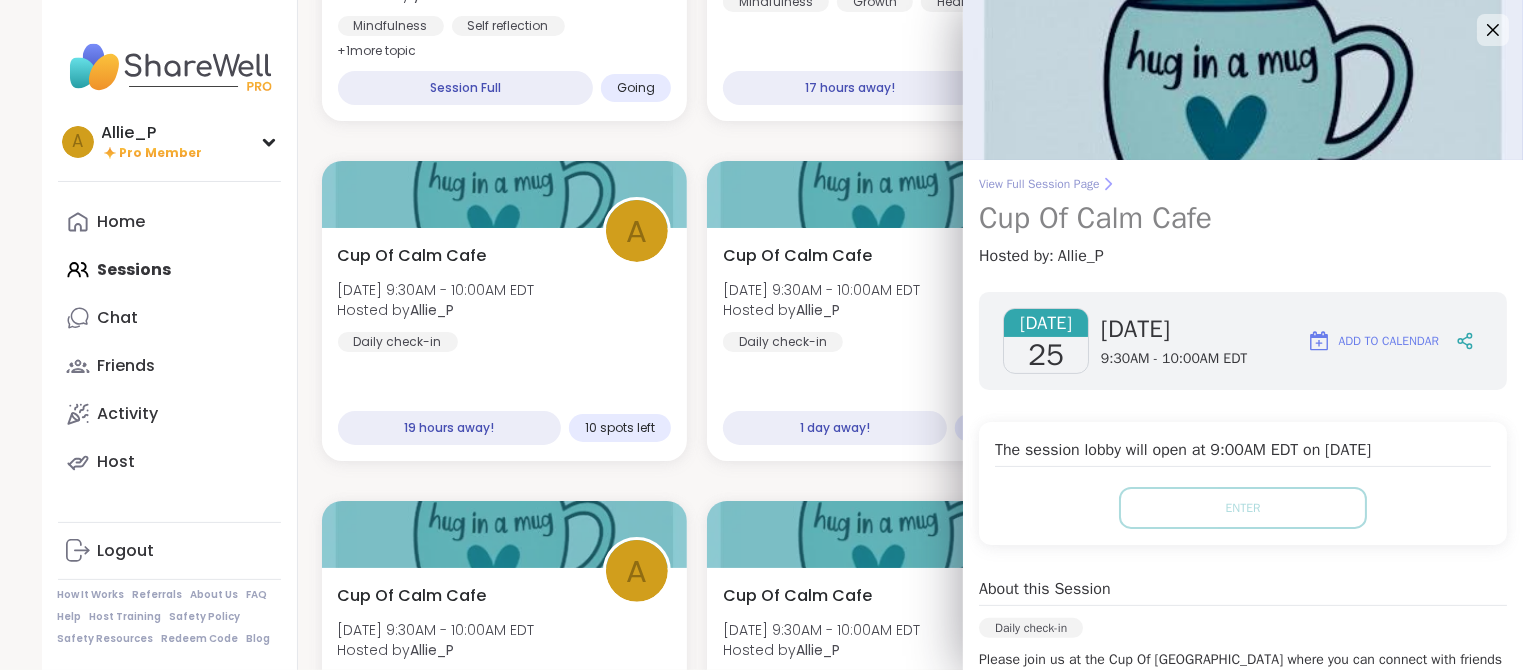 click on "View Full Session Page" at bounding box center (1243, 184) 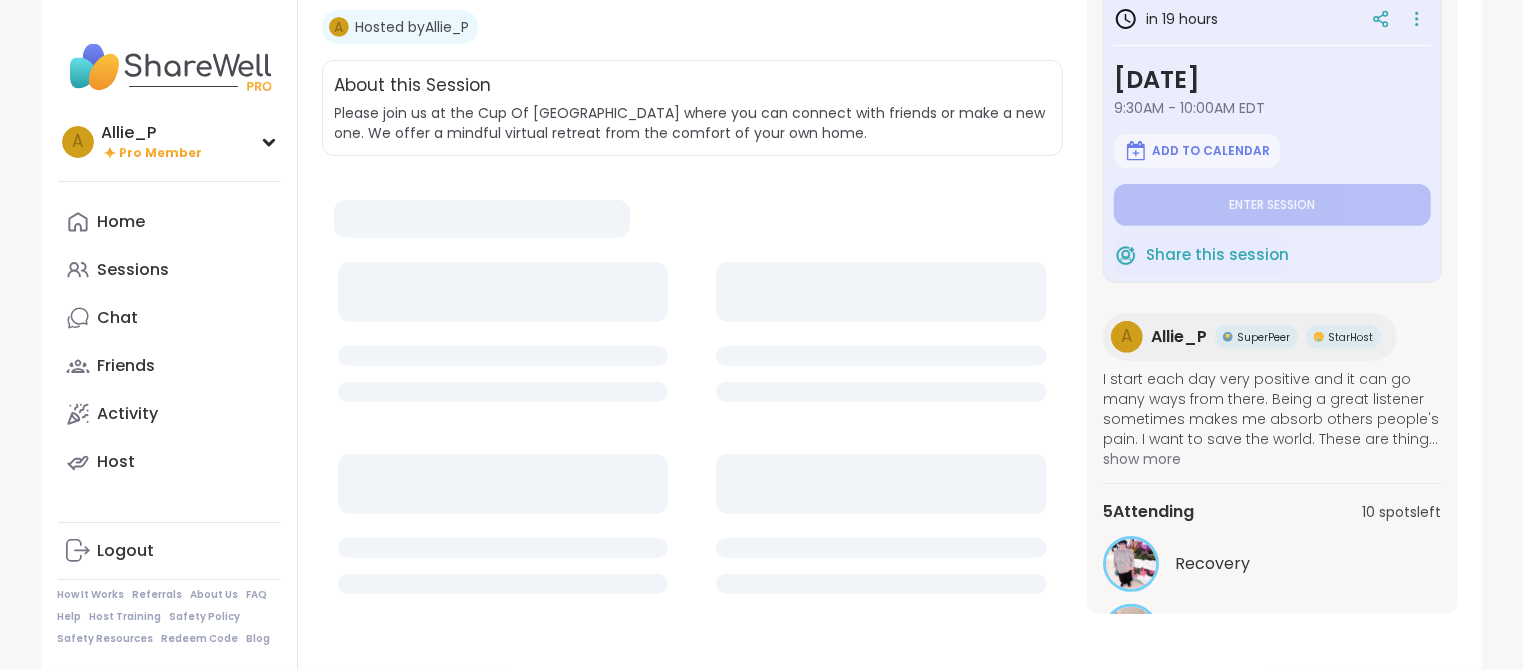 scroll, scrollTop: 0, scrollLeft: 0, axis: both 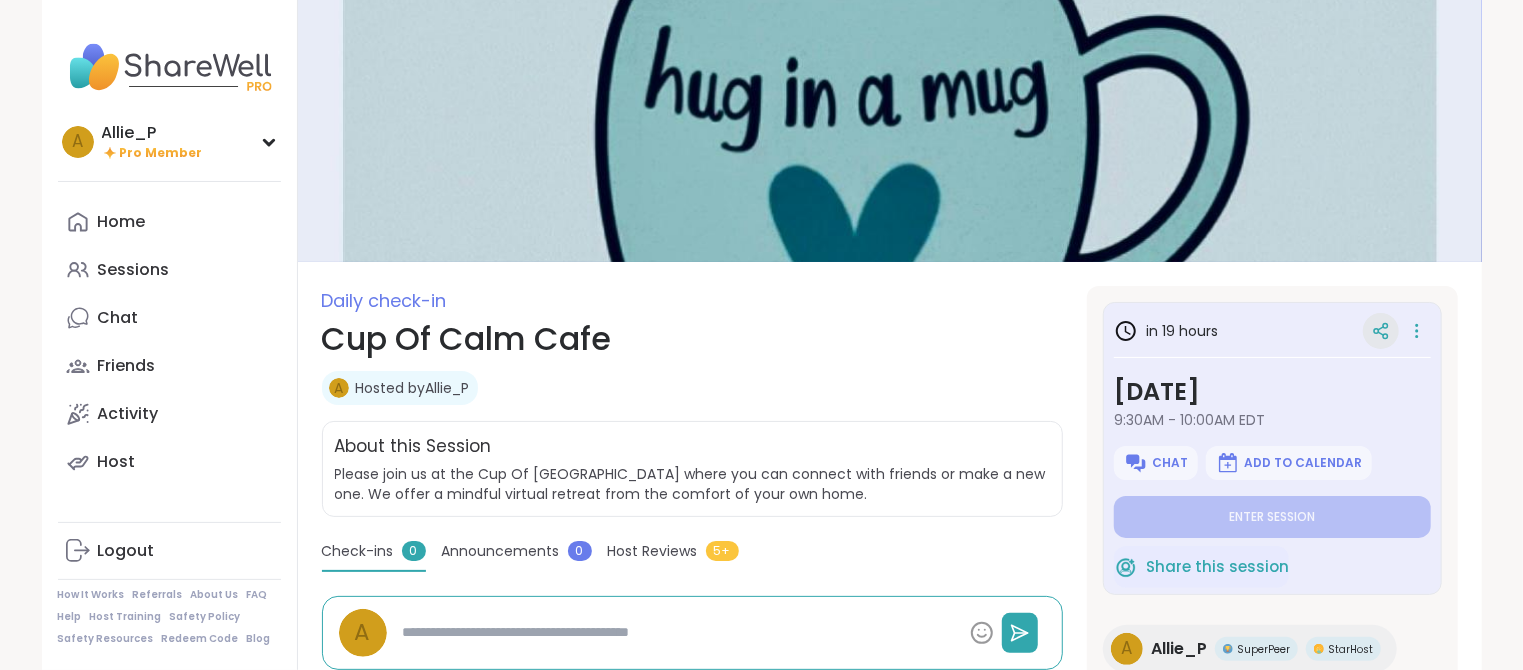 click 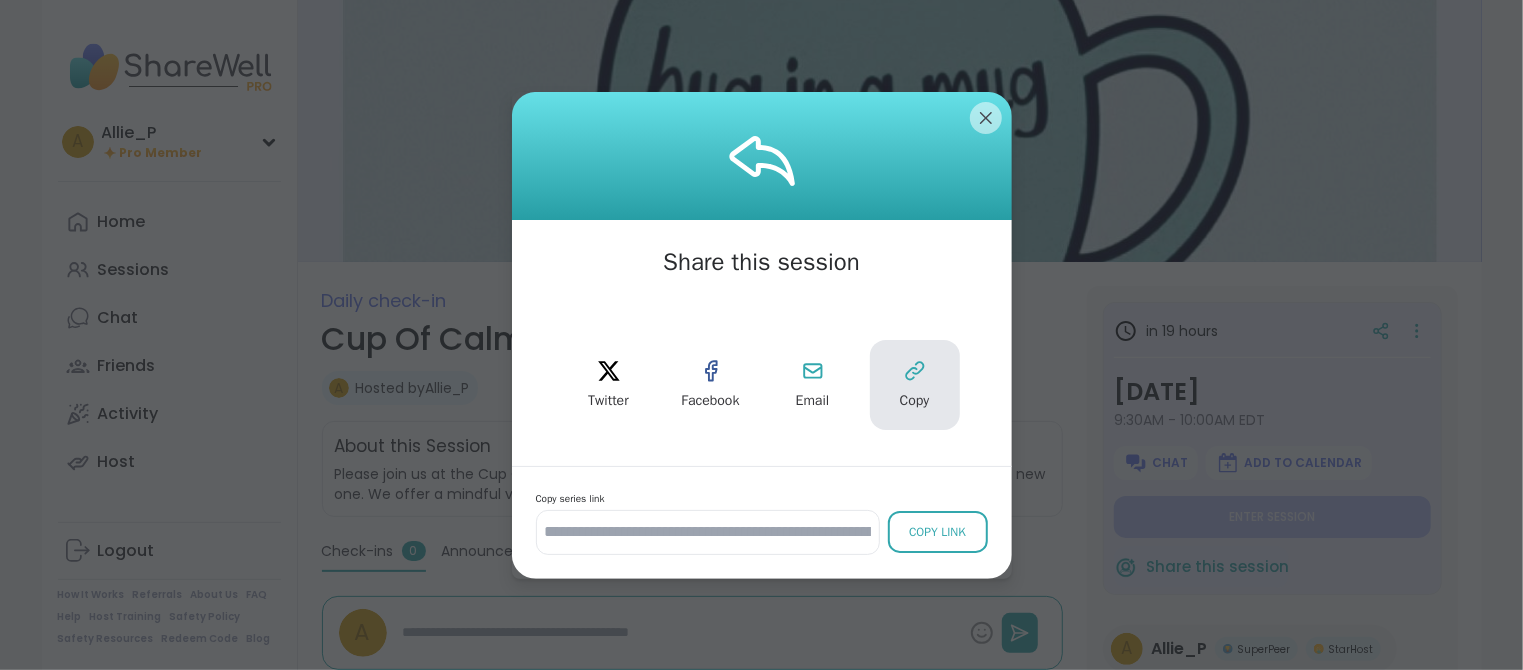click 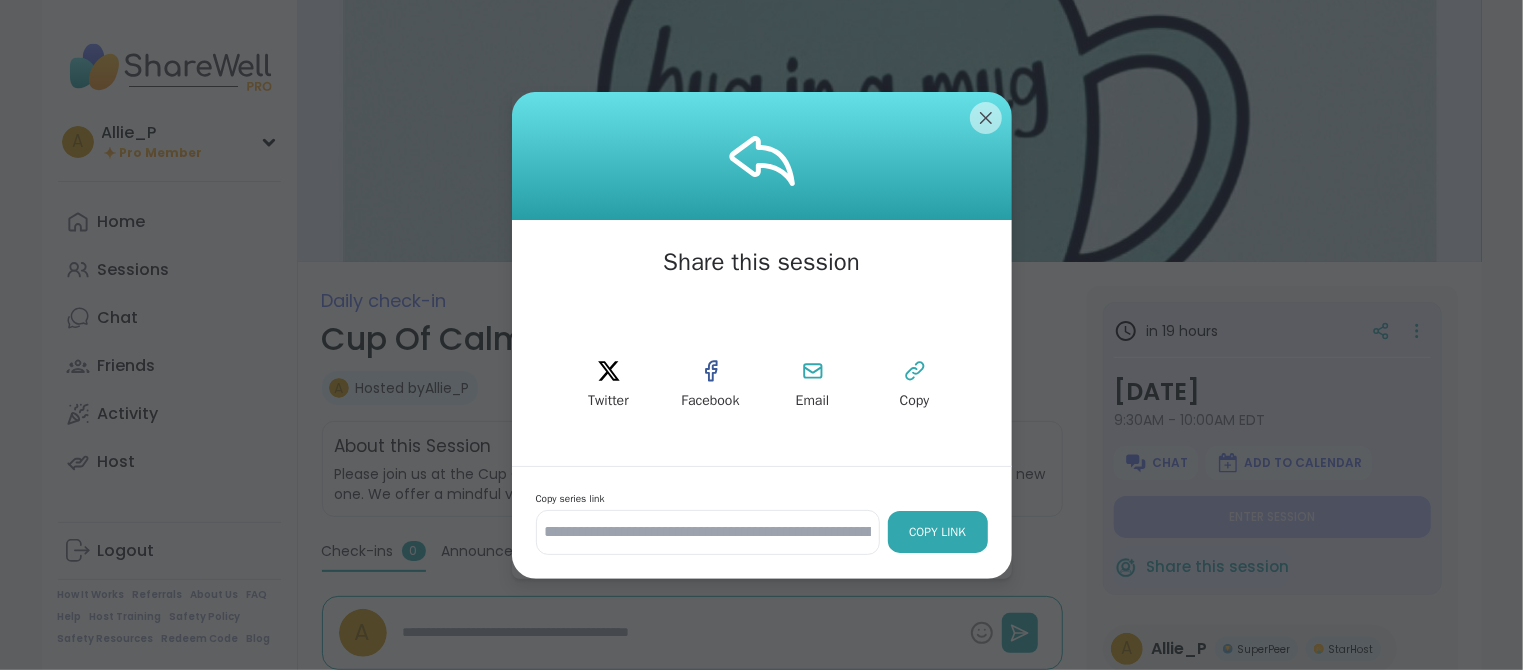 click on "Copy Link" at bounding box center (938, 532) 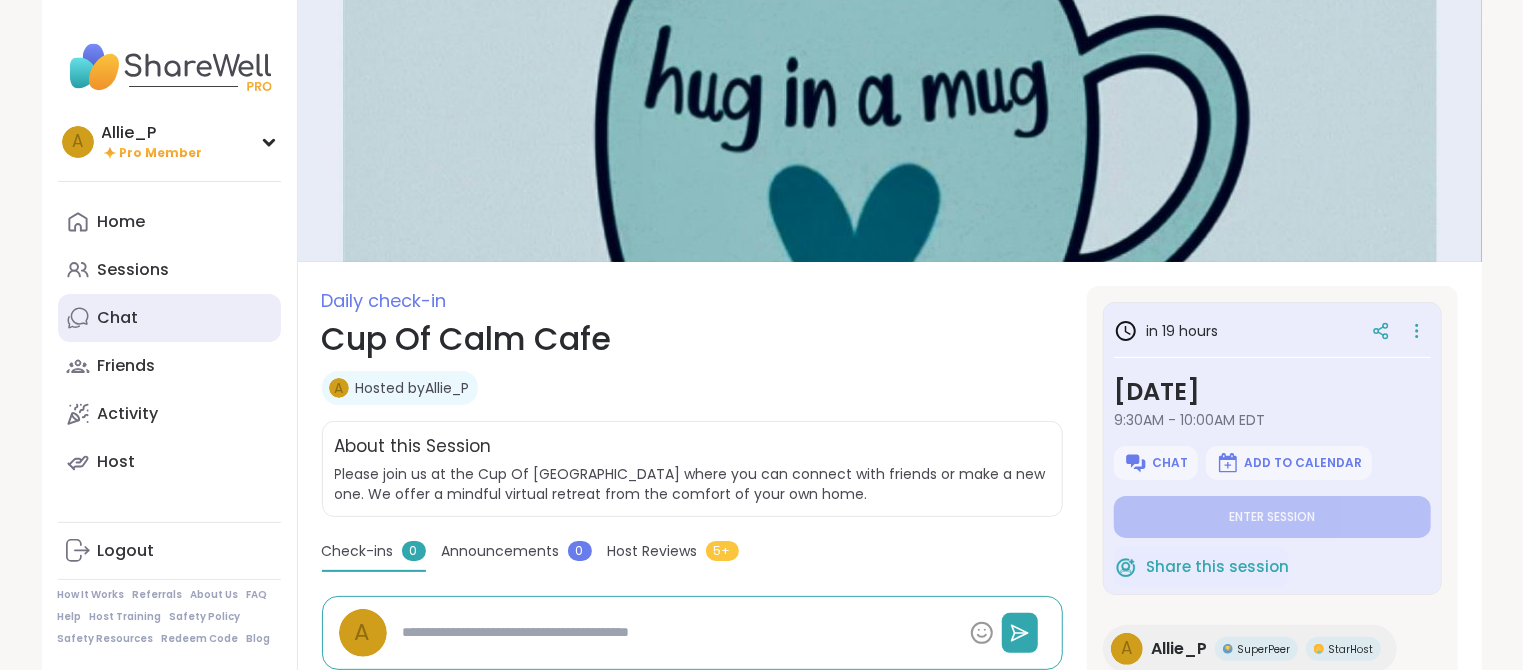 click on "Chat" at bounding box center [118, 318] 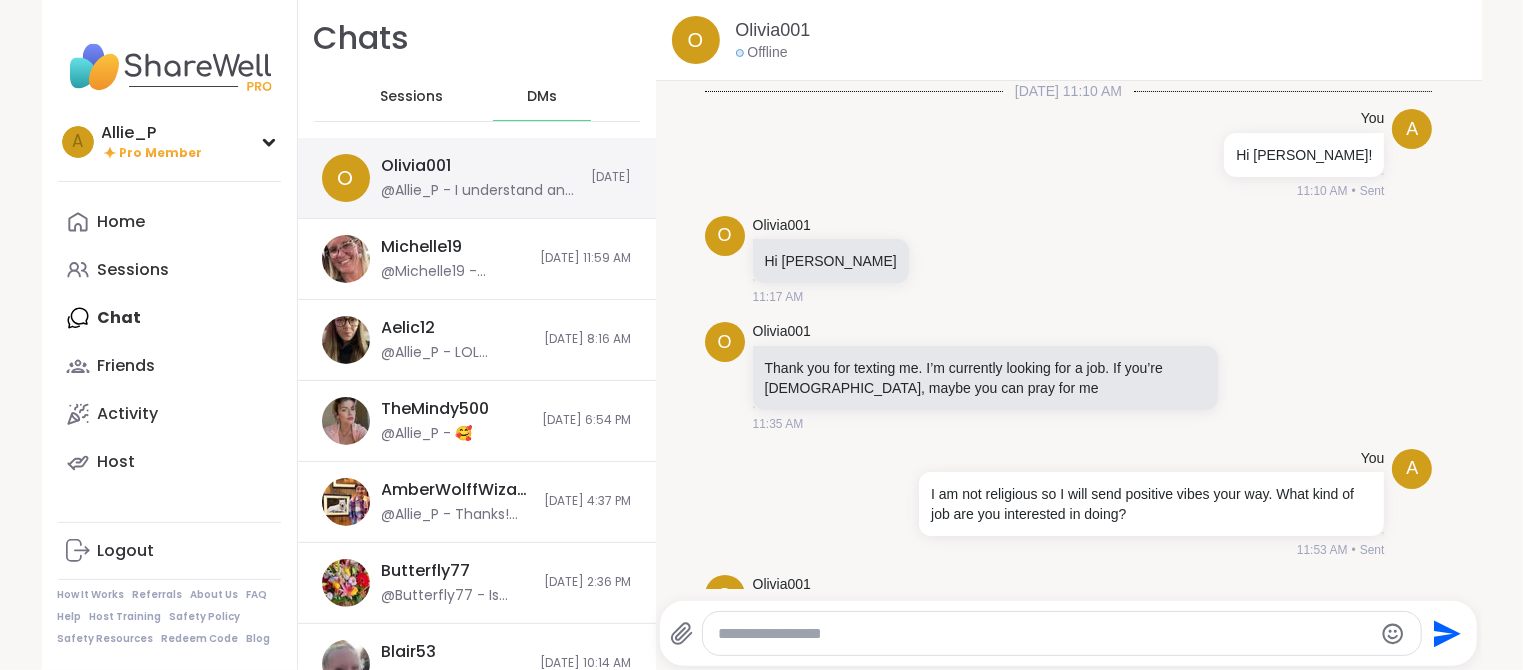 scroll, scrollTop: 1819, scrollLeft: 0, axis: vertical 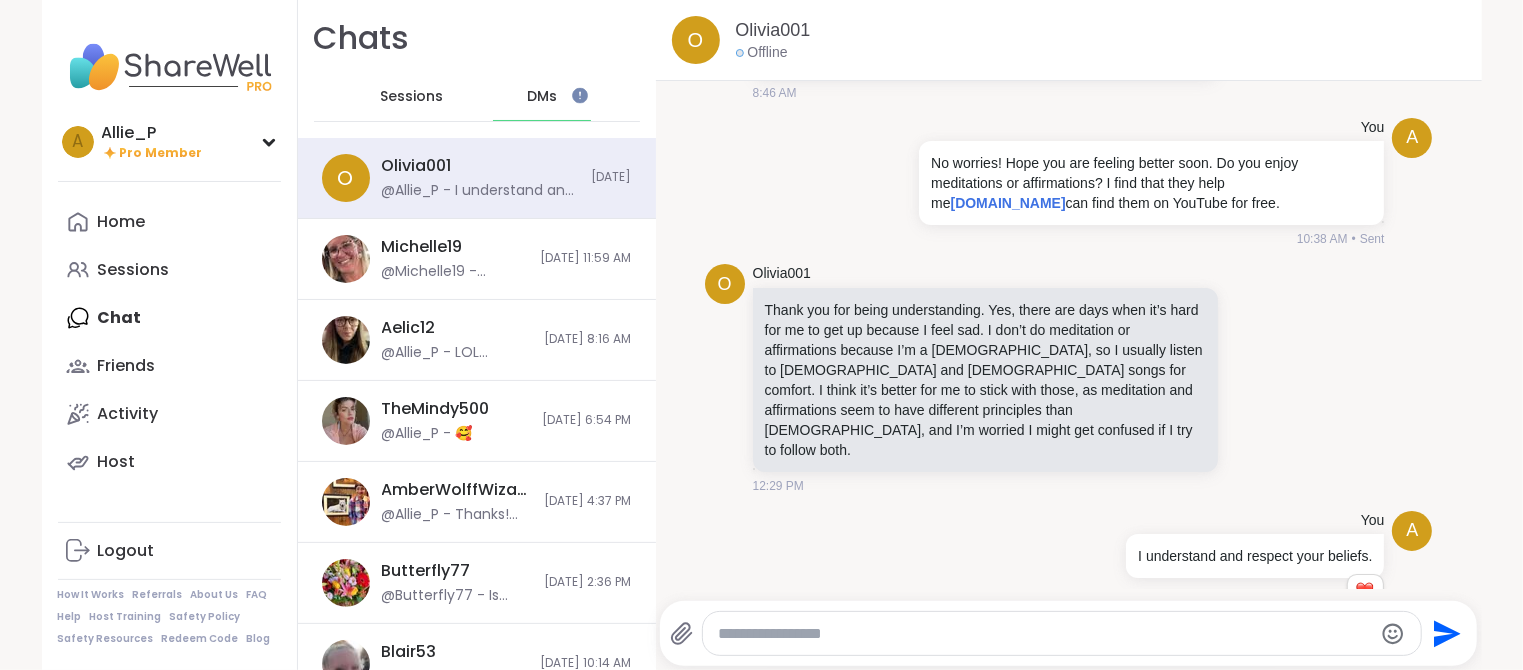 click on "DMs" at bounding box center (542, 97) 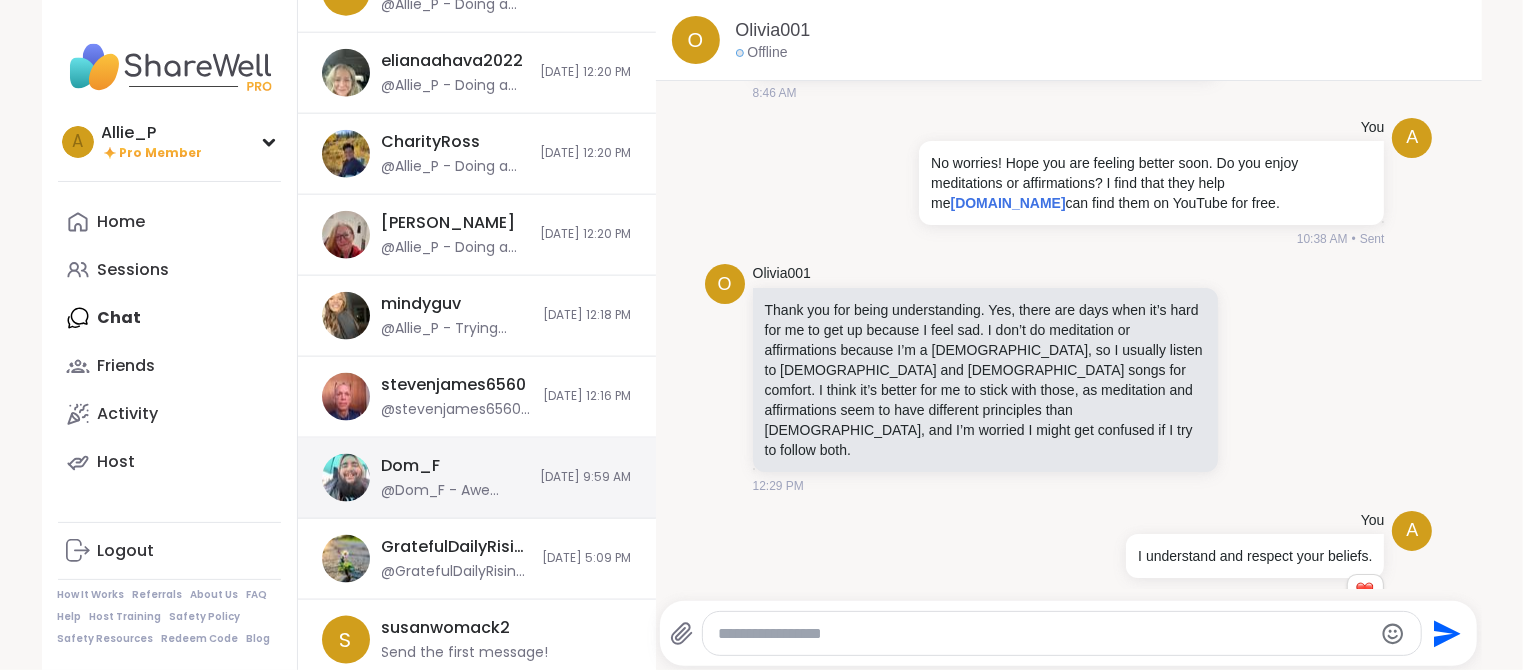 scroll, scrollTop: 1536, scrollLeft: 0, axis: vertical 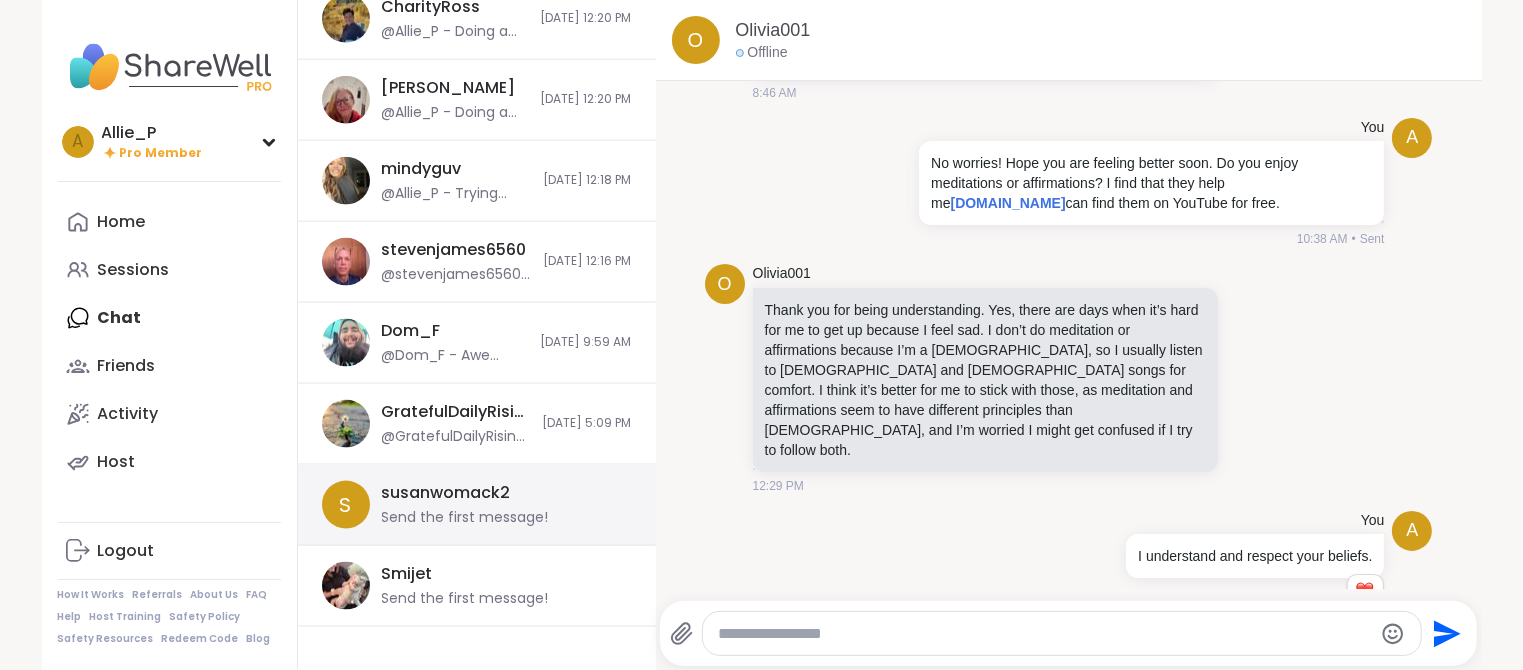 click on "susanwomack2" at bounding box center [446, 493] 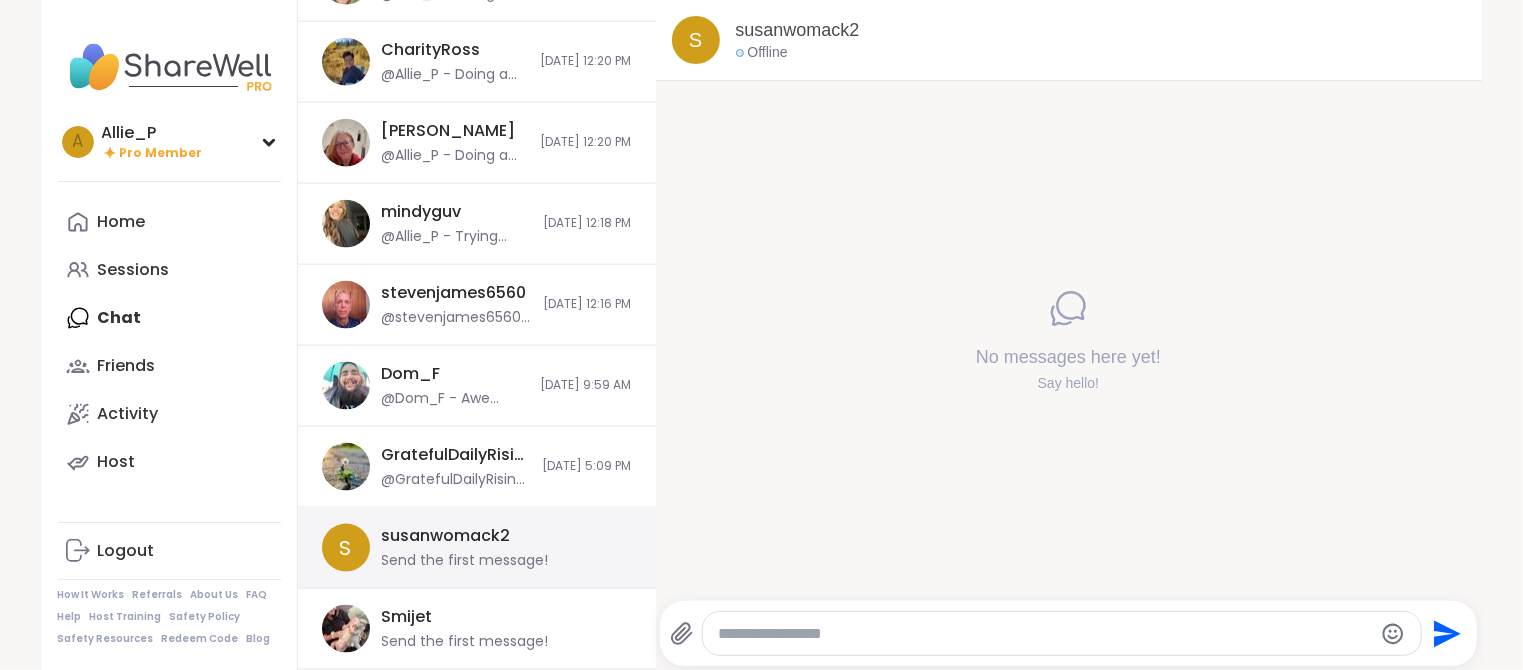 scroll, scrollTop: 1486, scrollLeft: 0, axis: vertical 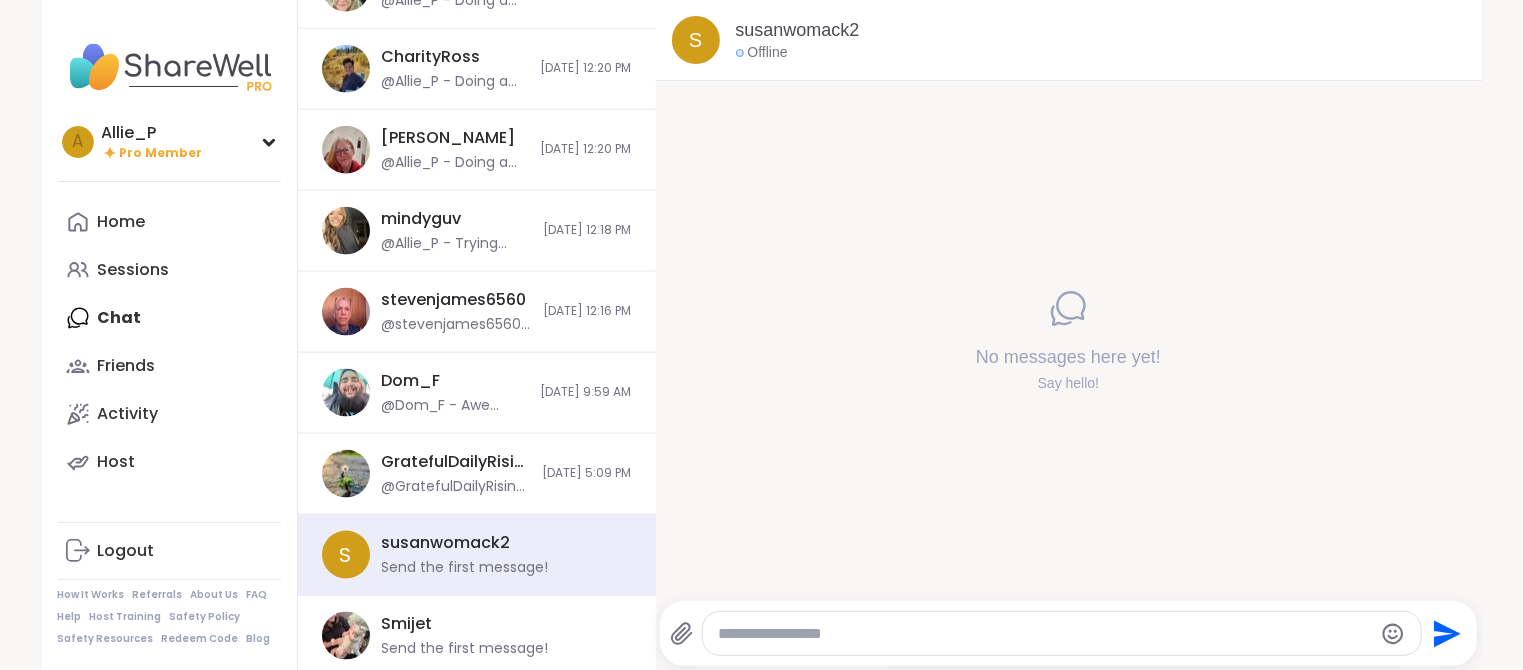 click at bounding box center [1045, 634] 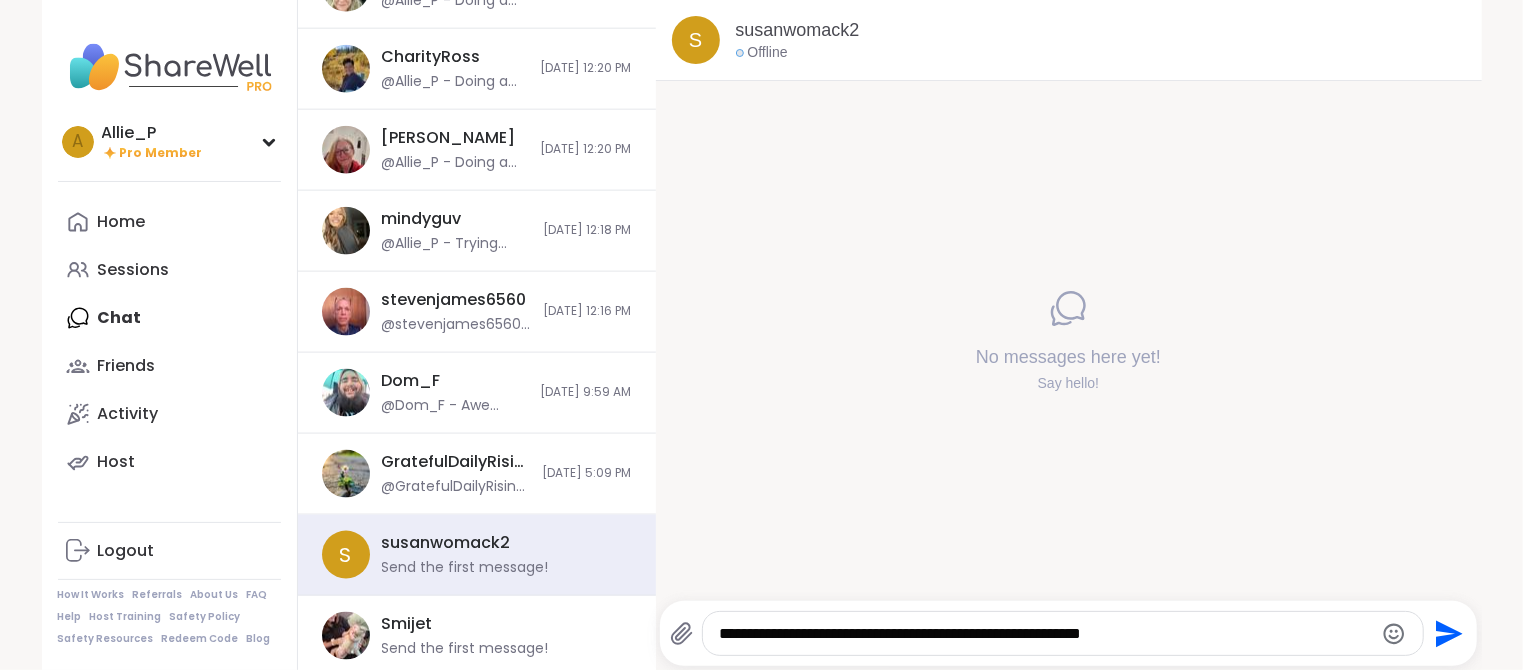click on "**********" at bounding box center [1046, 634] 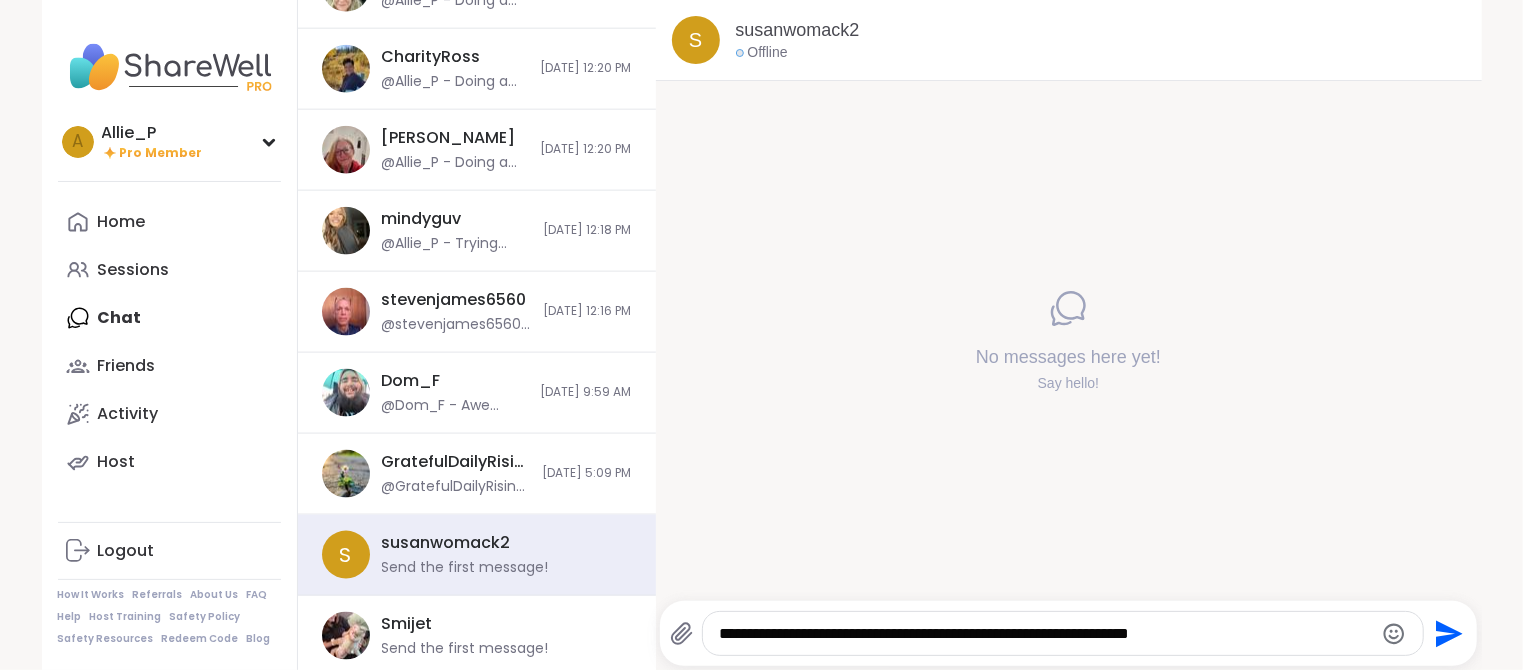 click on "**********" at bounding box center [1046, 634] 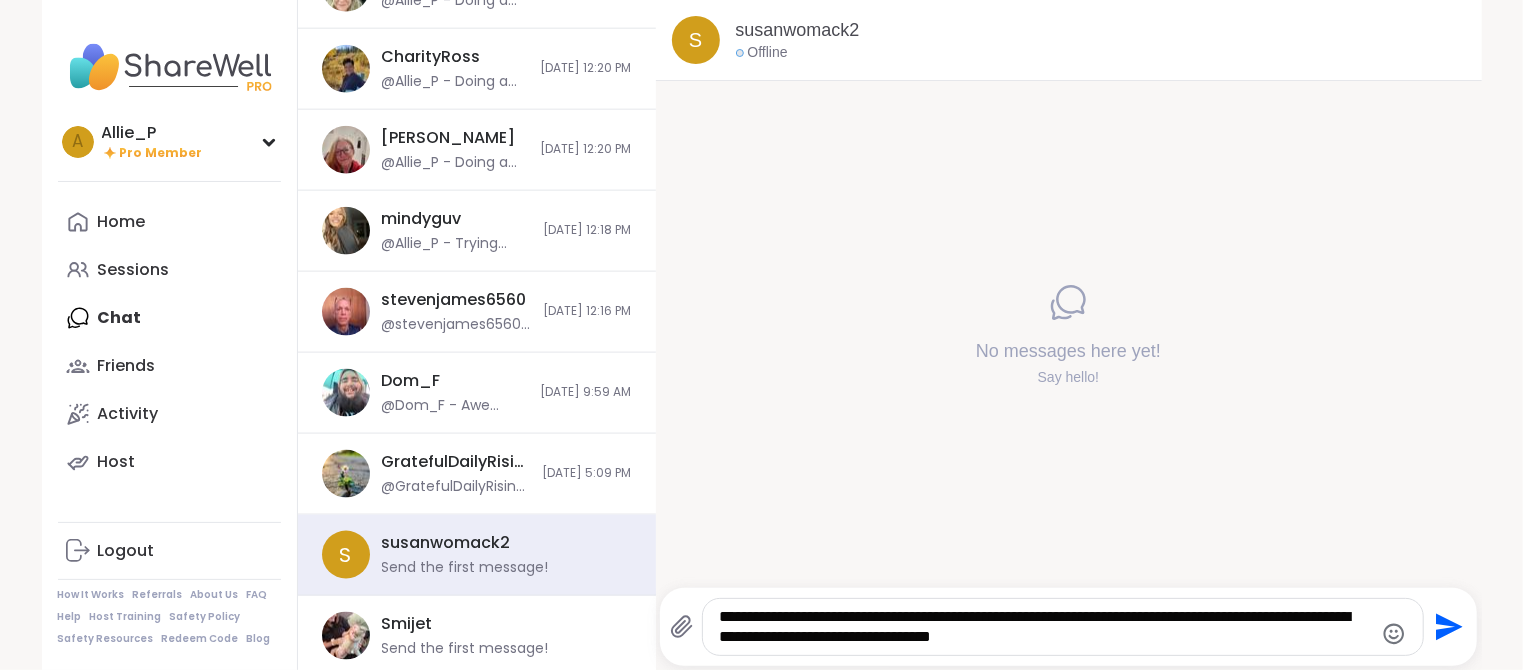 click on "**********" at bounding box center (1046, 627) 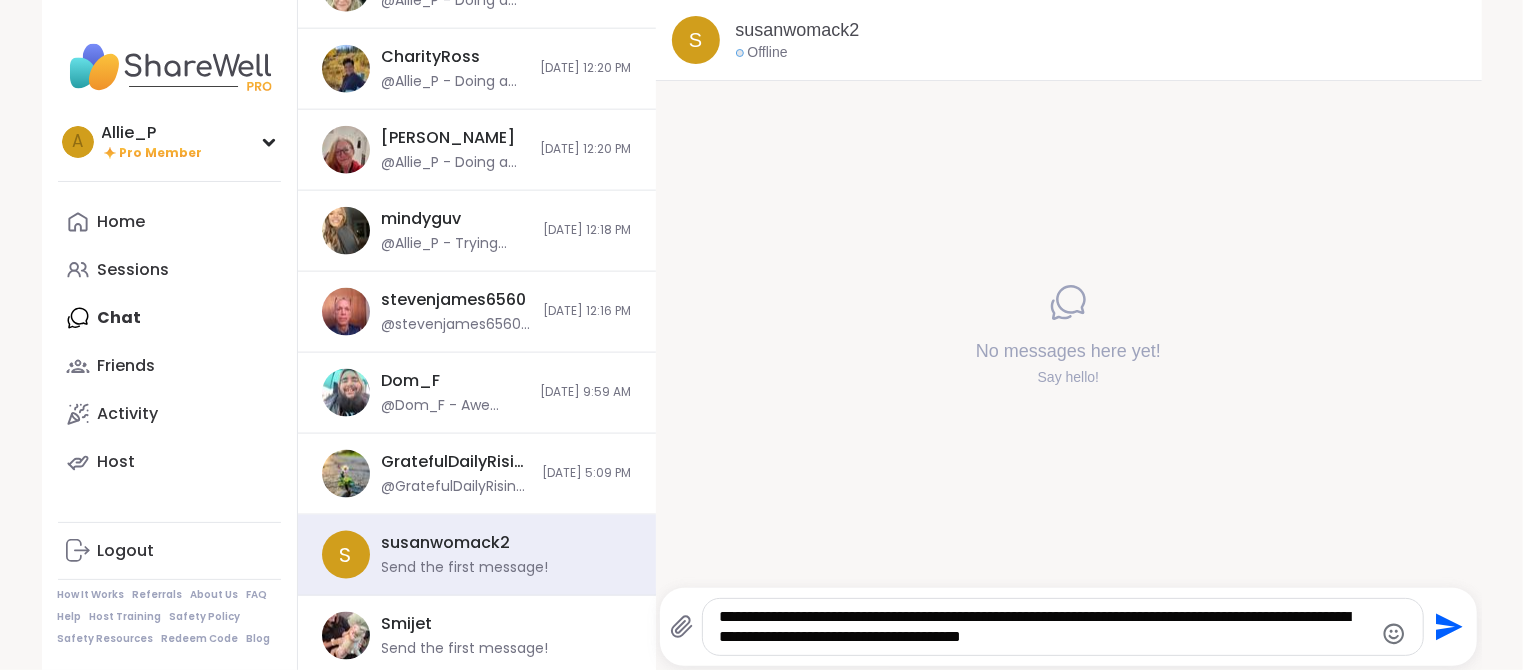 click on "**********" at bounding box center [1046, 627] 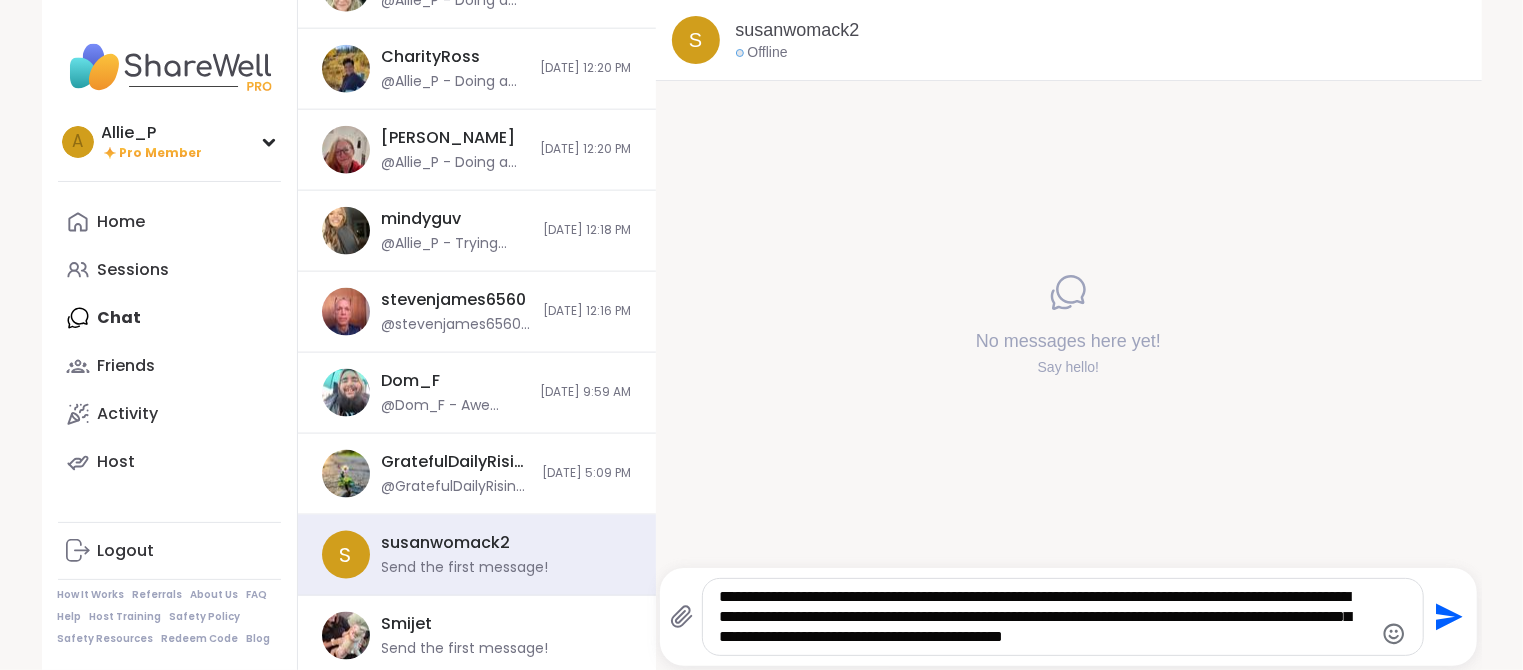 paste on "**********" 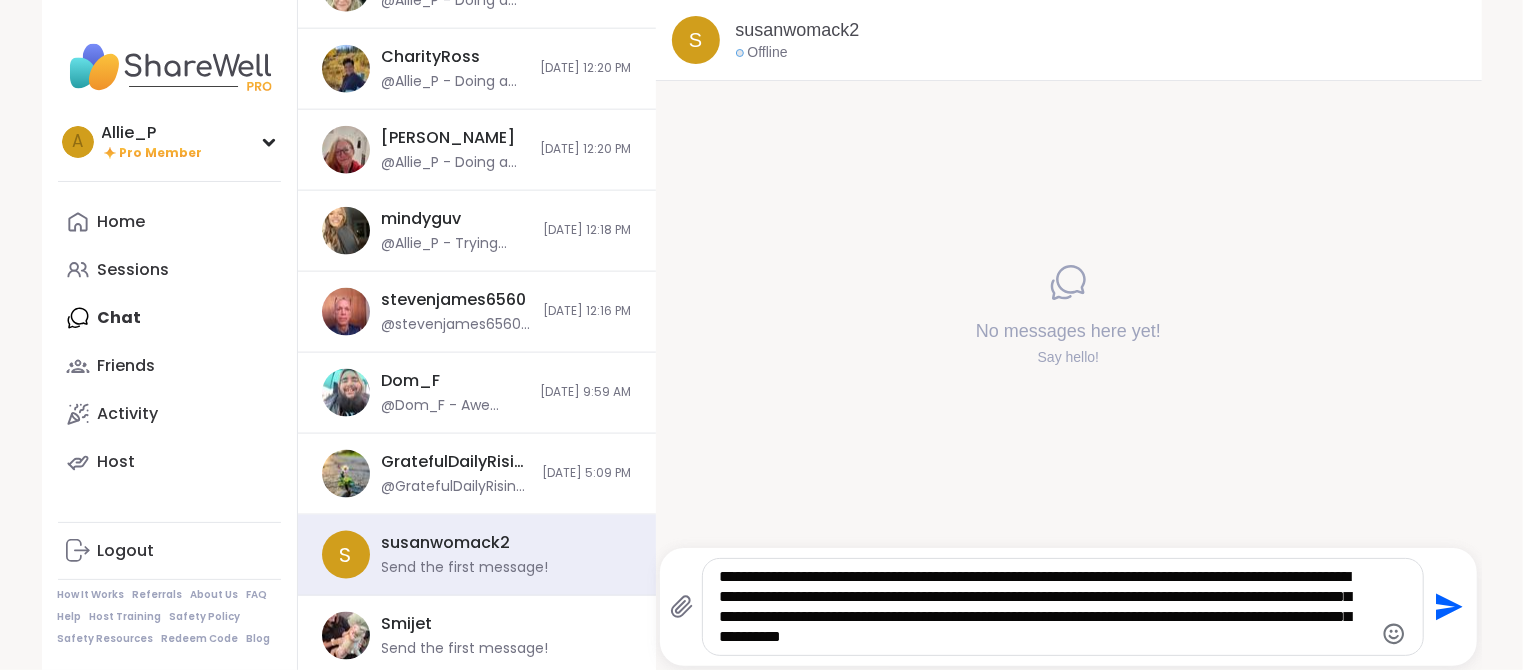 type 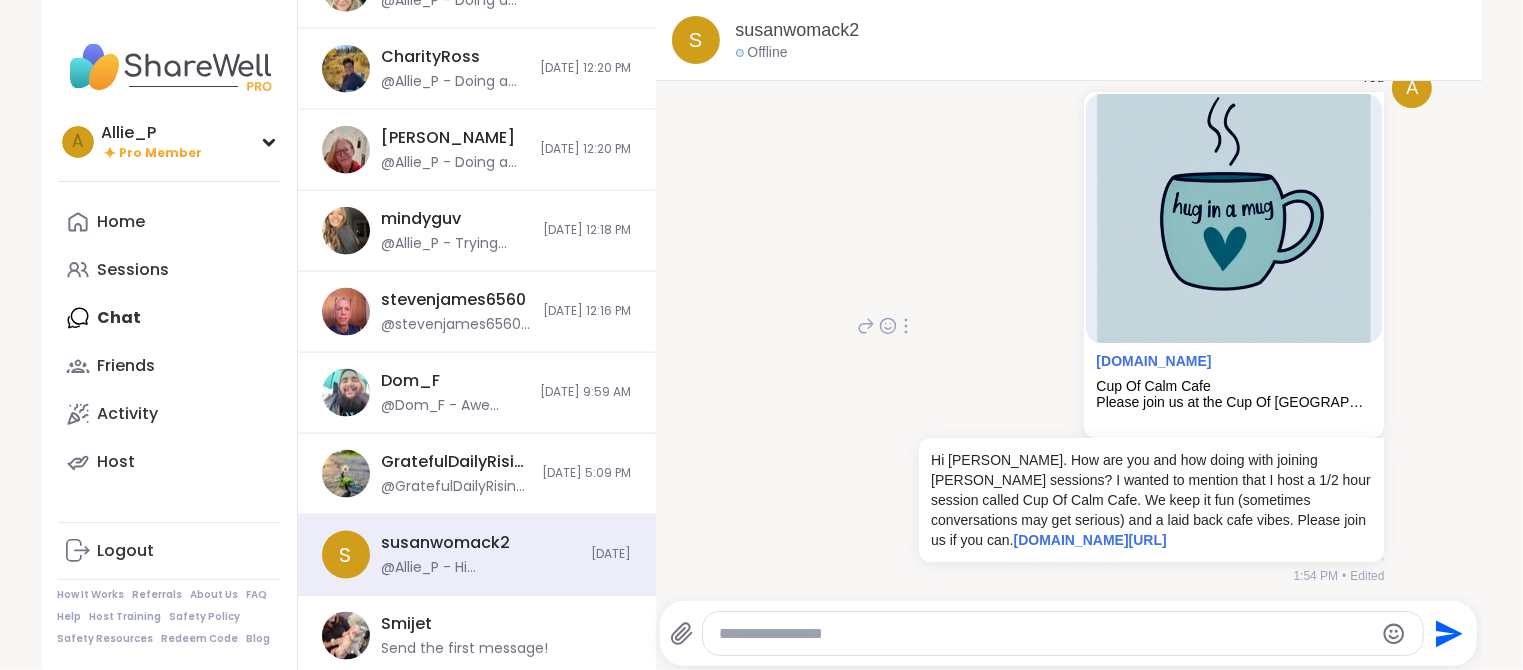 scroll, scrollTop: 44, scrollLeft: 0, axis: vertical 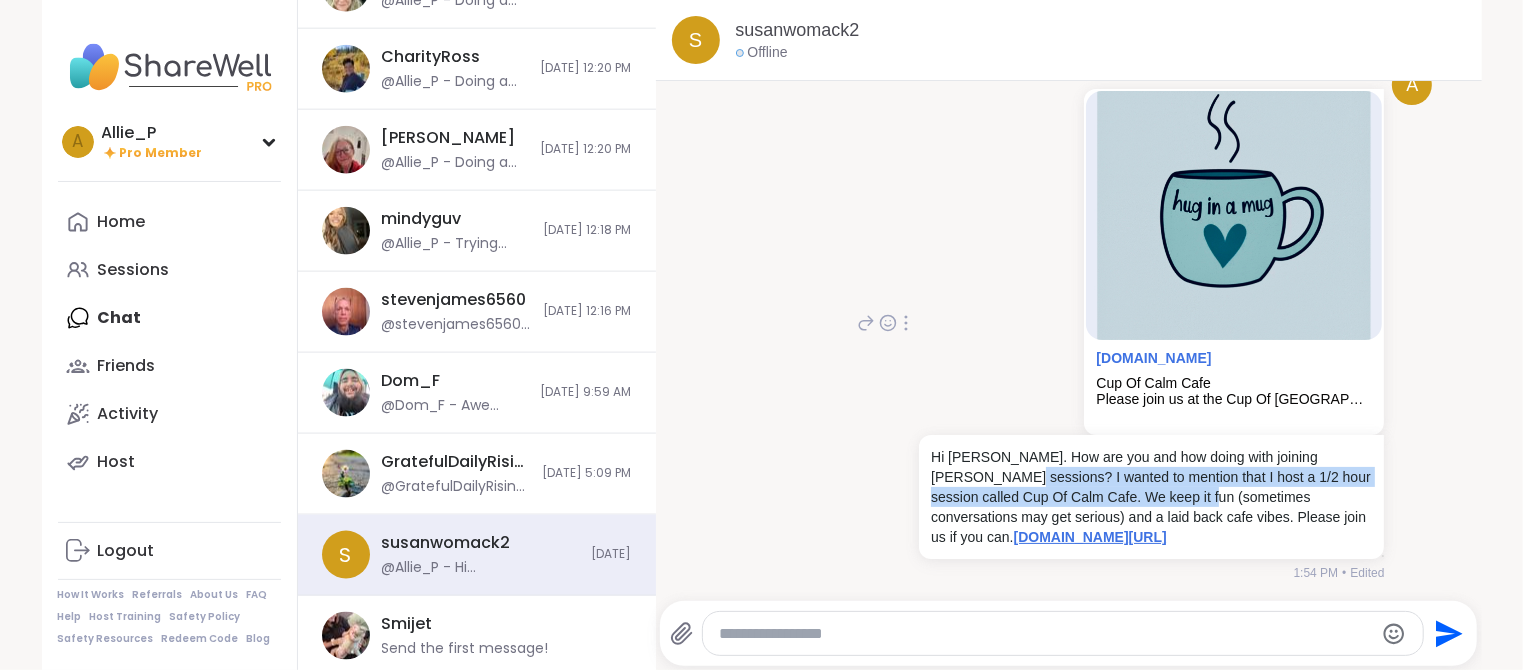 drag, startPoint x: 934, startPoint y: 471, endPoint x: 934, endPoint y: 542, distance: 71 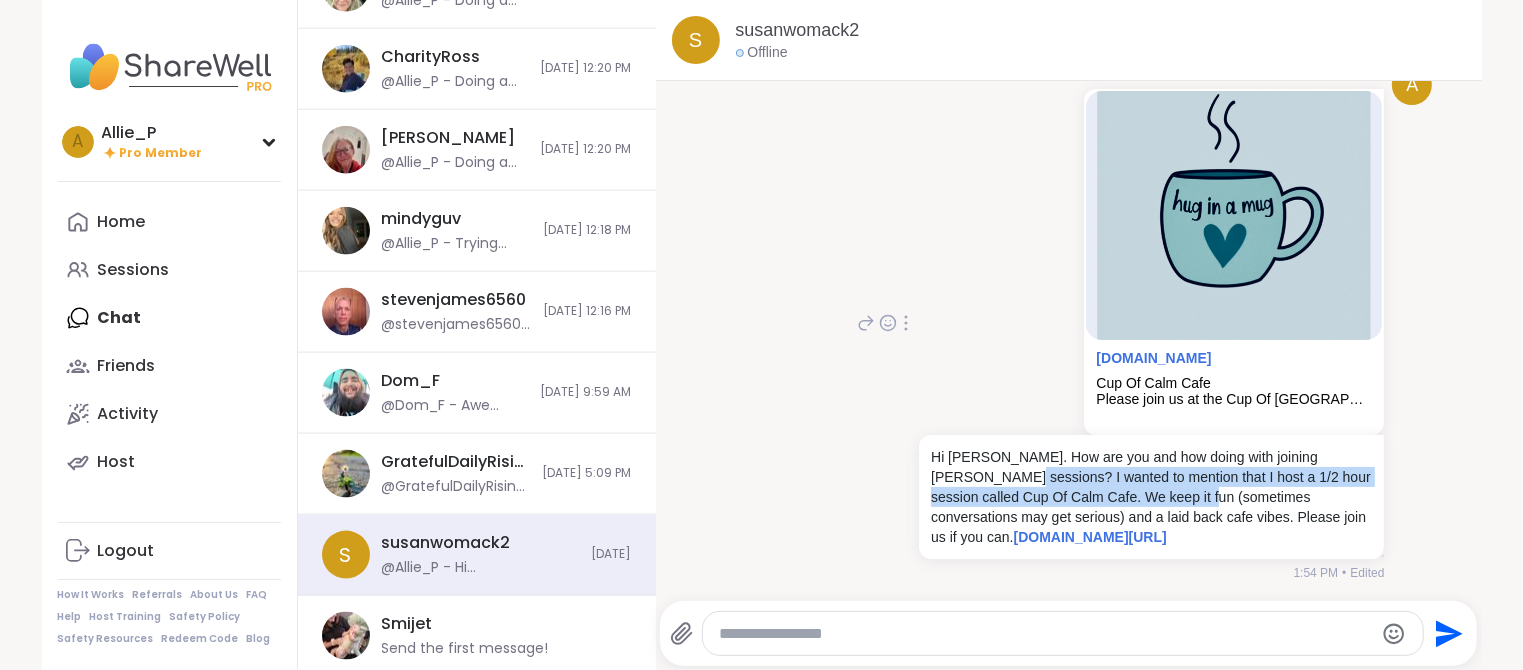 click on "You [DOMAIN_NAME] Cup Of Calm Cafe Please join us at the Cup Of Calm Cafe where you can connect with friends or make a new one. We offer a mindful virtual retreat from the comfort of your own home. Hi [PERSON_NAME]. How are you and how doing with joining [PERSON_NAME] sessions? I wanted to mention that I host a 1/2 hour session called Cup Of Calm Cafe. We keep it fun (sometimes conversations may get serious) and a laid back cafe vibes. Please join us if you can.  [DOMAIN_NAME][URL] 1:54 PM • Edited" at bounding box center [1118, 323] 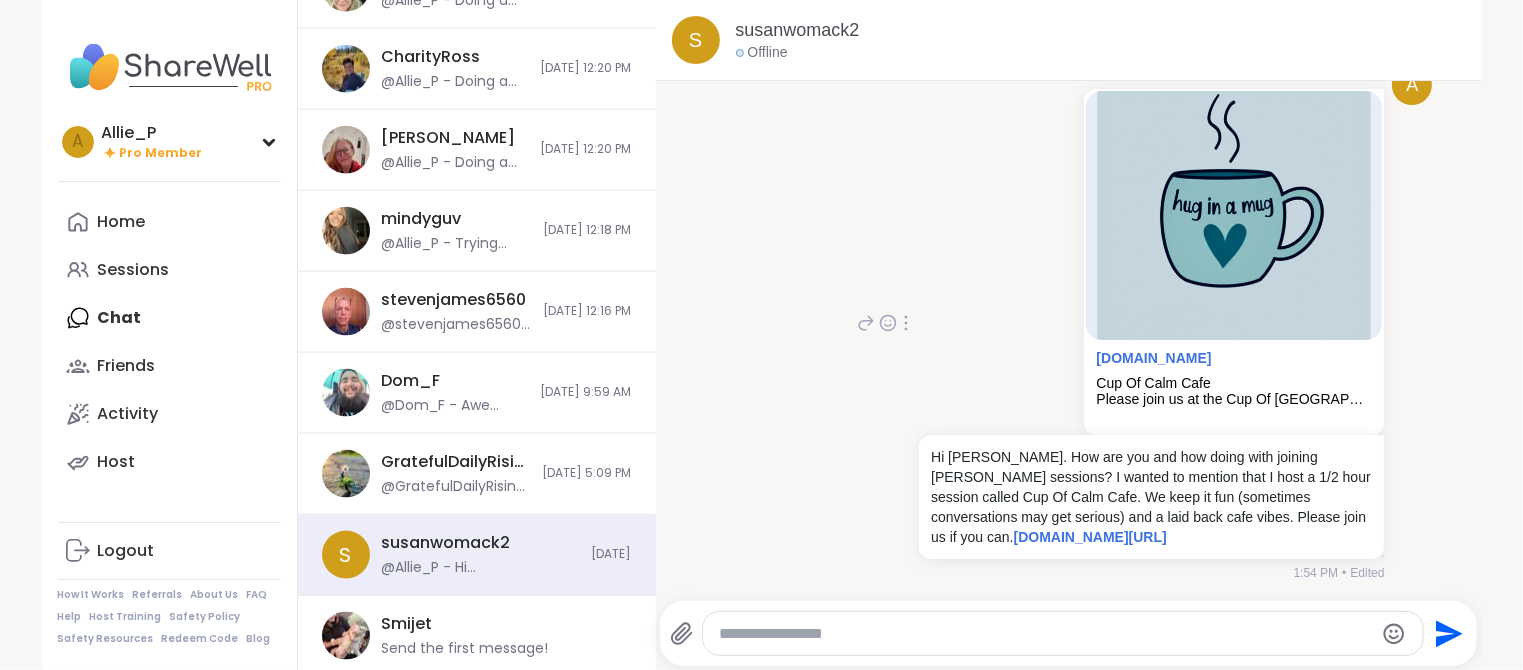 drag, startPoint x: 932, startPoint y: 475, endPoint x: 1396, endPoint y: 558, distance: 471.36505 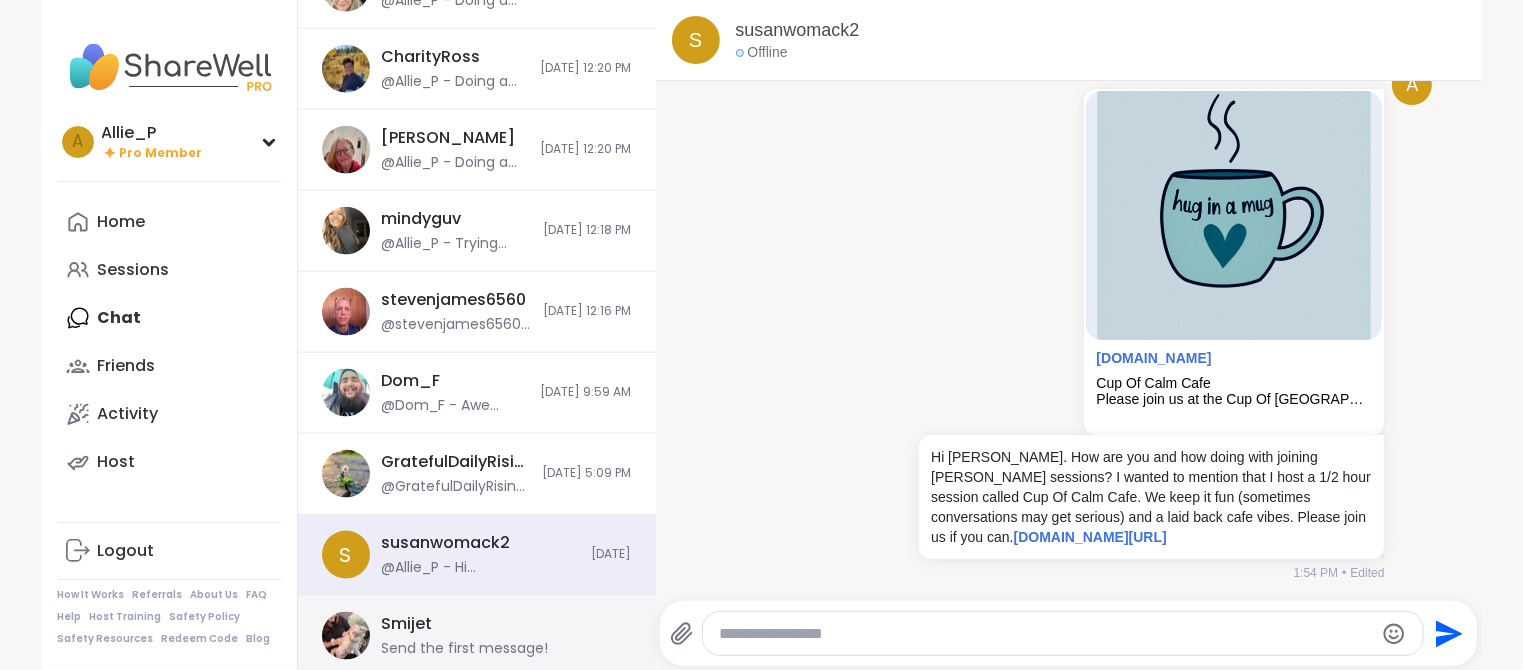 click on "Send the first message!" at bounding box center [465, 649] 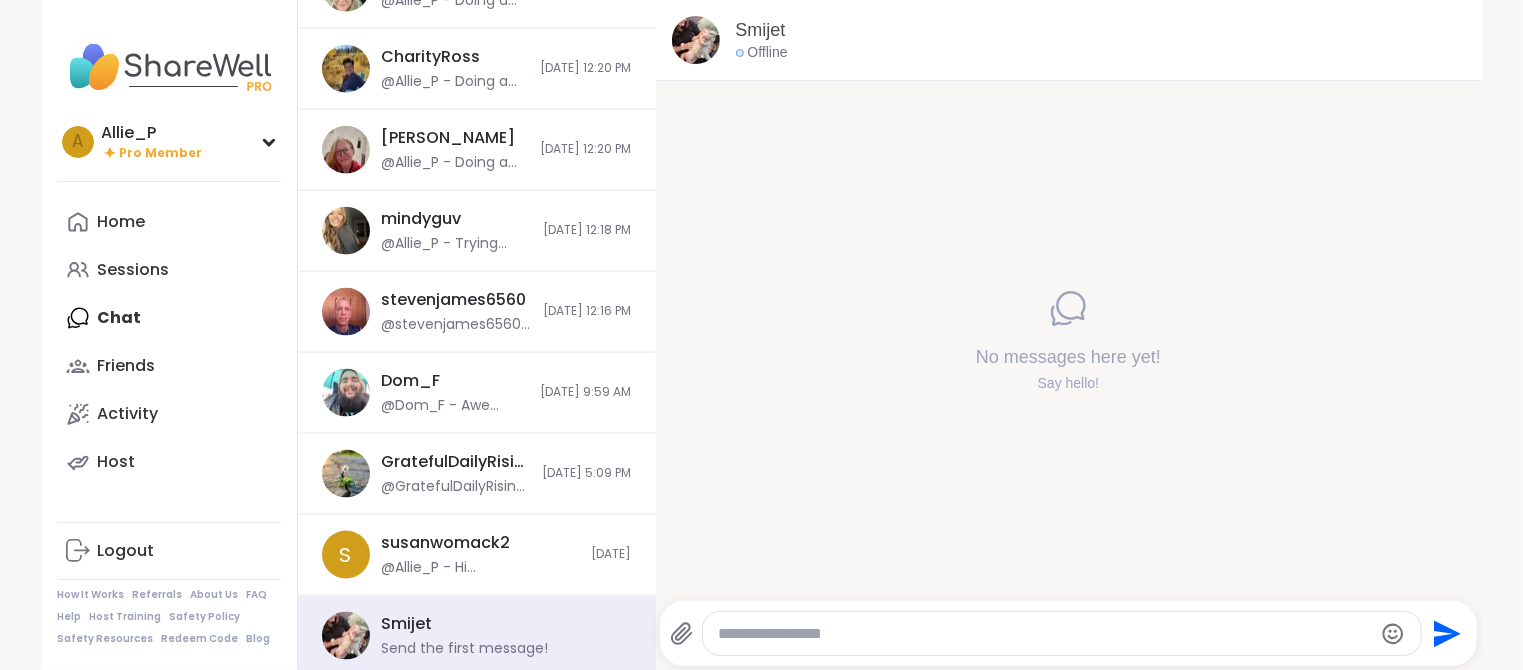 click at bounding box center (1045, 634) 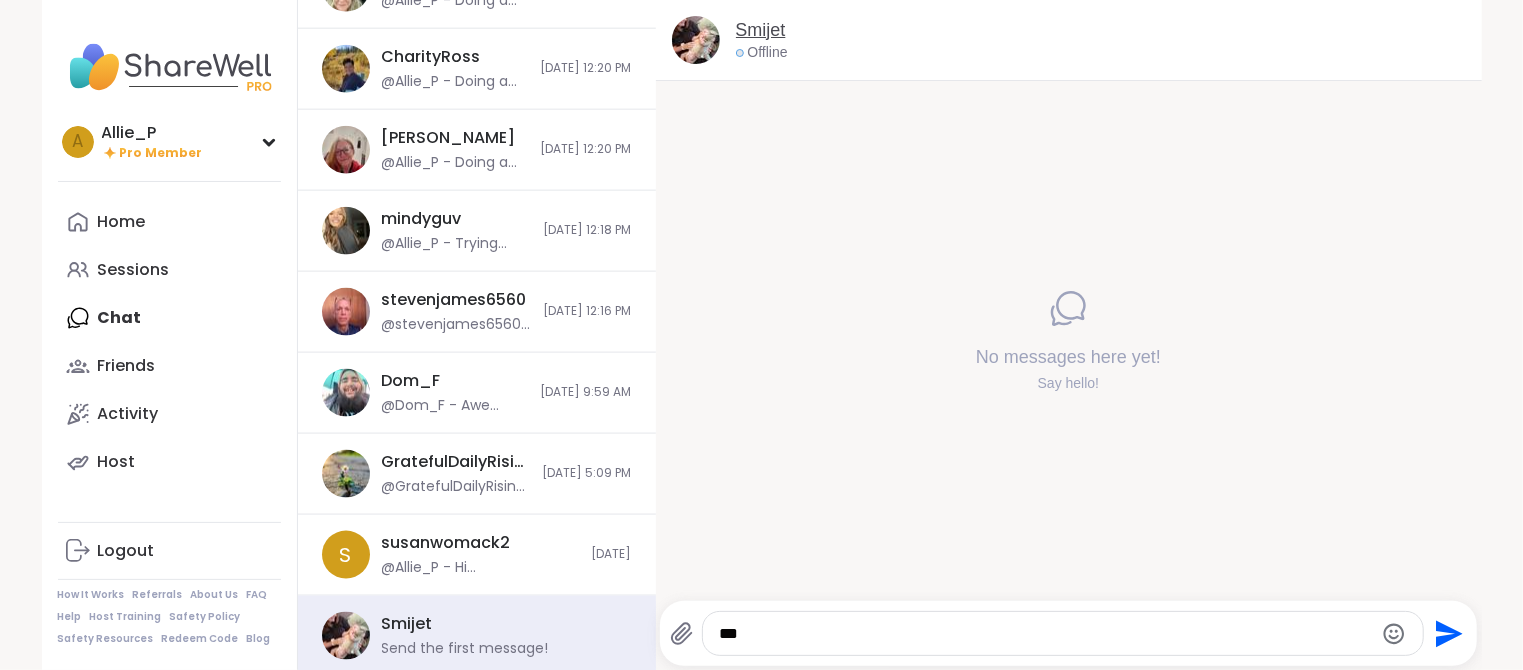 type on "**" 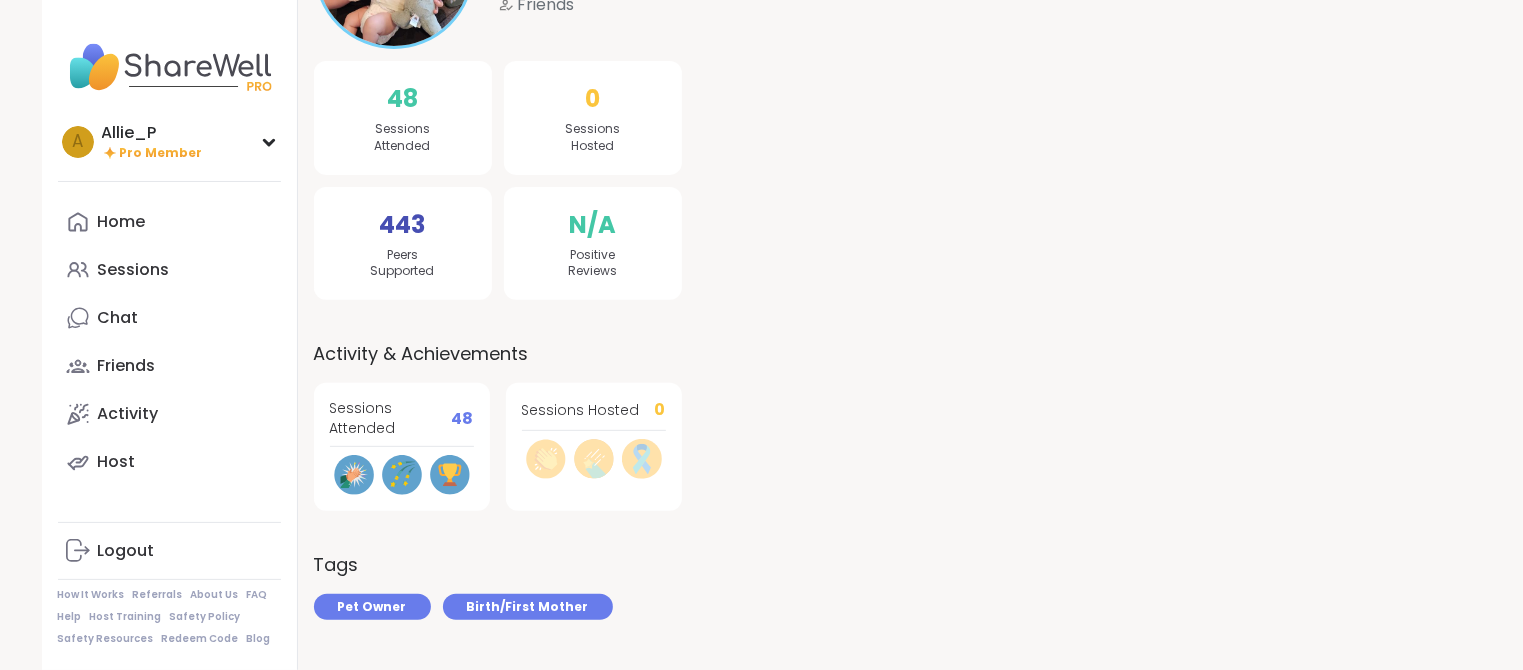 scroll, scrollTop: 0, scrollLeft: 0, axis: both 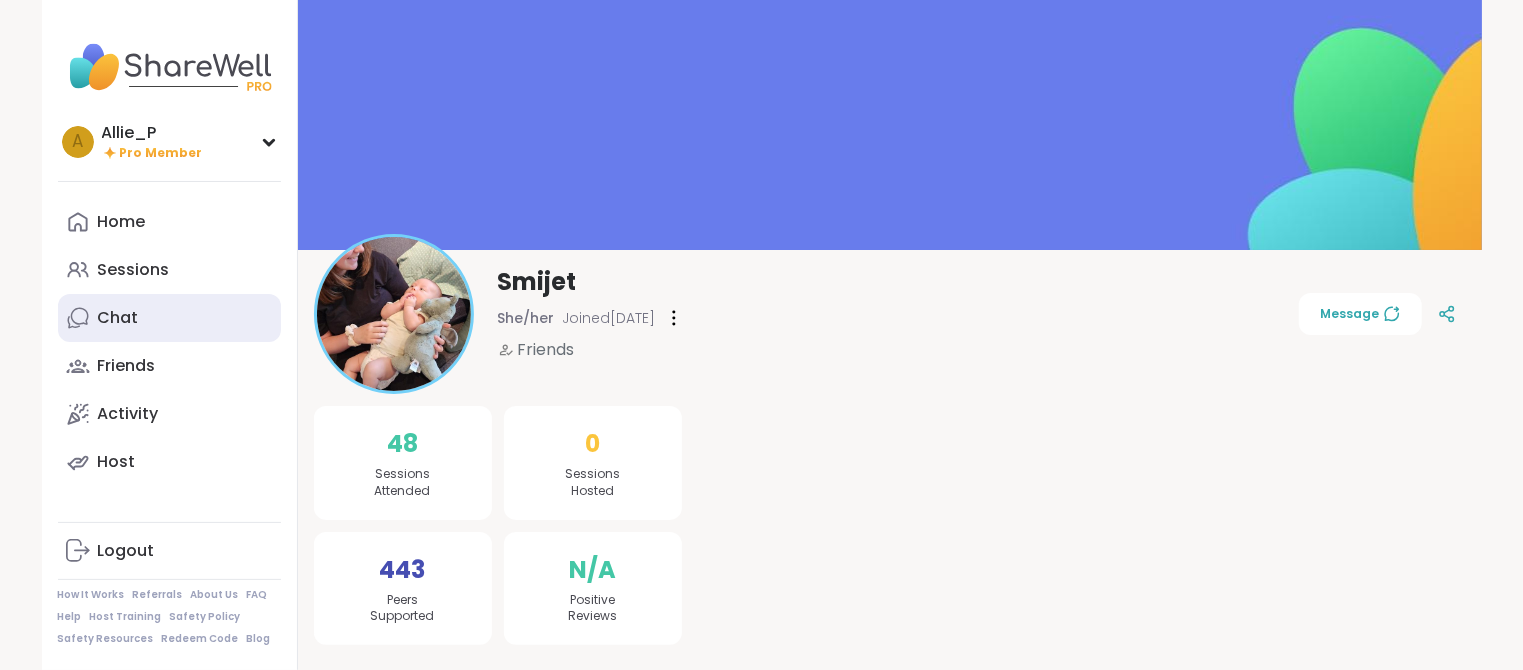 click on "Chat" at bounding box center (118, 318) 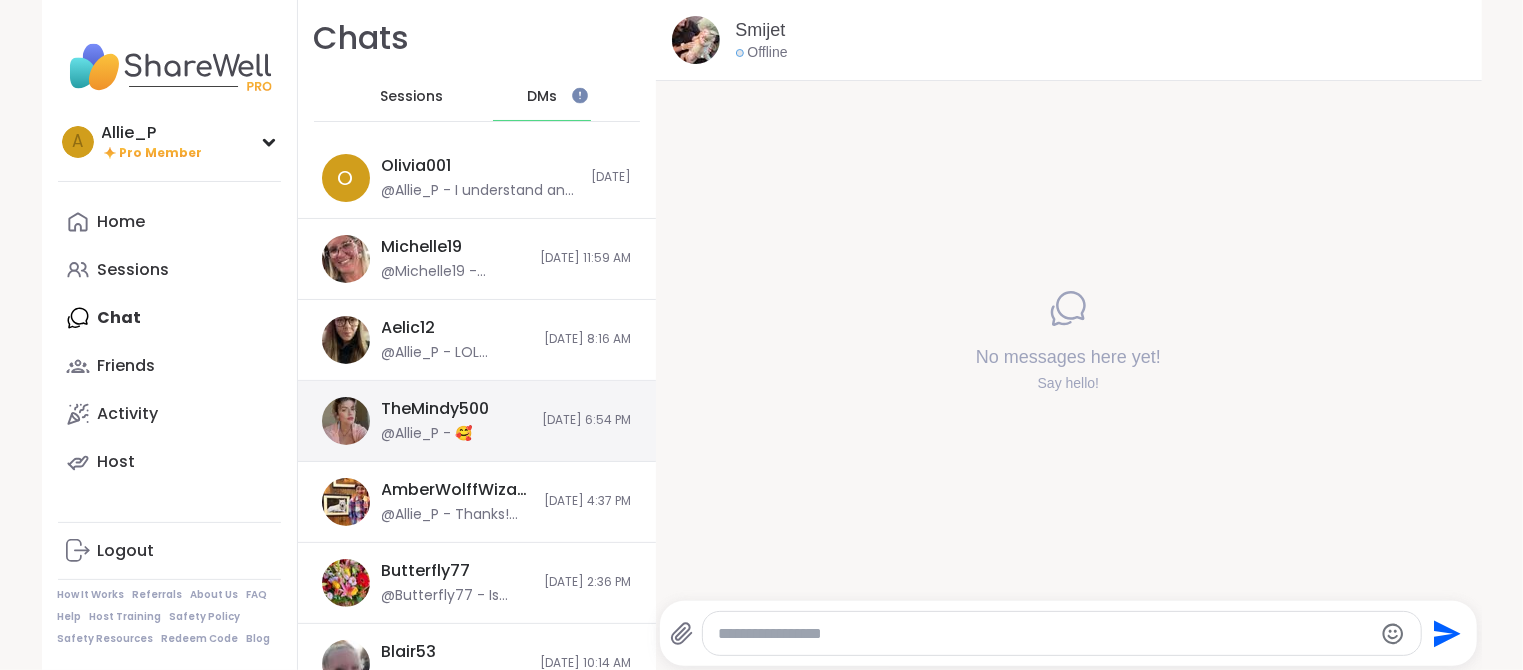 scroll, scrollTop: 0, scrollLeft: 0, axis: both 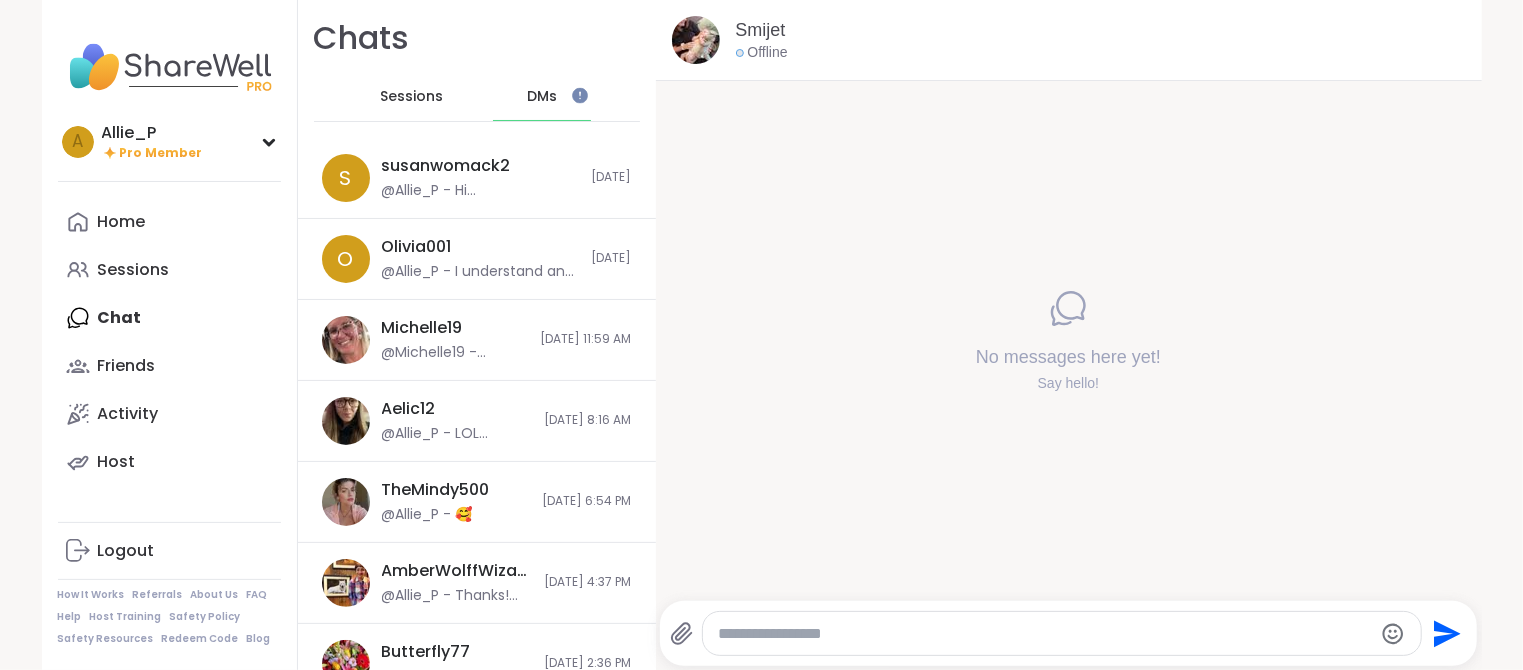 click at bounding box center [1045, 634] 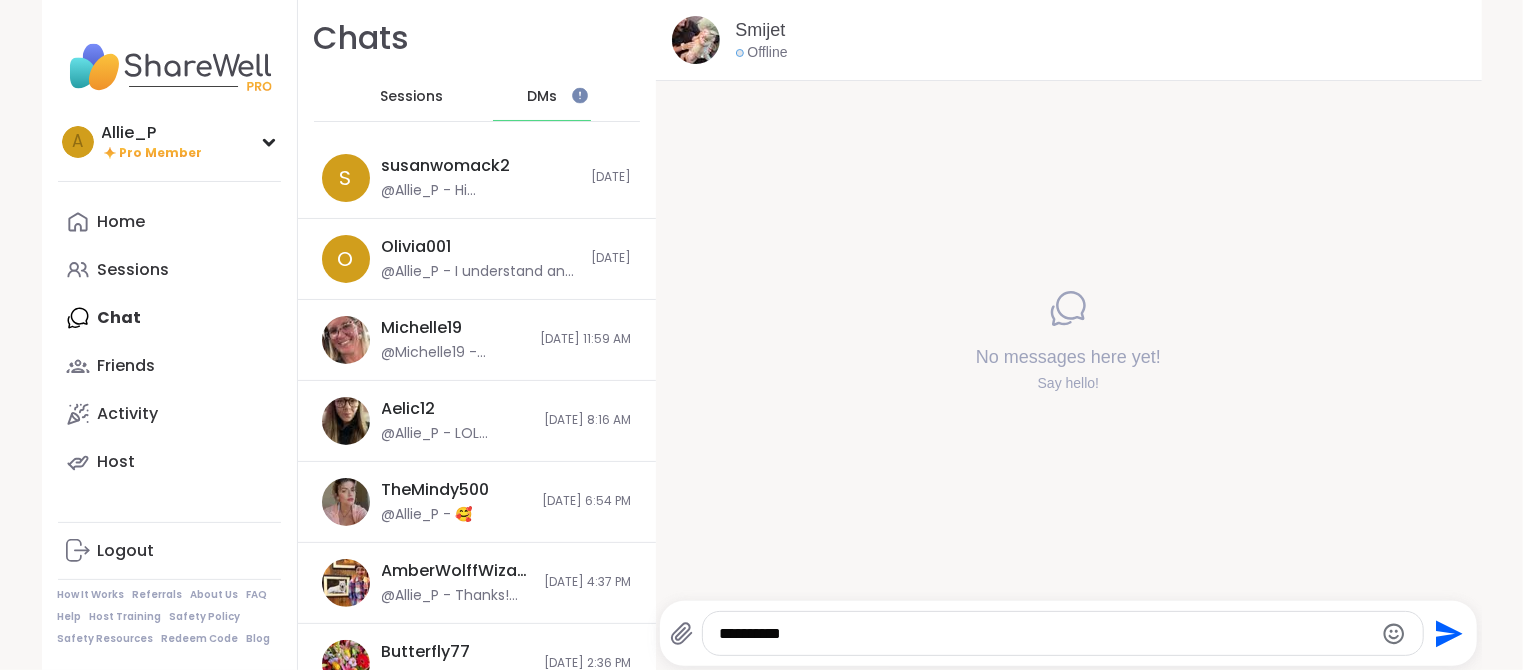 paste on "**********" 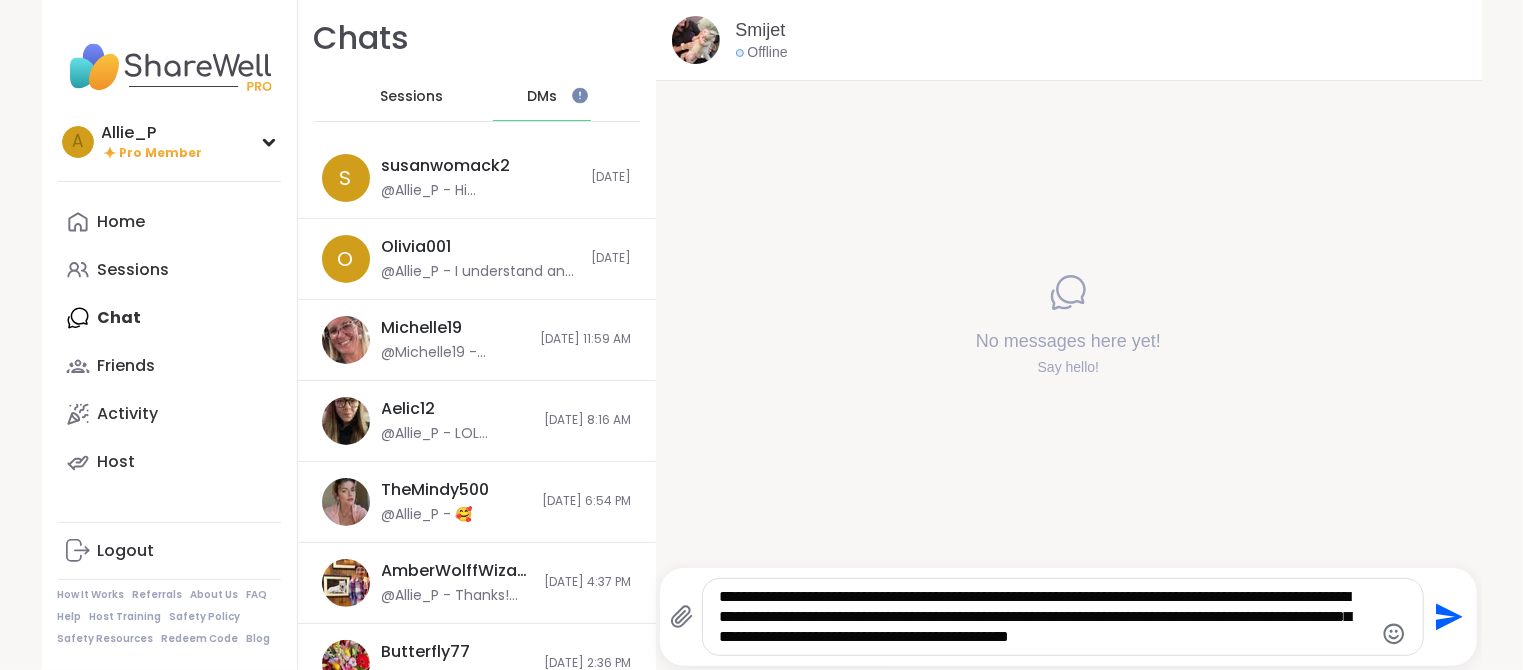 type on "**********" 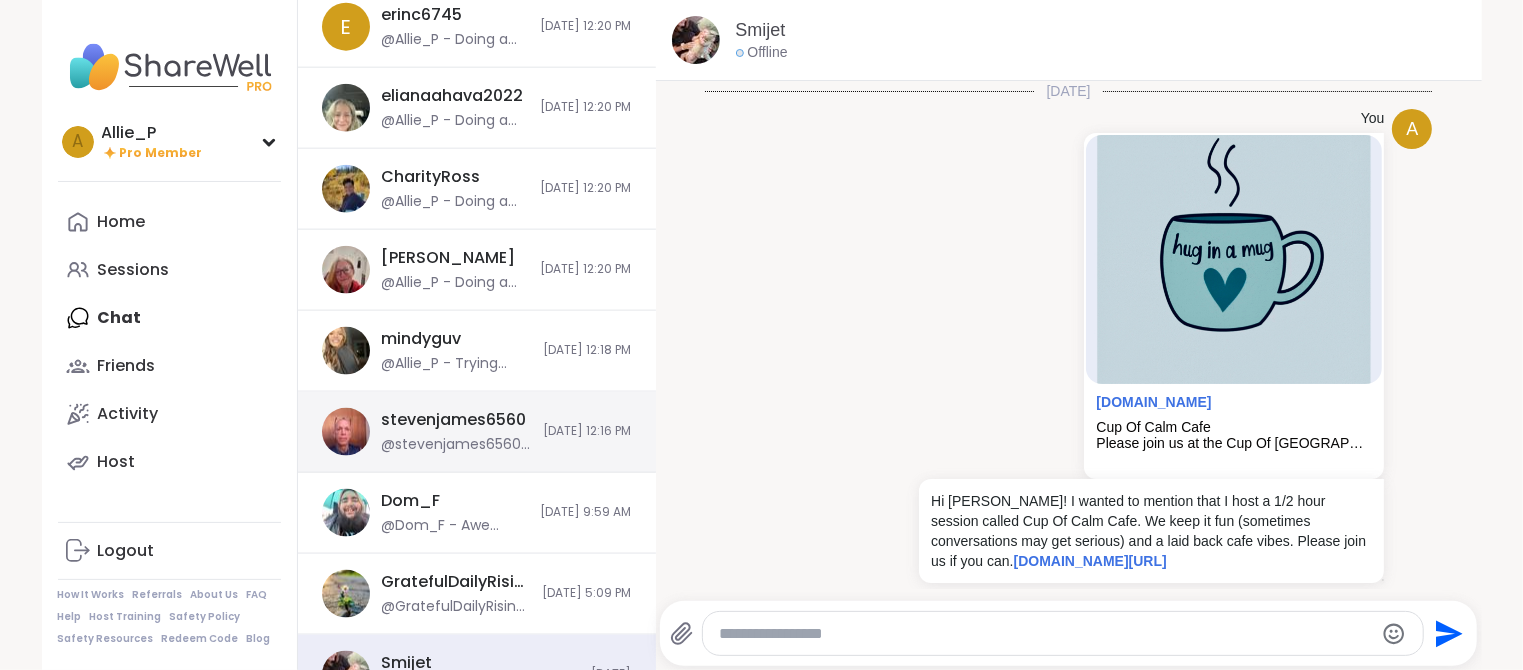 scroll, scrollTop: 1536, scrollLeft: 0, axis: vertical 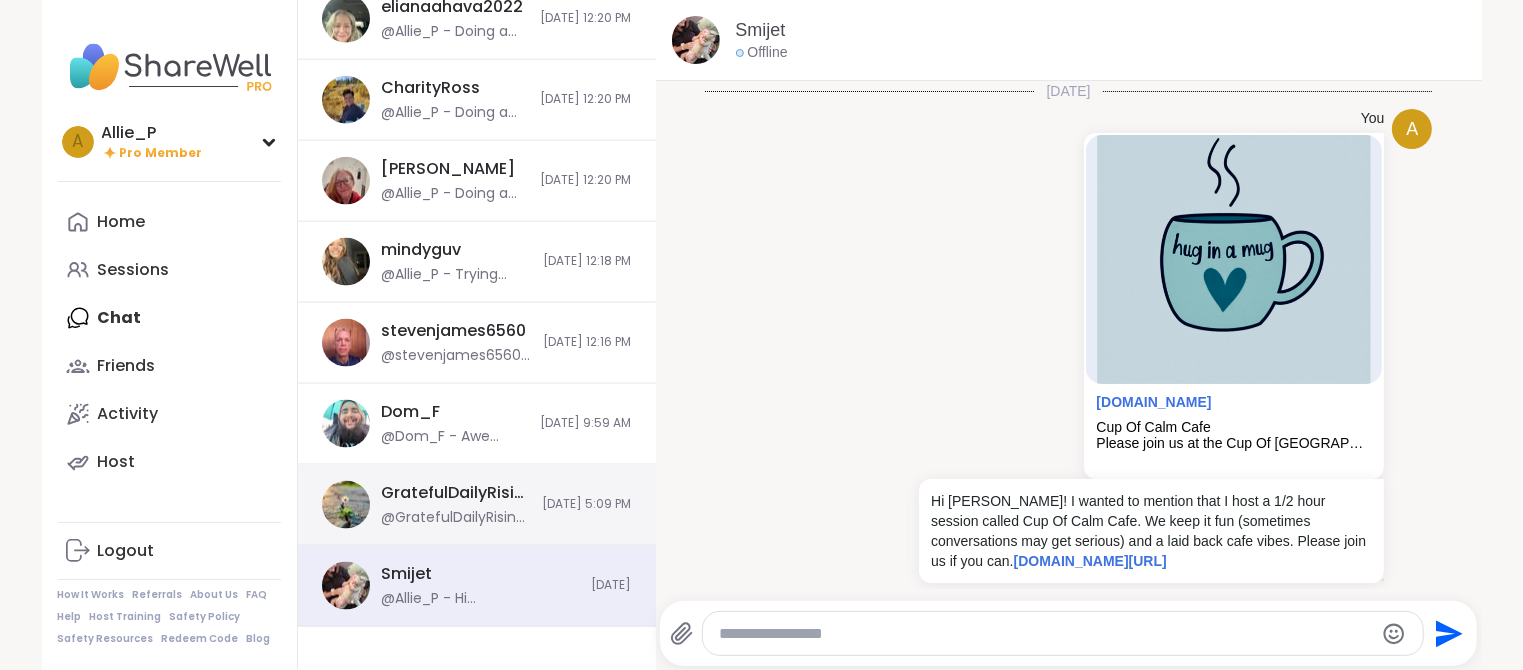 click on "GratefulDailyRisingStill" at bounding box center [456, 493] 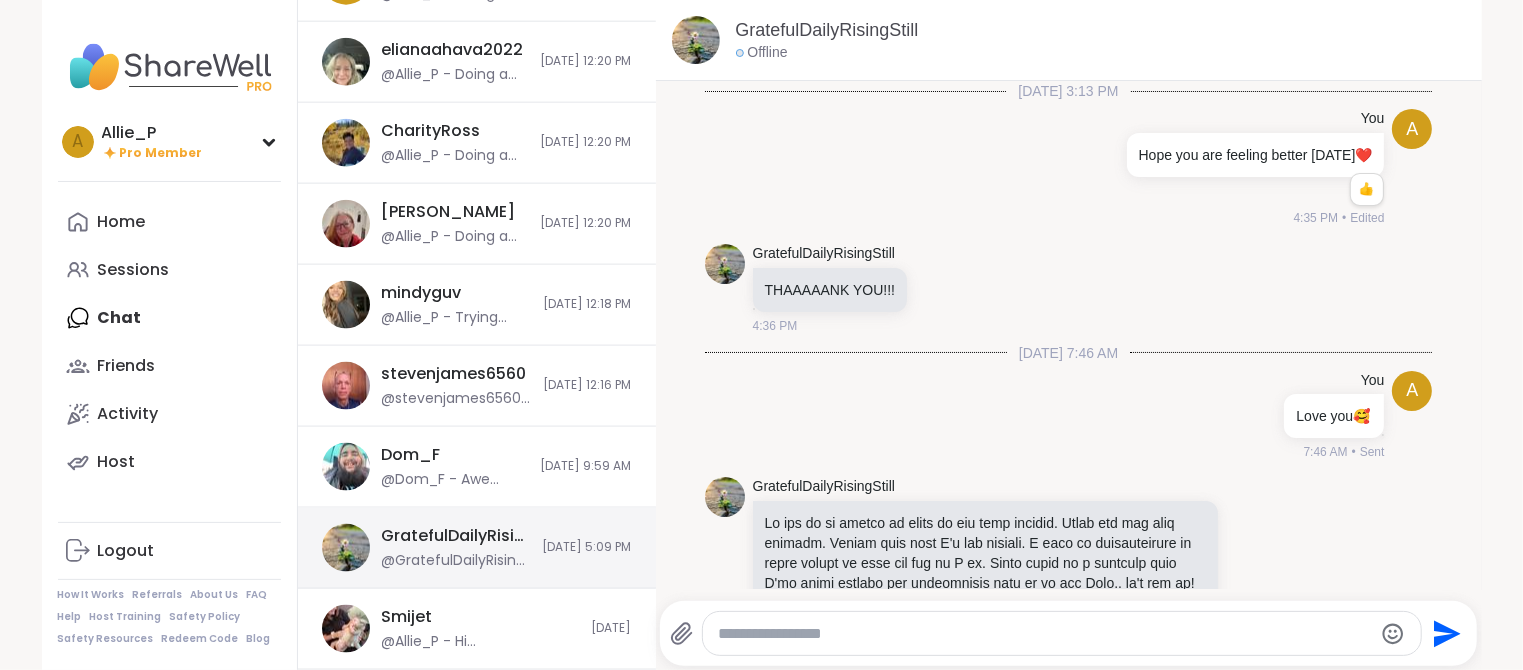 scroll, scrollTop: 1486, scrollLeft: 0, axis: vertical 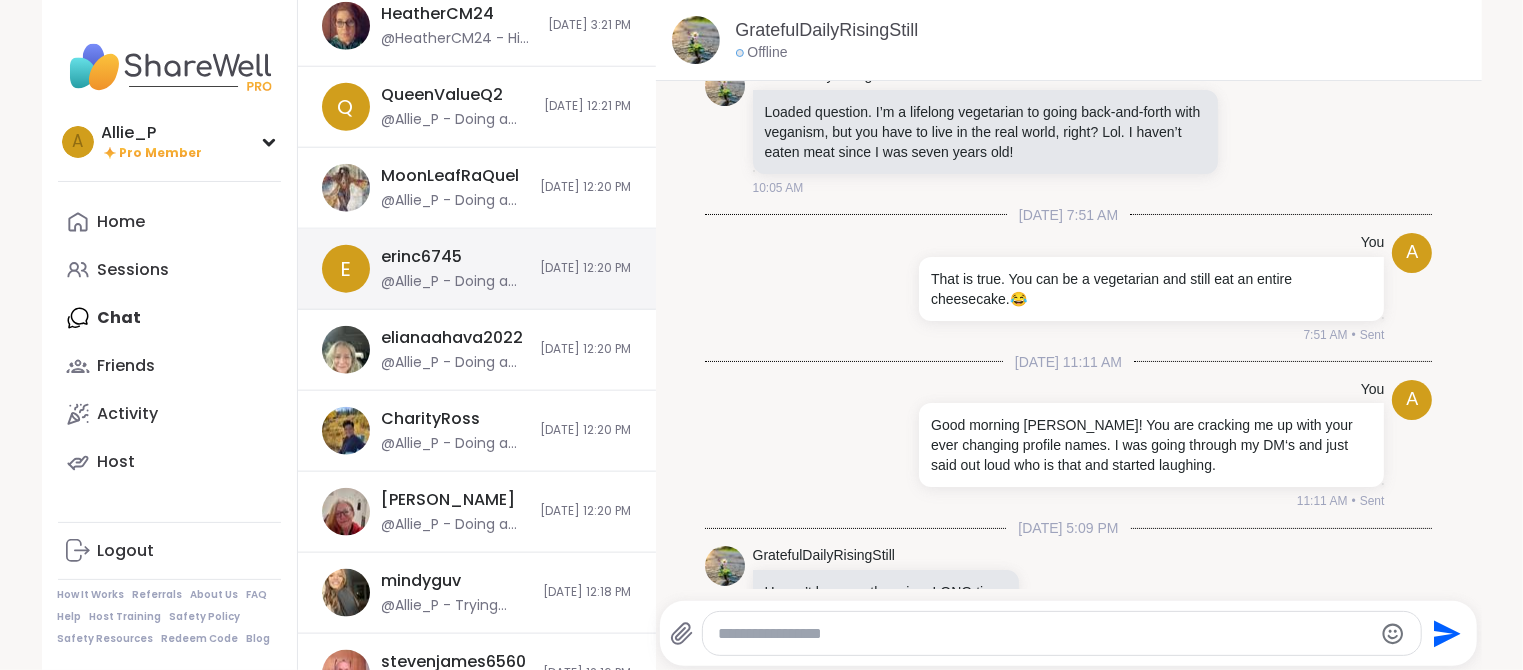 click on "@Allie_P - Doing a pop up session [DATE] if you are interested. [DOMAIN_NAME][URL]" at bounding box center [455, 282] 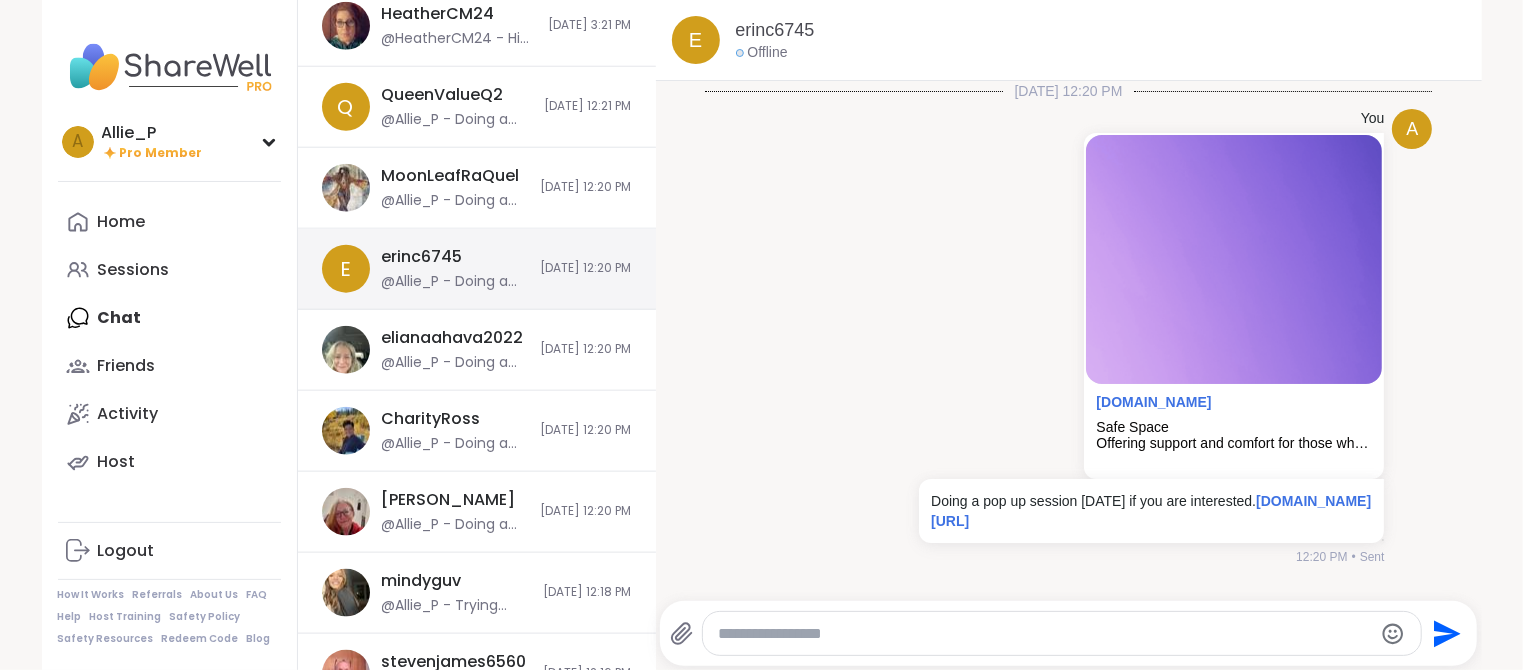 scroll, scrollTop: 4, scrollLeft: 0, axis: vertical 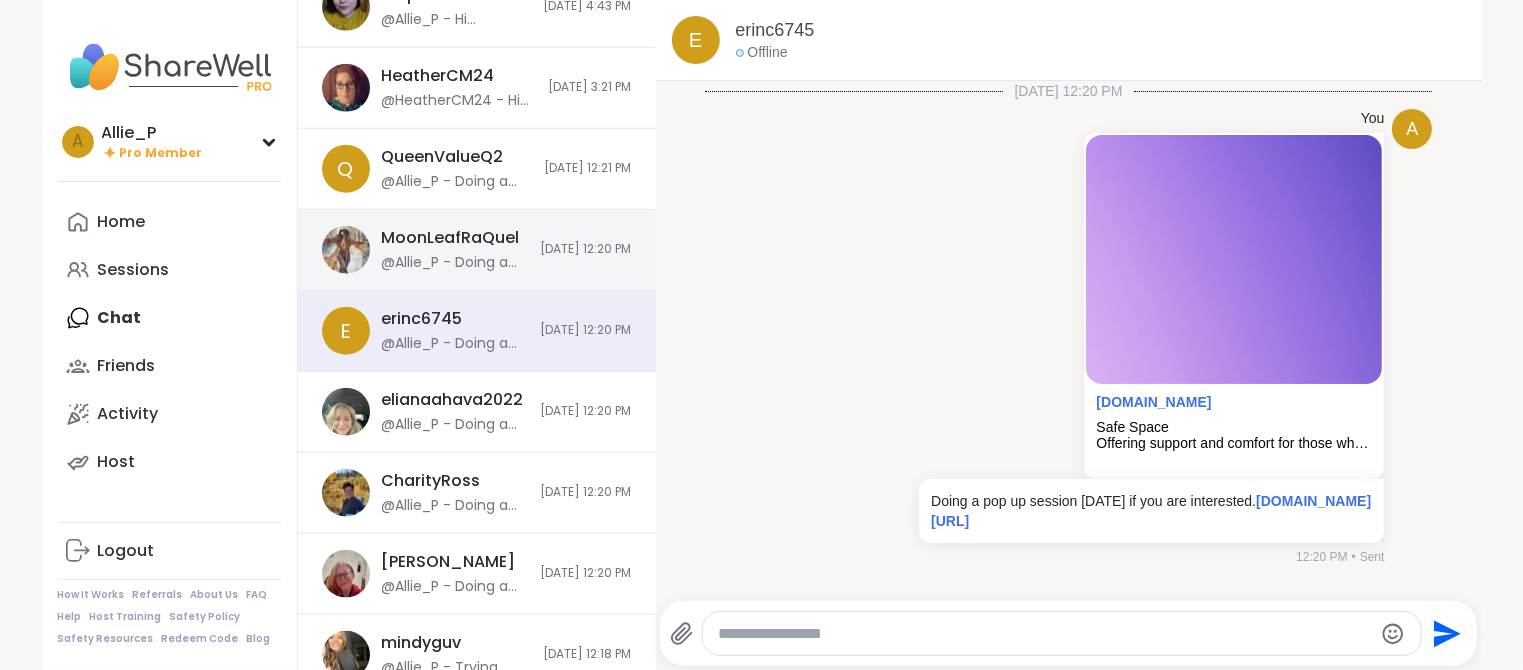 click on "[DATE] 12:20 PM" at bounding box center [586, 249] 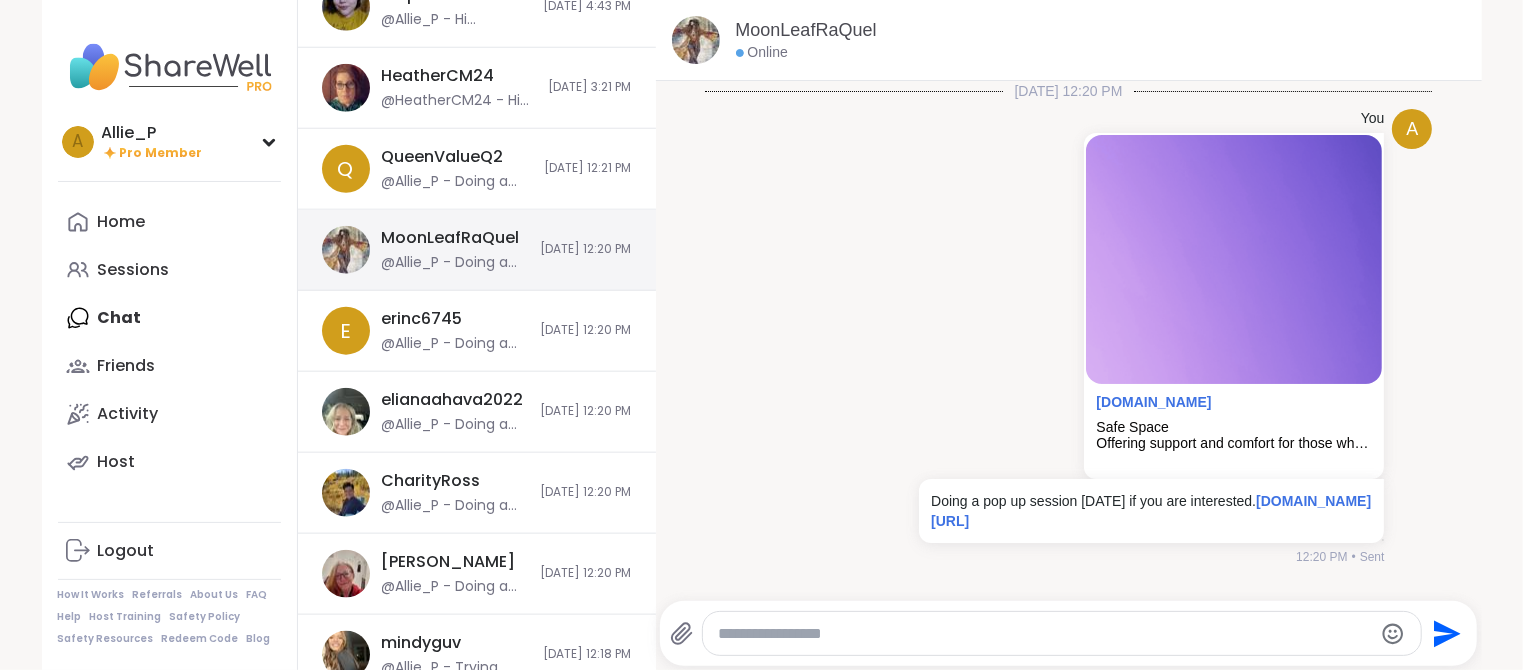 scroll, scrollTop: 4, scrollLeft: 0, axis: vertical 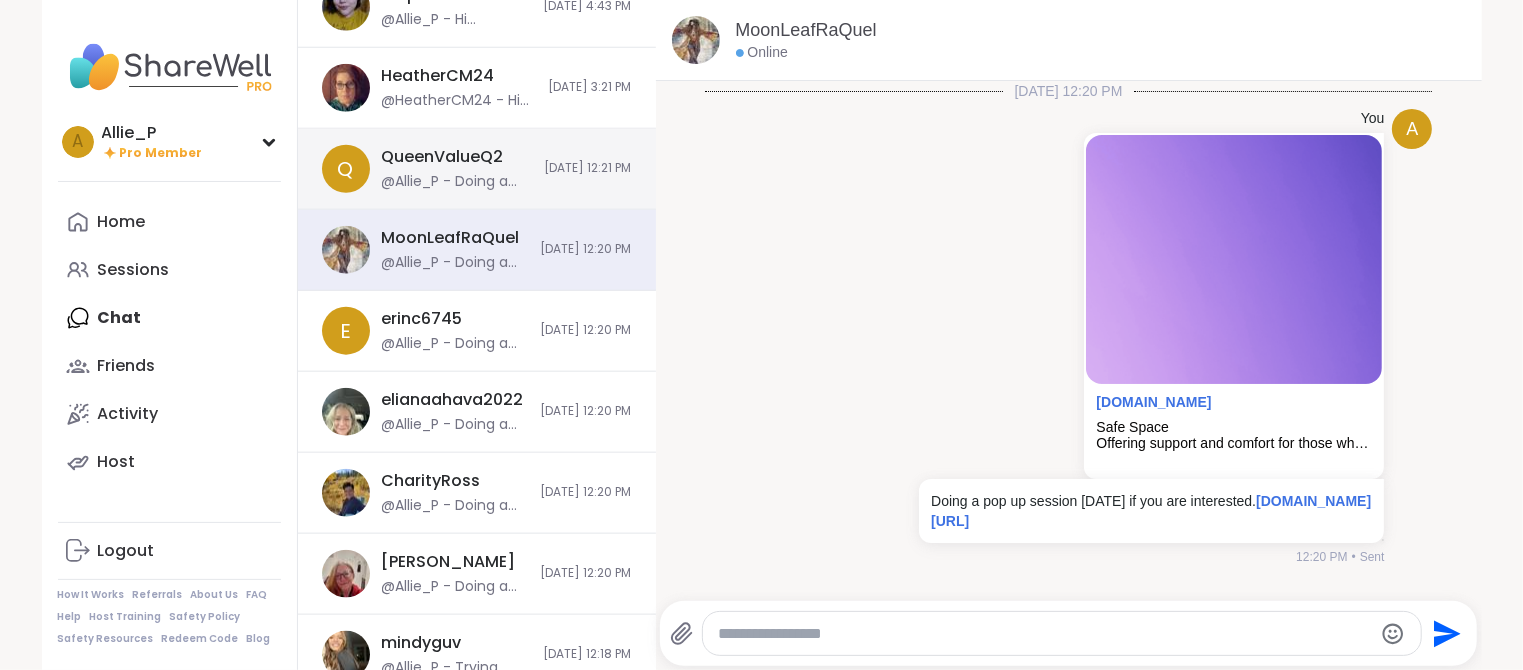 click on "Q QueenValueQ2 @Allie_P - Doing a pop up session [DATE] if you are interested. [DOMAIN_NAME][URL] [DATE] 12:21 PM" at bounding box center [477, 169] 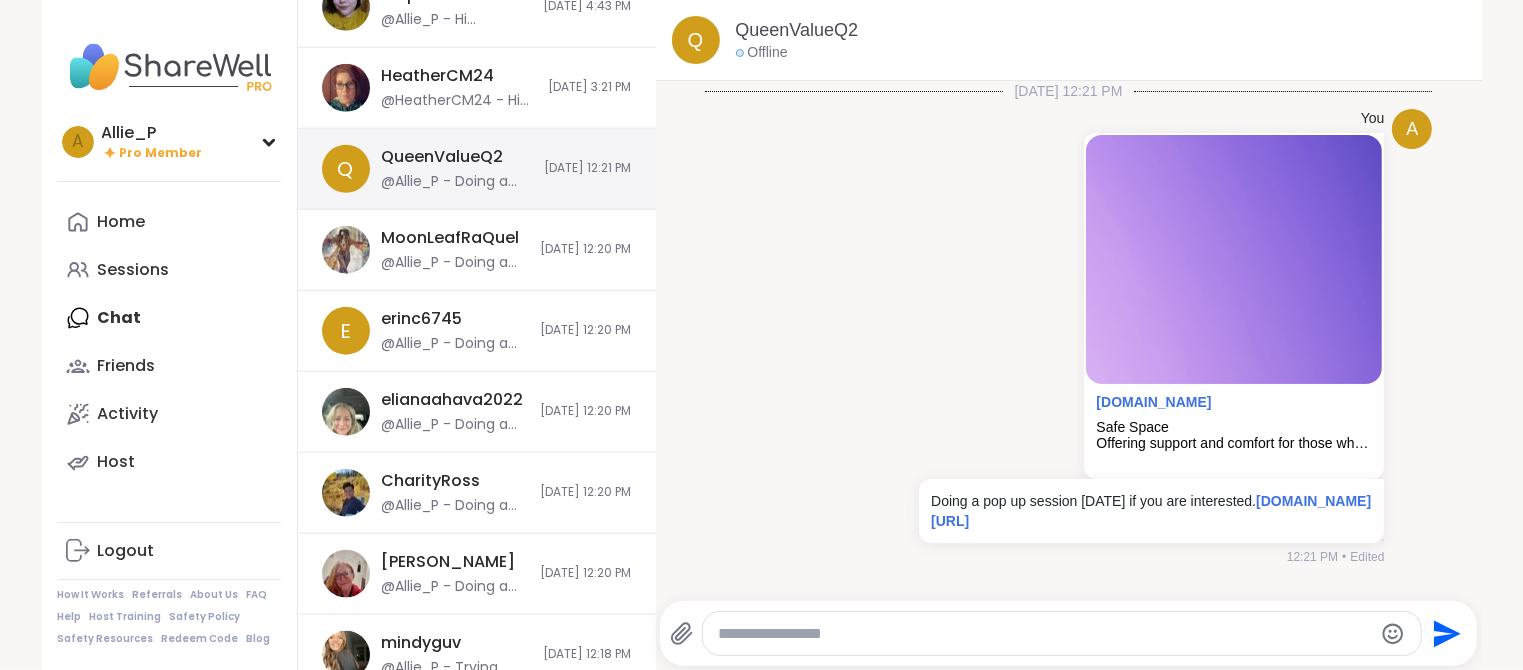 scroll, scrollTop: 4, scrollLeft: 0, axis: vertical 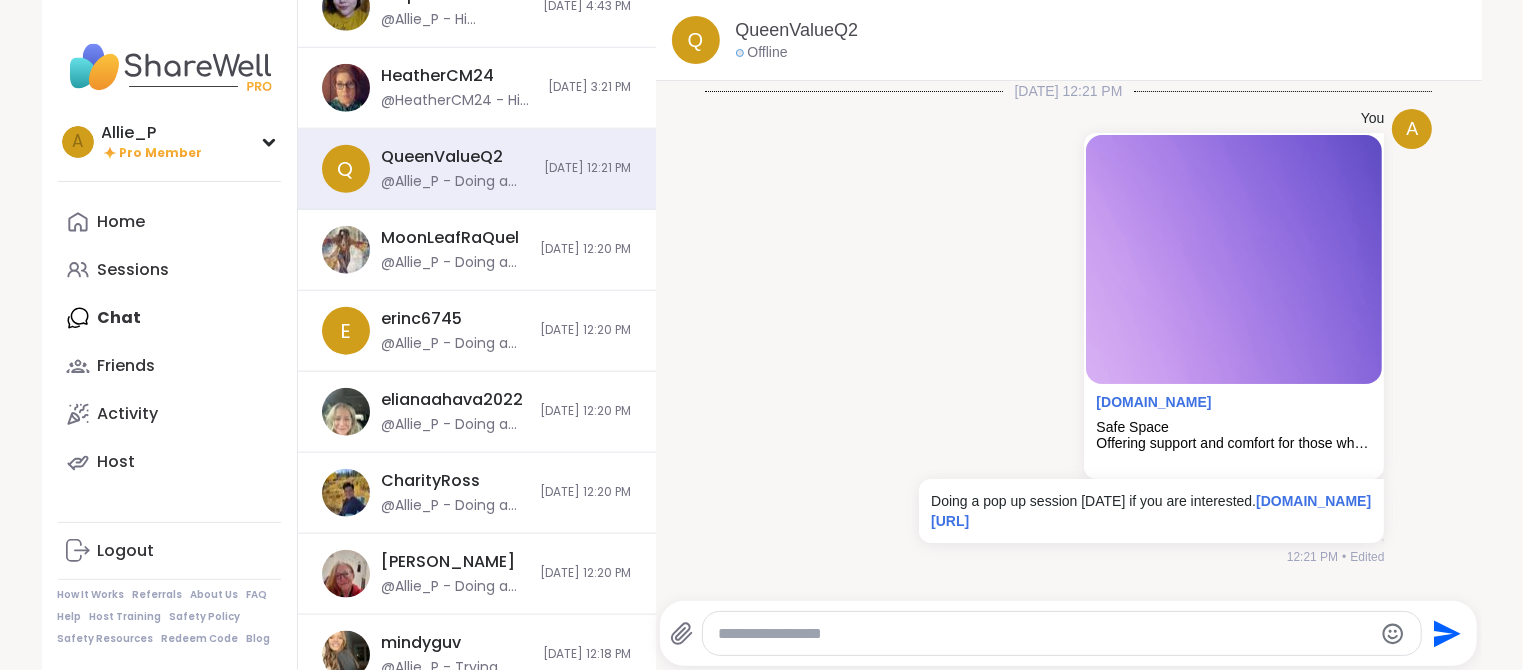 click at bounding box center (1045, 634) 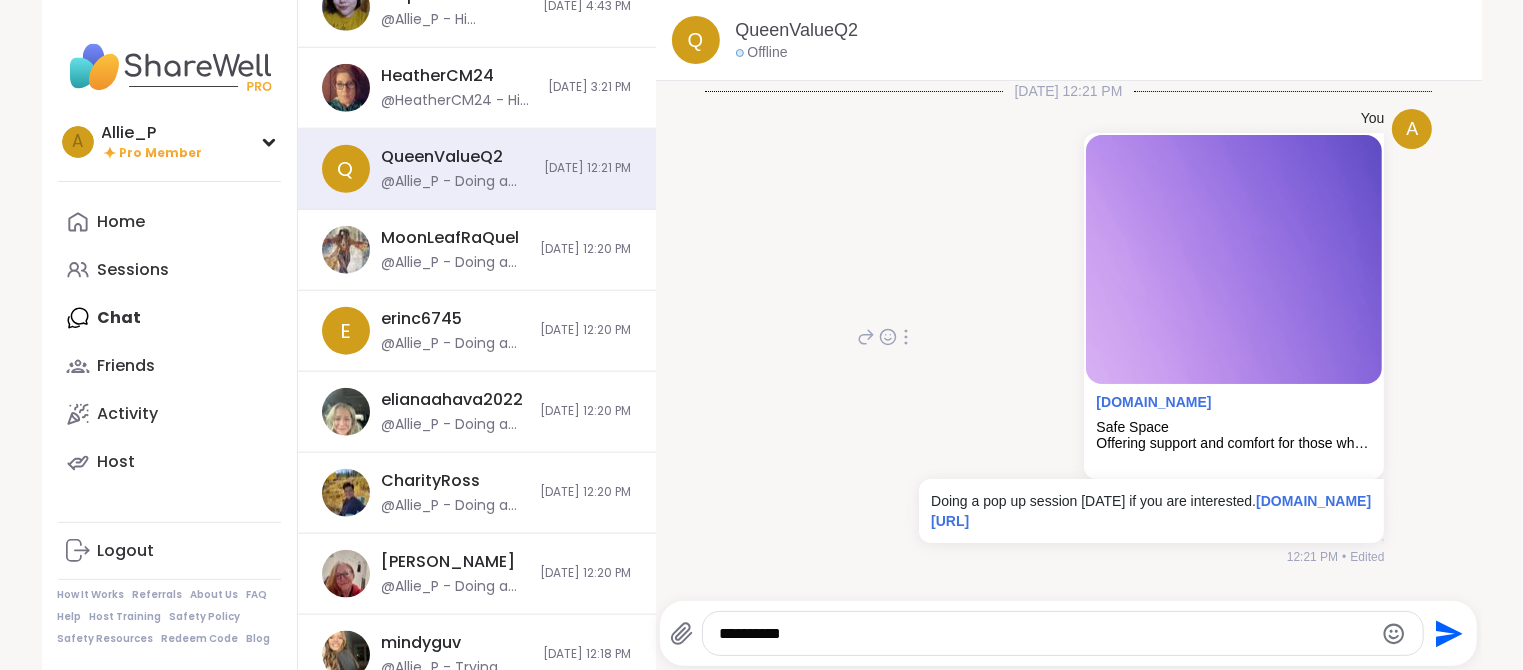 paste on "**********" 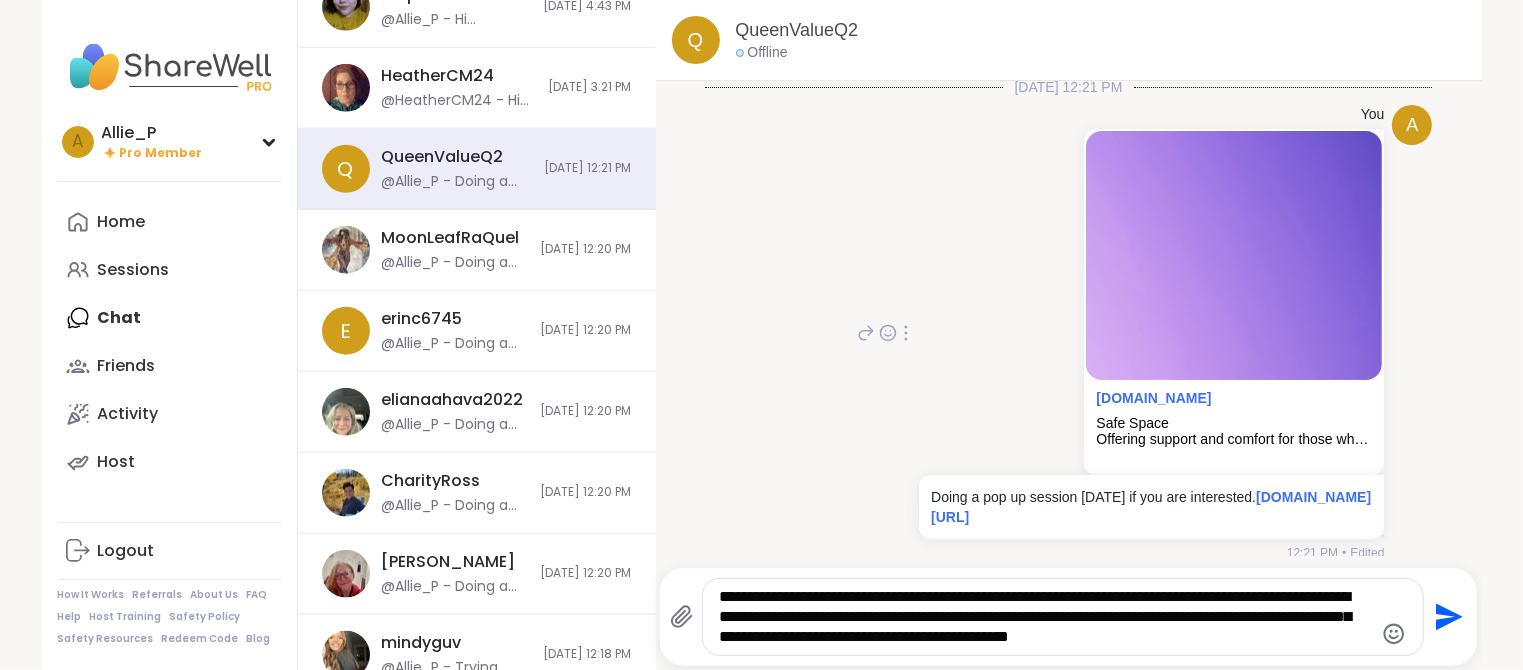 type 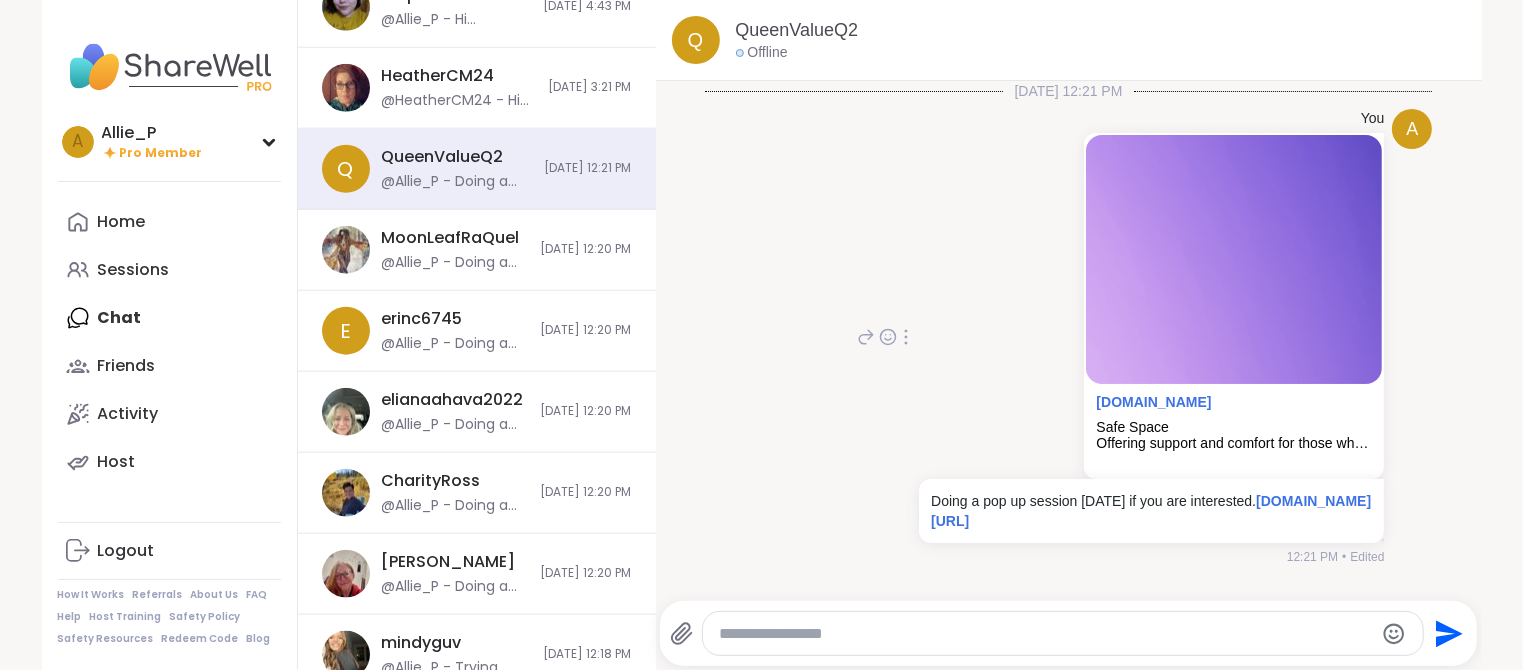 scroll, scrollTop: 191, scrollLeft: 0, axis: vertical 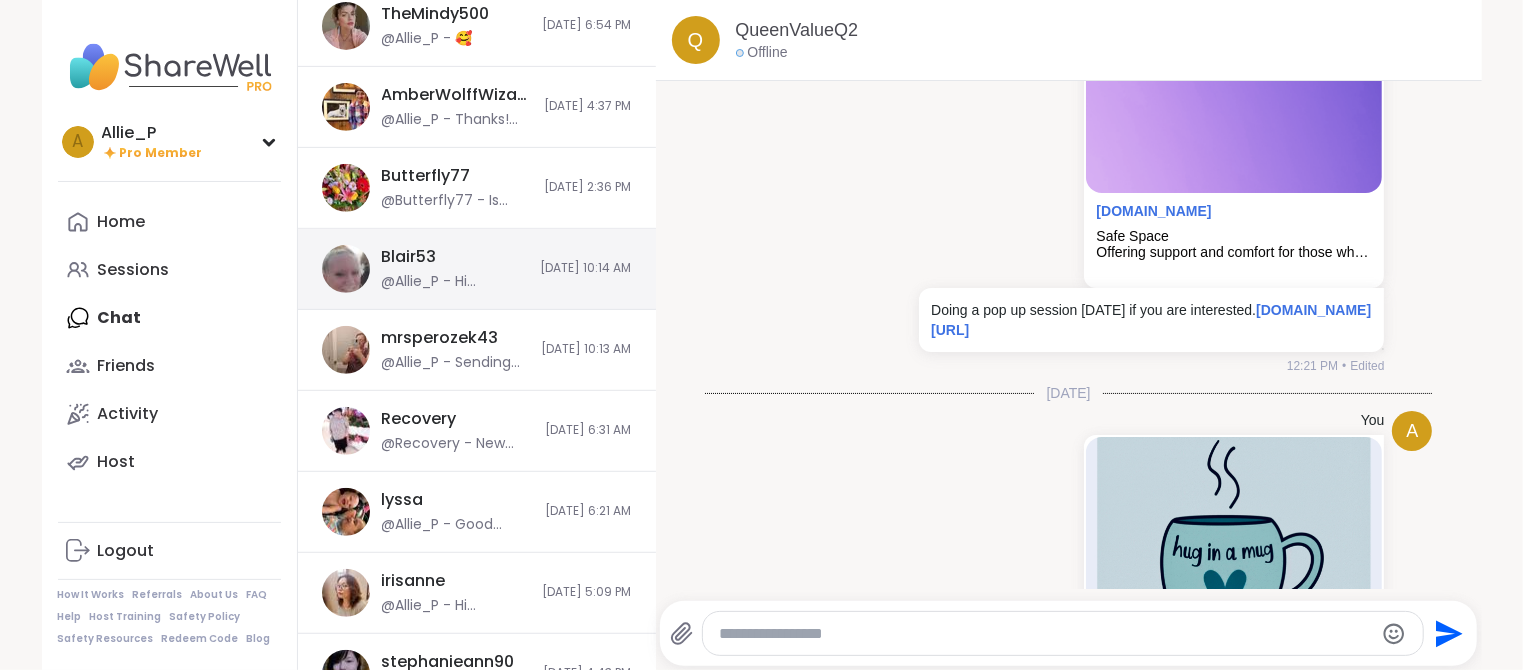 click on "Blair53" at bounding box center [409, 257] 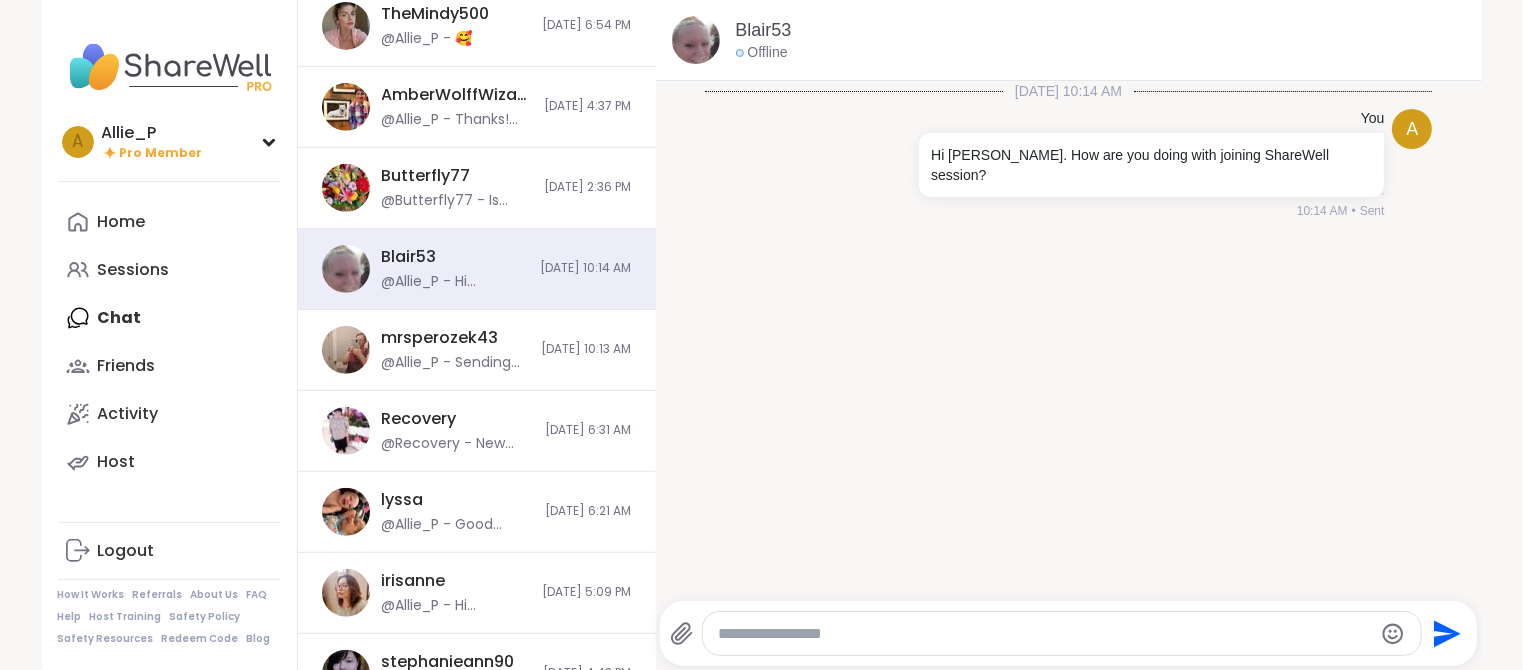 click at bounding box center (1045, 634) 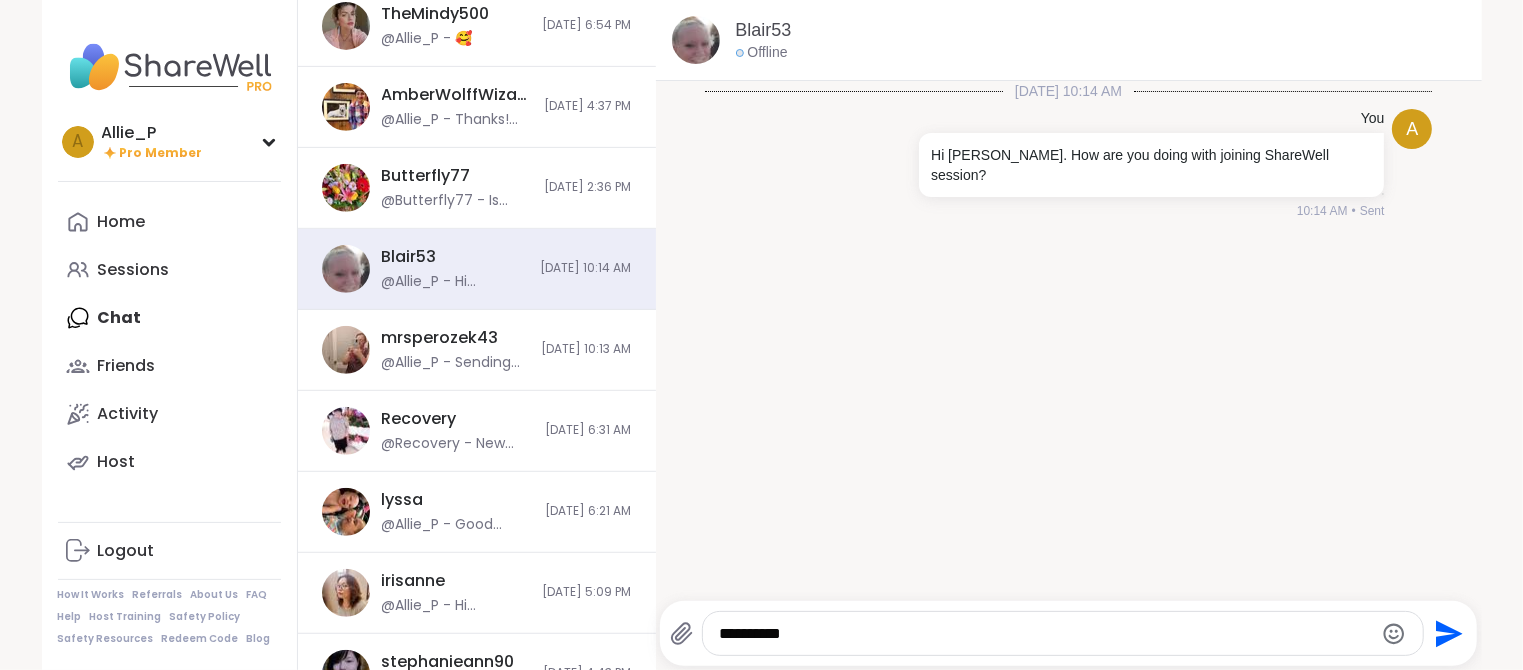 paste on "**********" 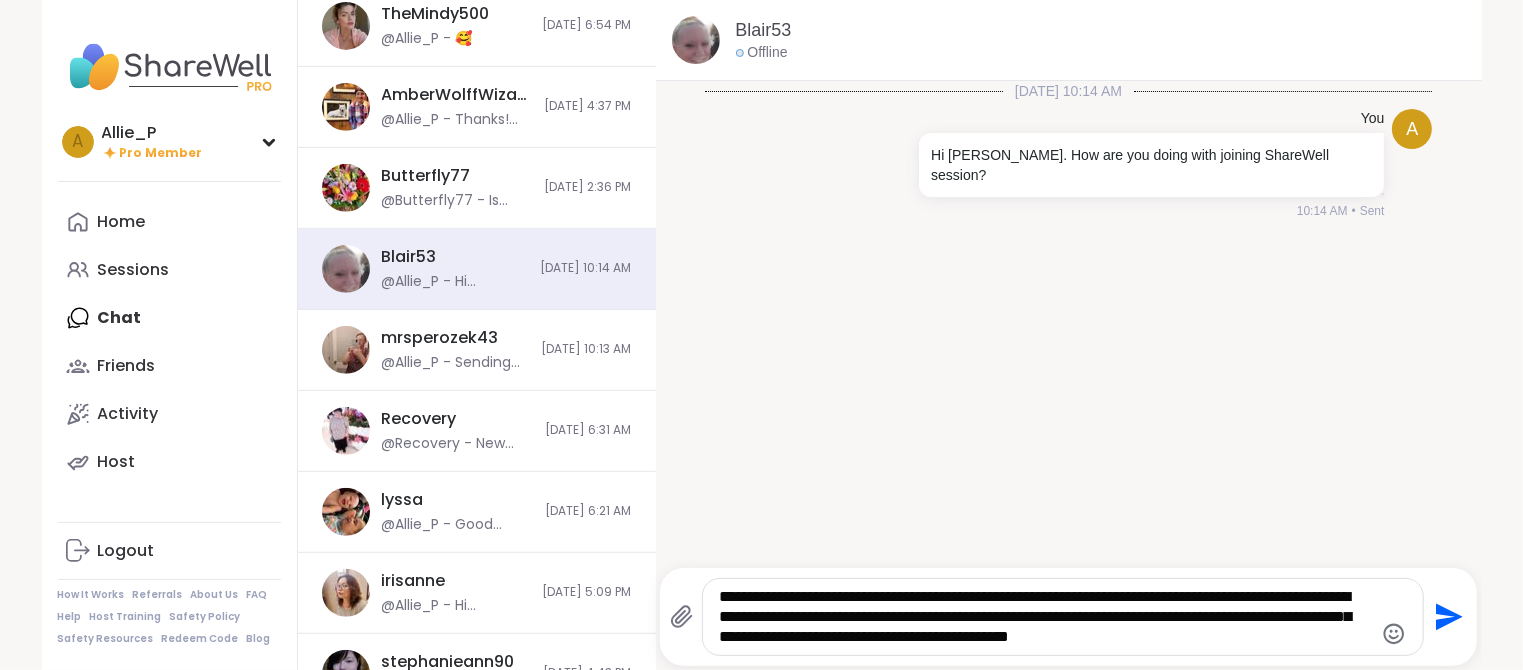 type 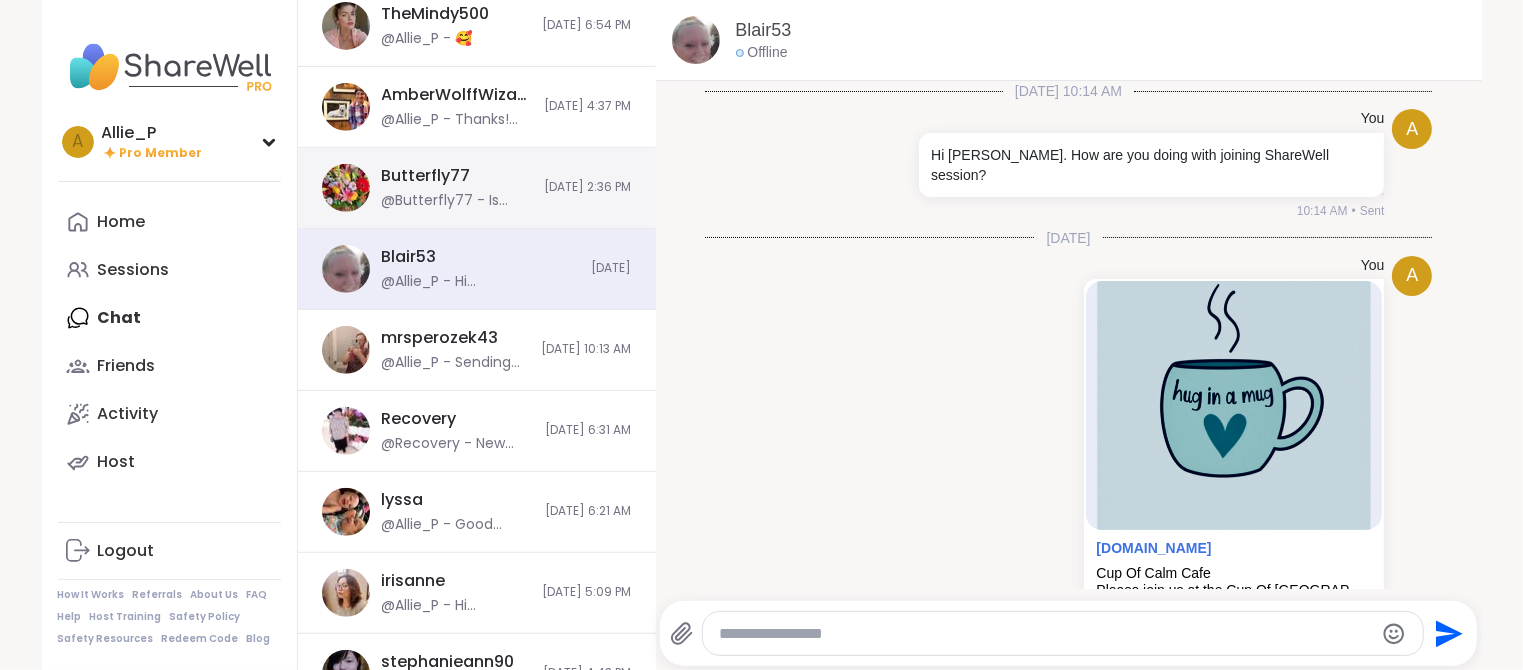 click on "Butterfly77 @Butterfly77 - Is soooo great to be back I really missed you guys!!!" at bounding box center [457, 188] 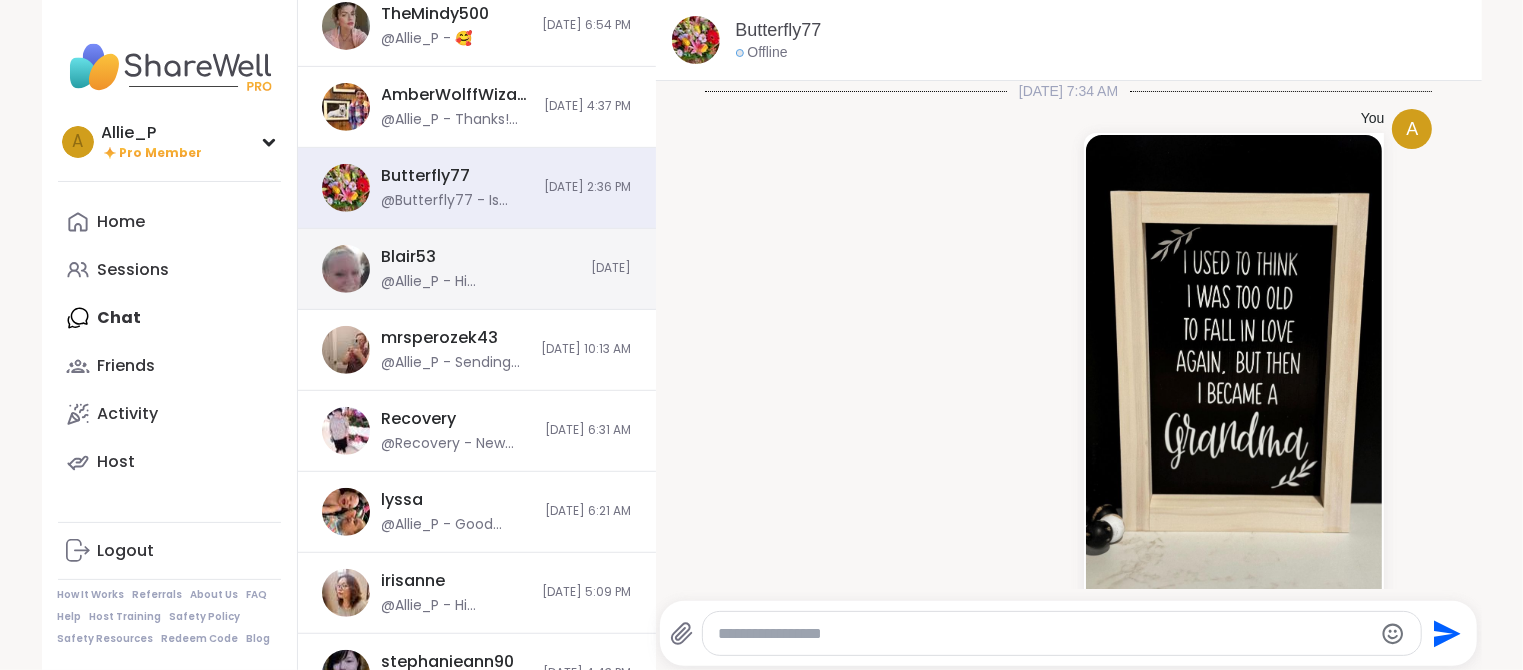 scroll, scrollTop: 5881, scrollLeft: 0, axis: vertical 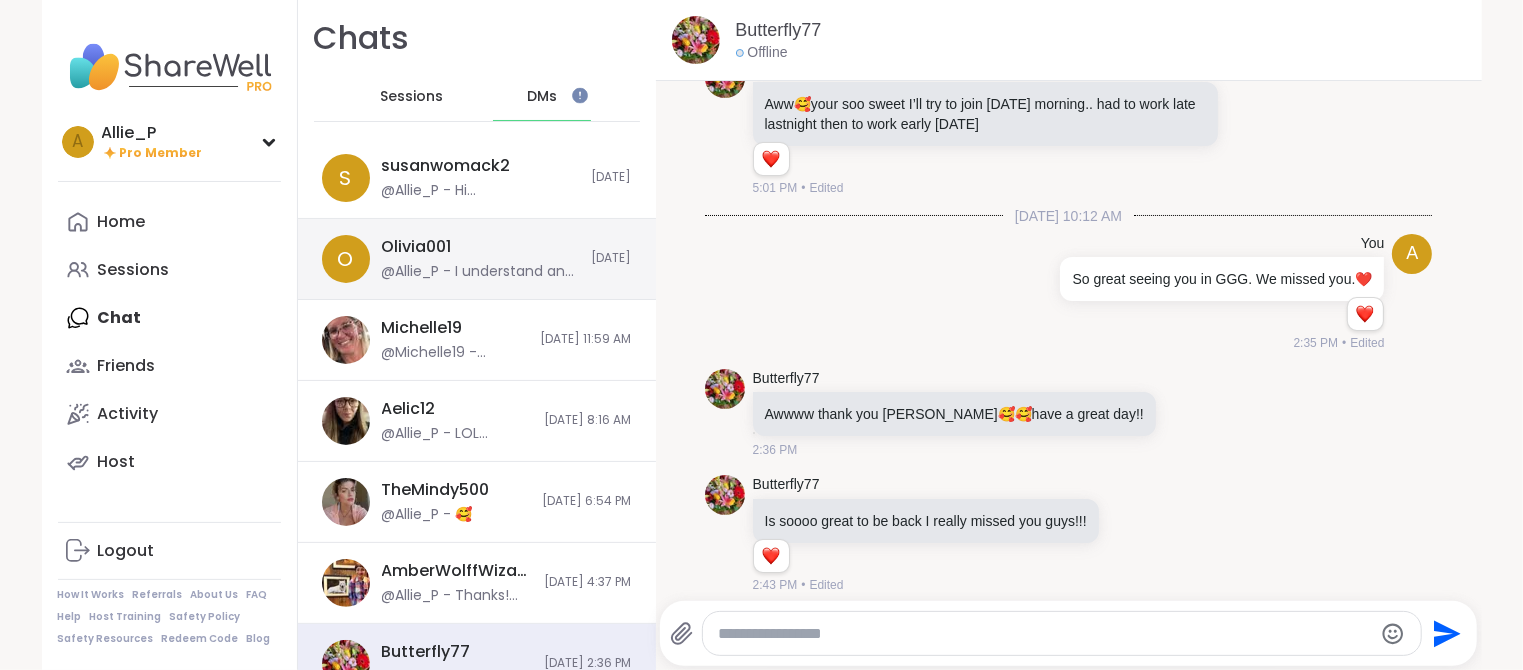 click on "@Allie_P - I understand and respect your beliefs." at bounding box center (481, 272) 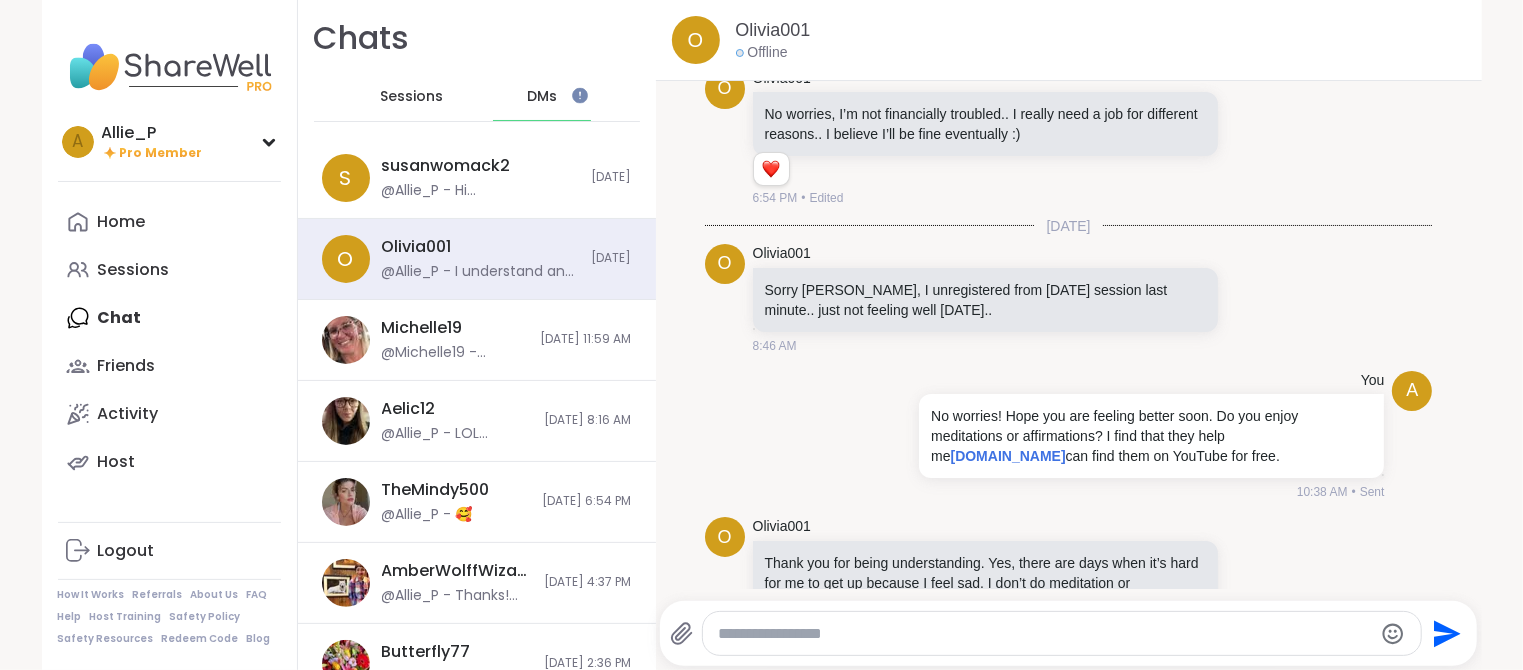 scroll, scrollTop: 1819, scrollLeft: 0, axis: vertical 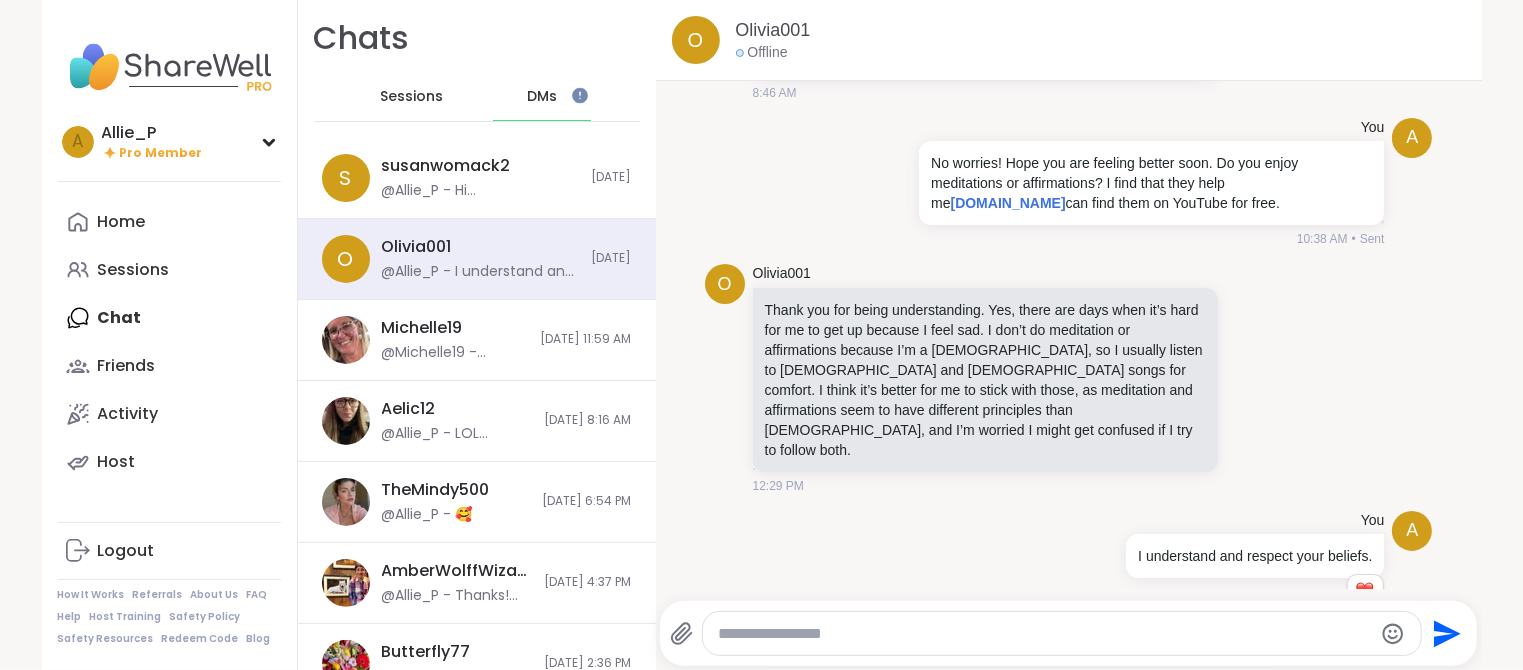 click at bounding box center (1045, 634) 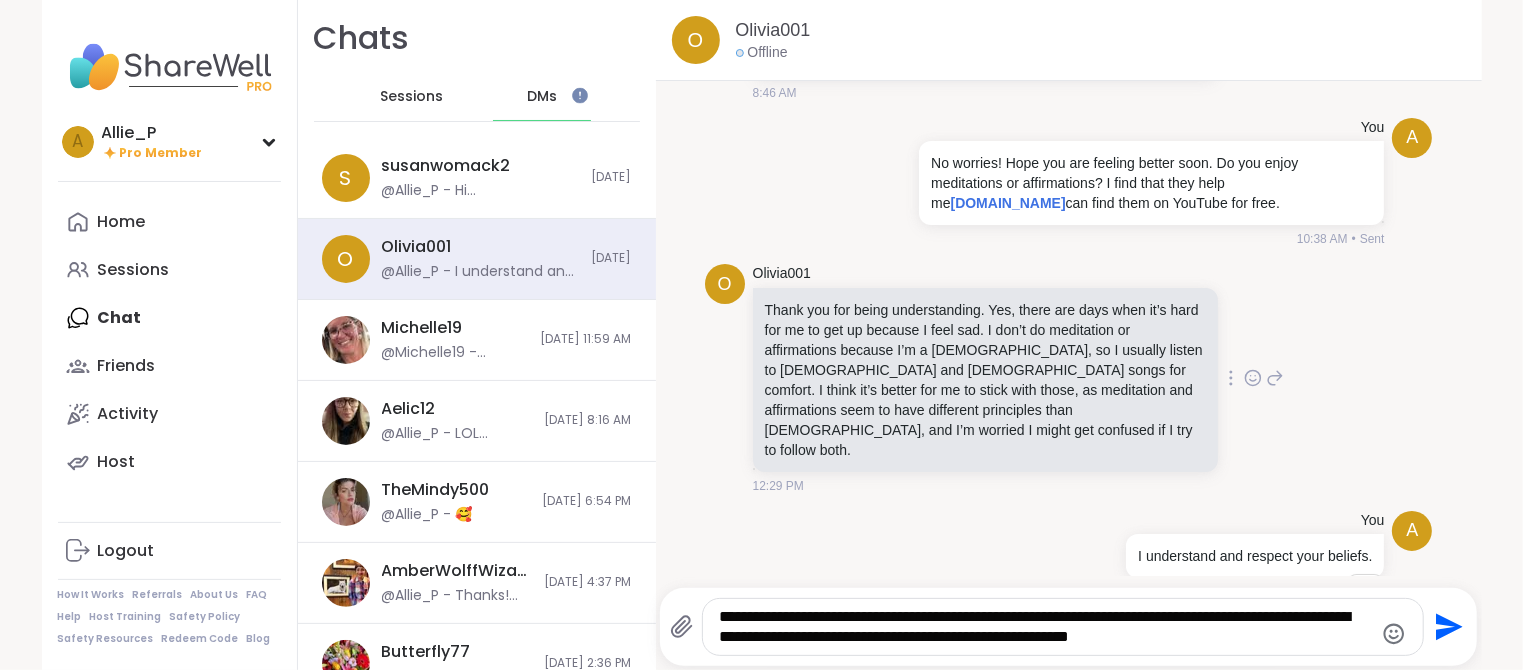 paste on "**********" 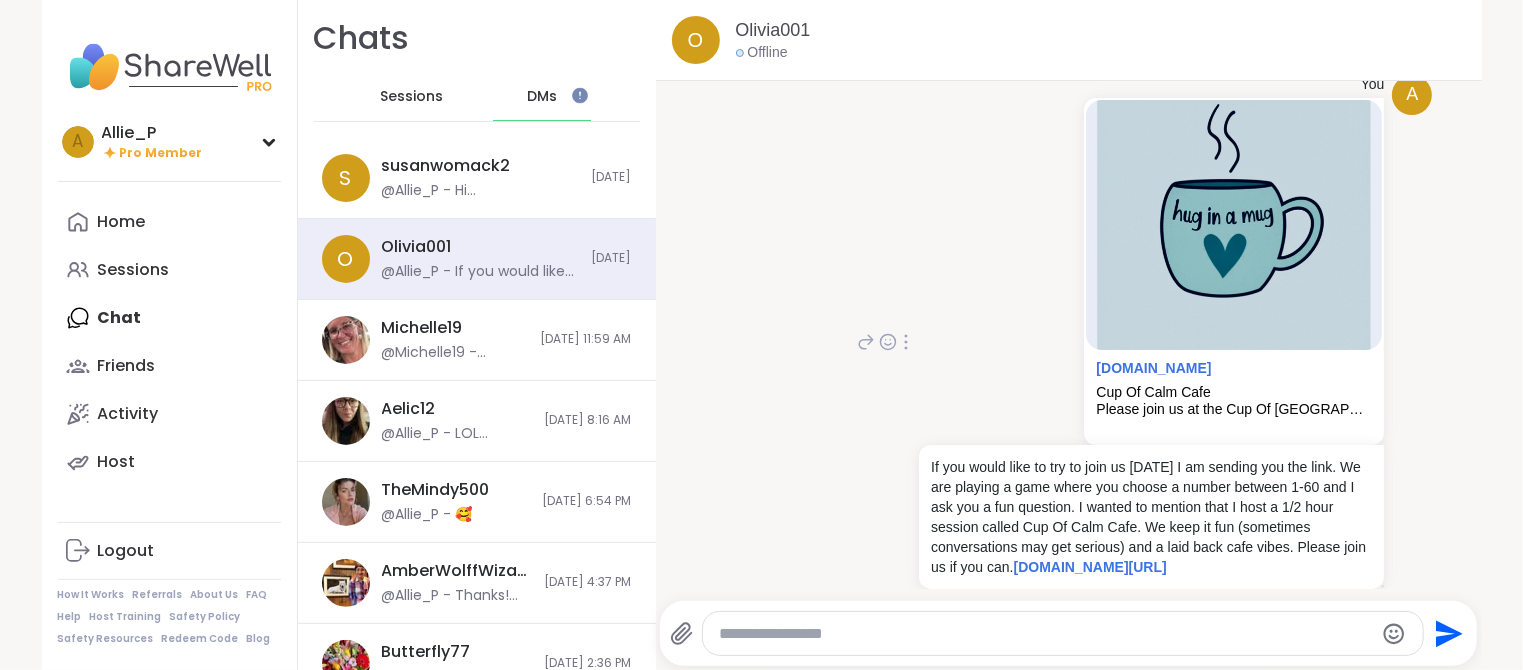 scroll, scrollTop: 2392, scrollLeft: 0, axis: vertical 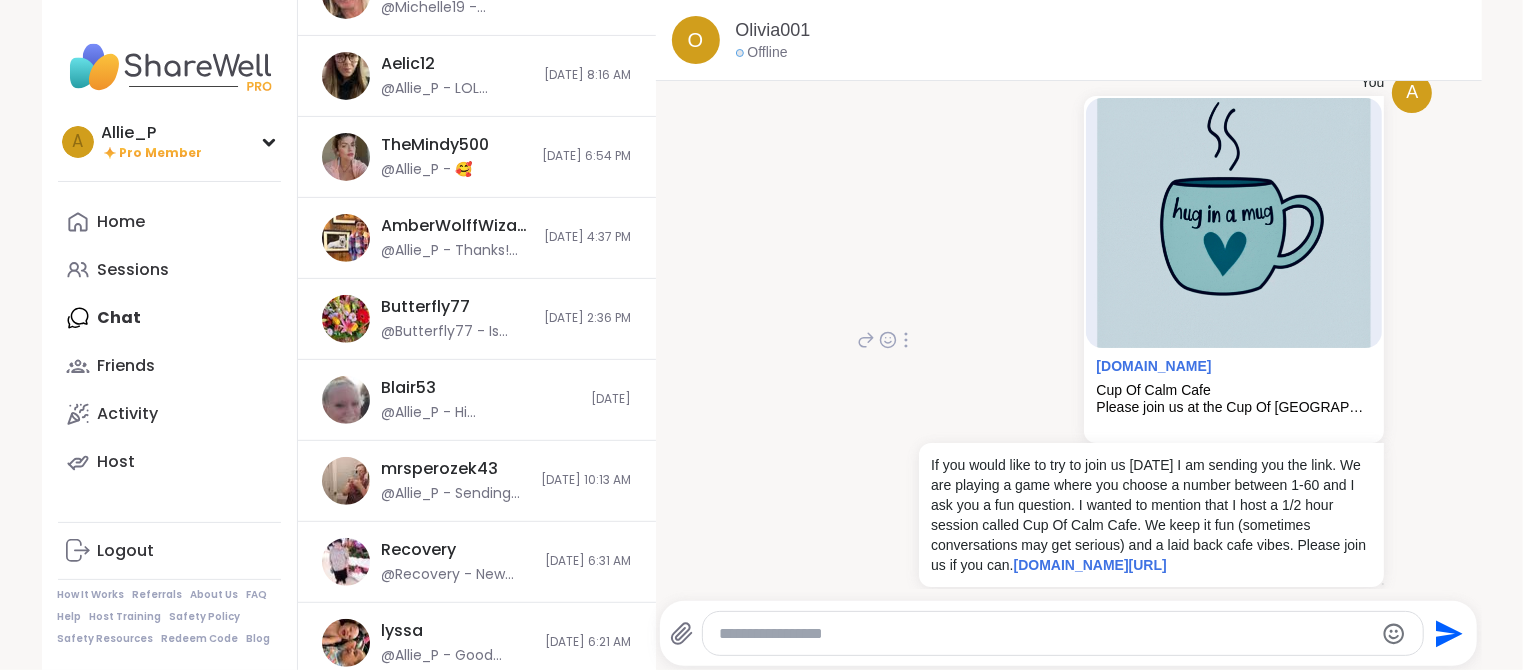 click at bounding box center [906, 340] 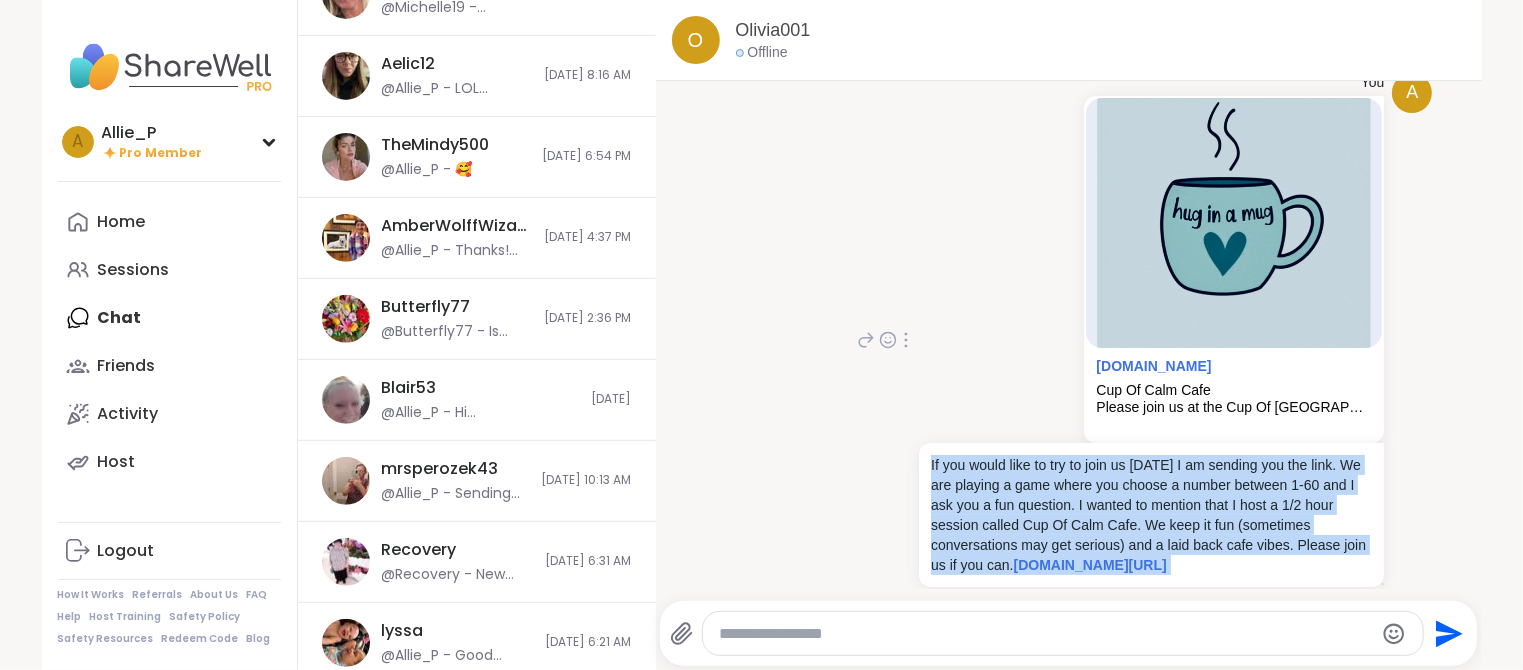 drag, startPoint x: 932, startPoint y: 413, endPoint x: 1084, endPoint y: 560, distance: 211.45448 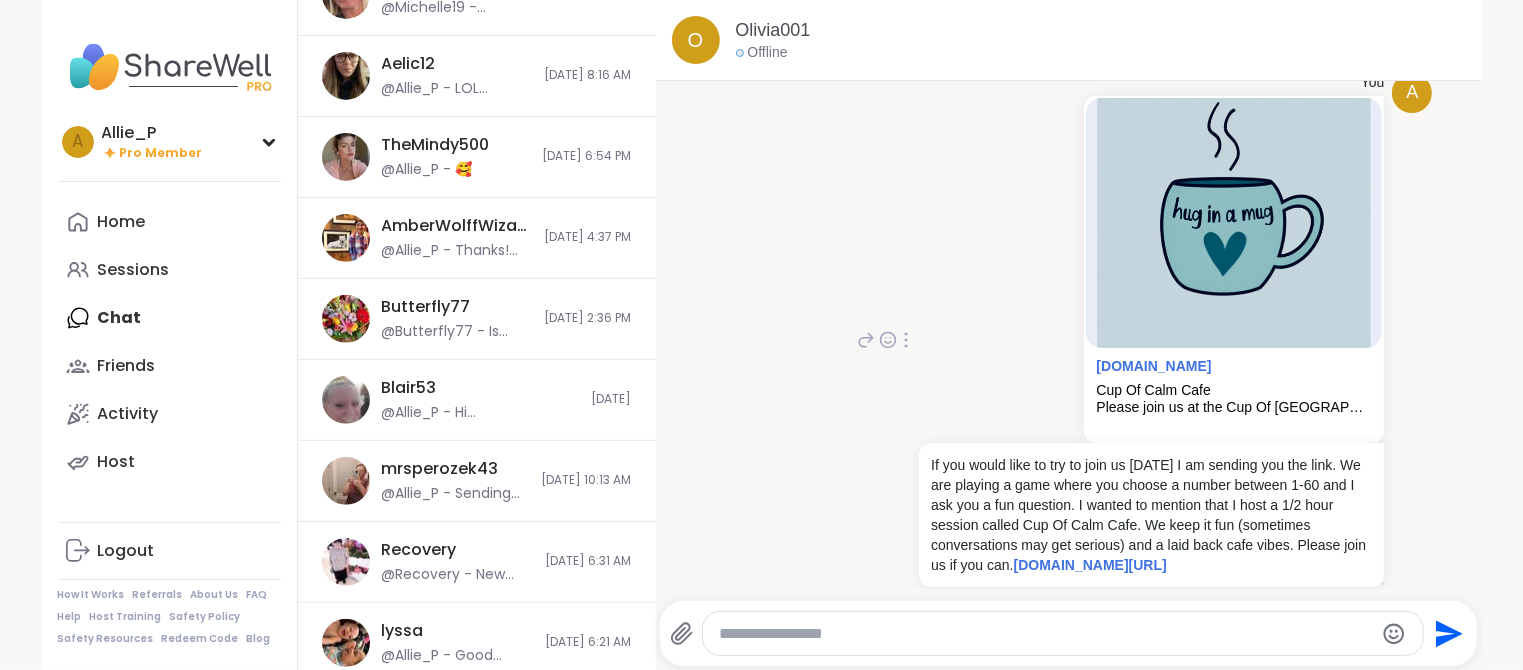 click at bounding box center (906, 340) 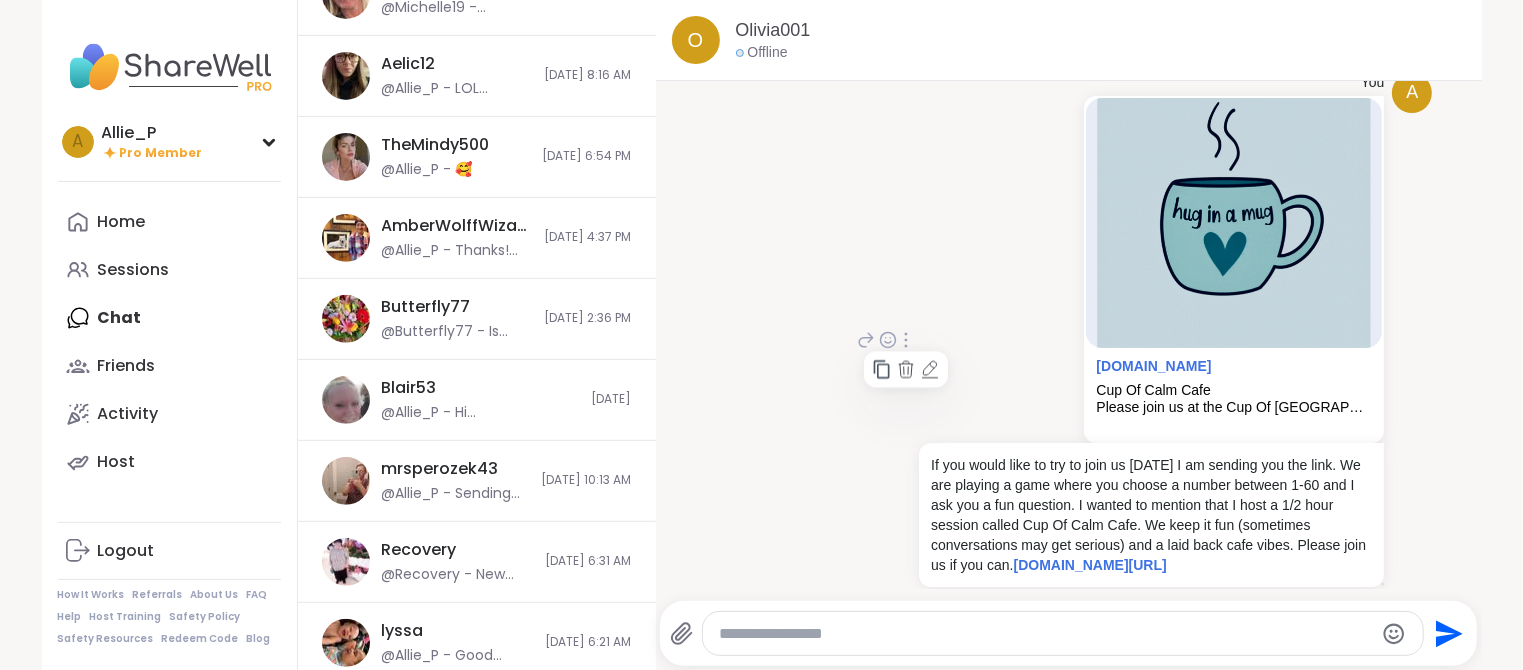 click 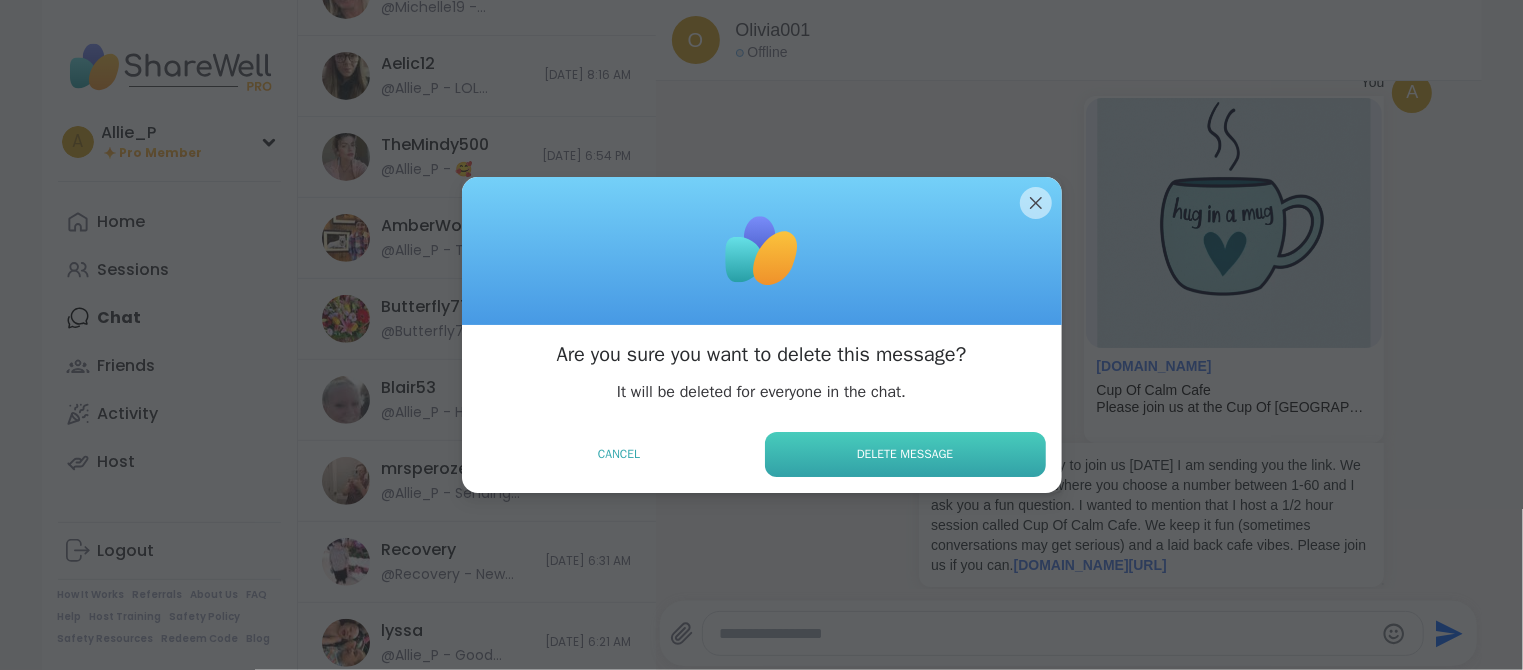 click on "Delete Message" at bounding box center [905, 454] 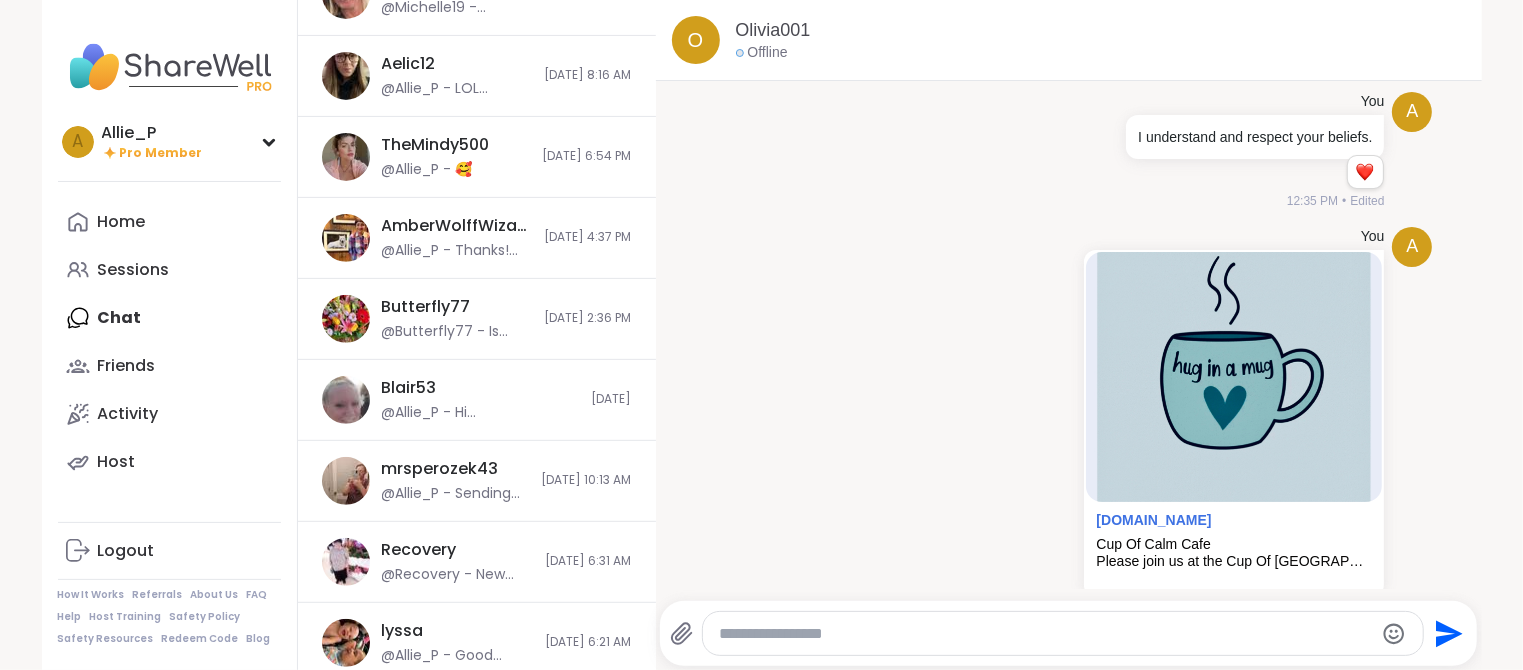 scroll, scrollTop: 2274, scrollLeft: 0, axis: vertical 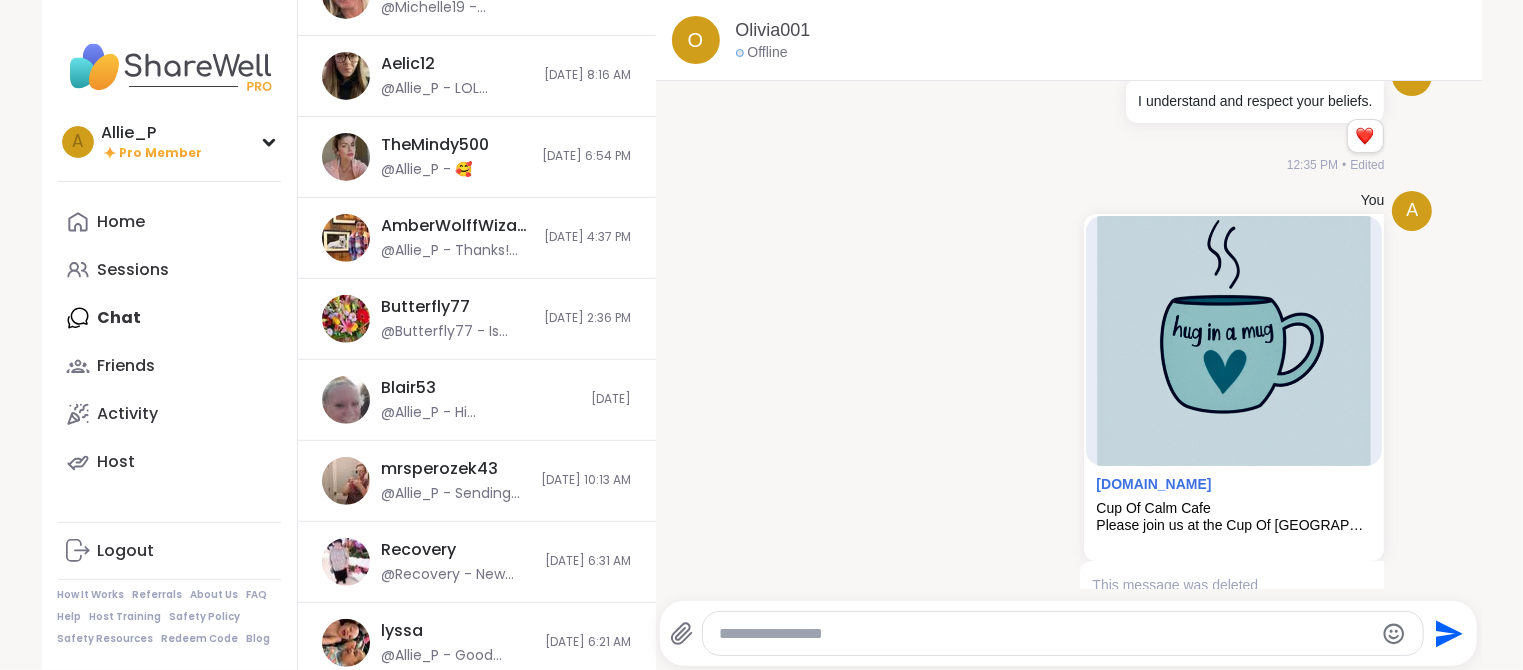 click at bounding box center [1046, 634] 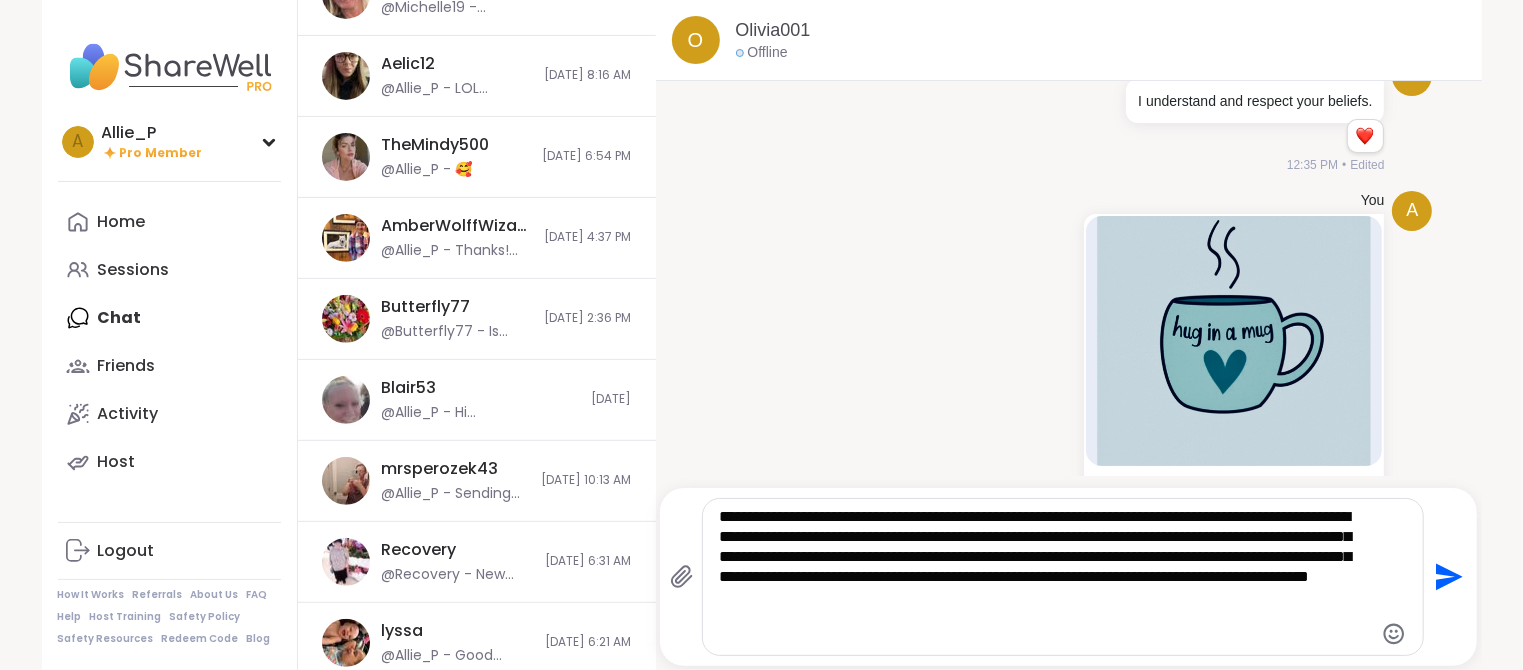 drag, startPoint x: 1130, startPoint y: 579, endPoint x: 1231, endPoint y: 534, distance: 110.57124 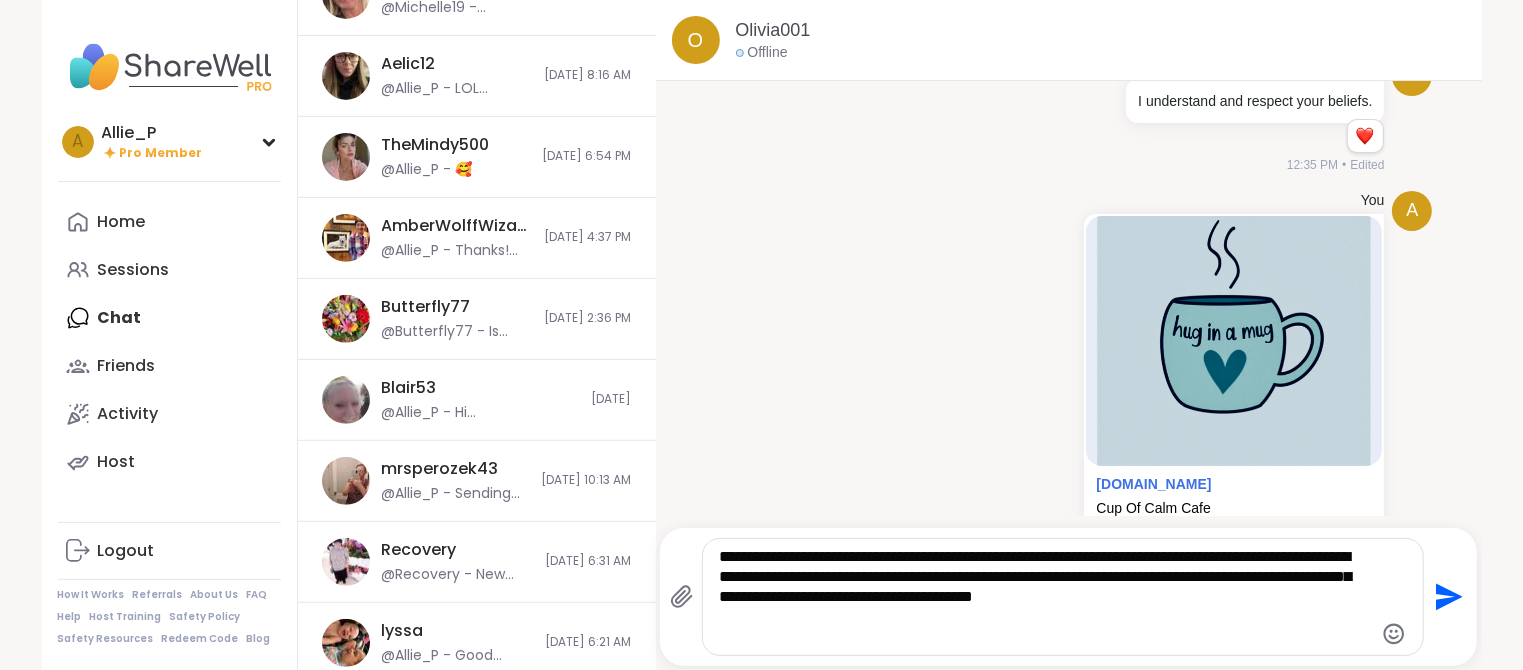 type on "**********" 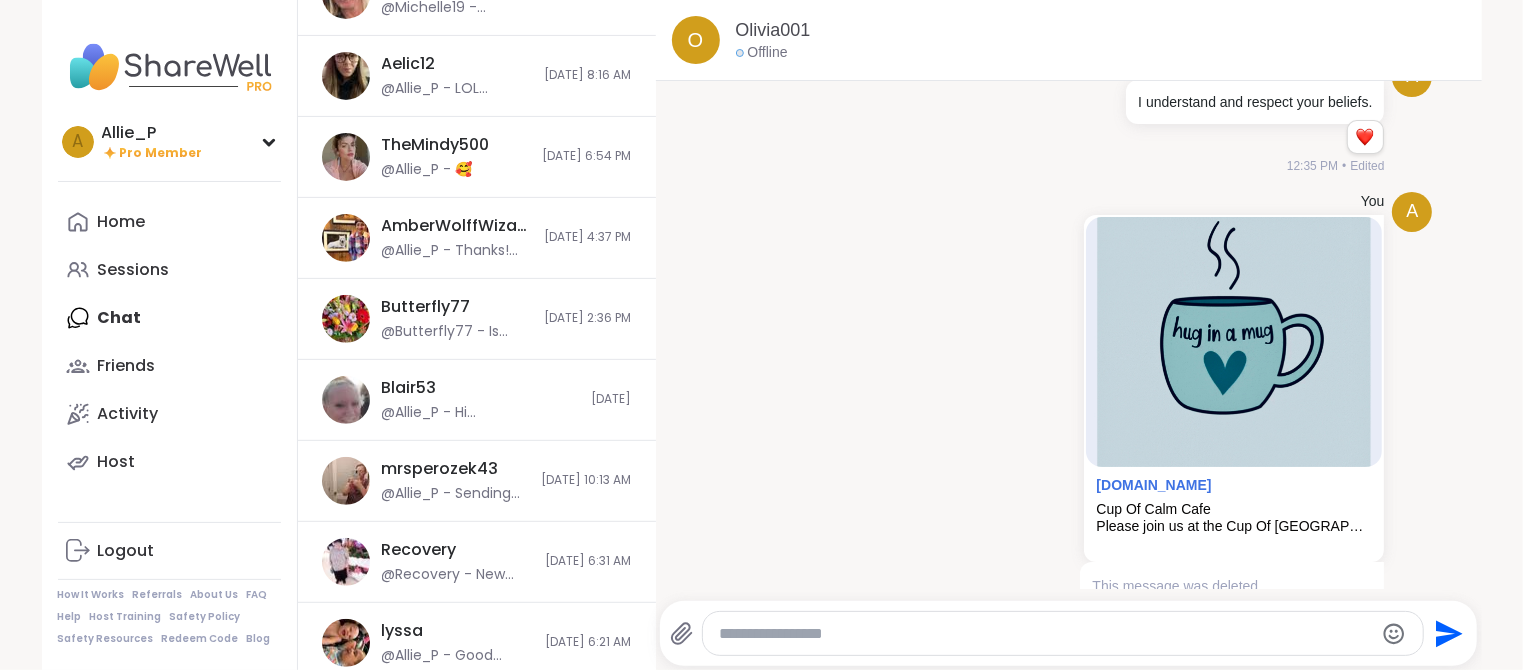 scroll, scrollTop: 2246, scrollLeft: 0, axis: vertical 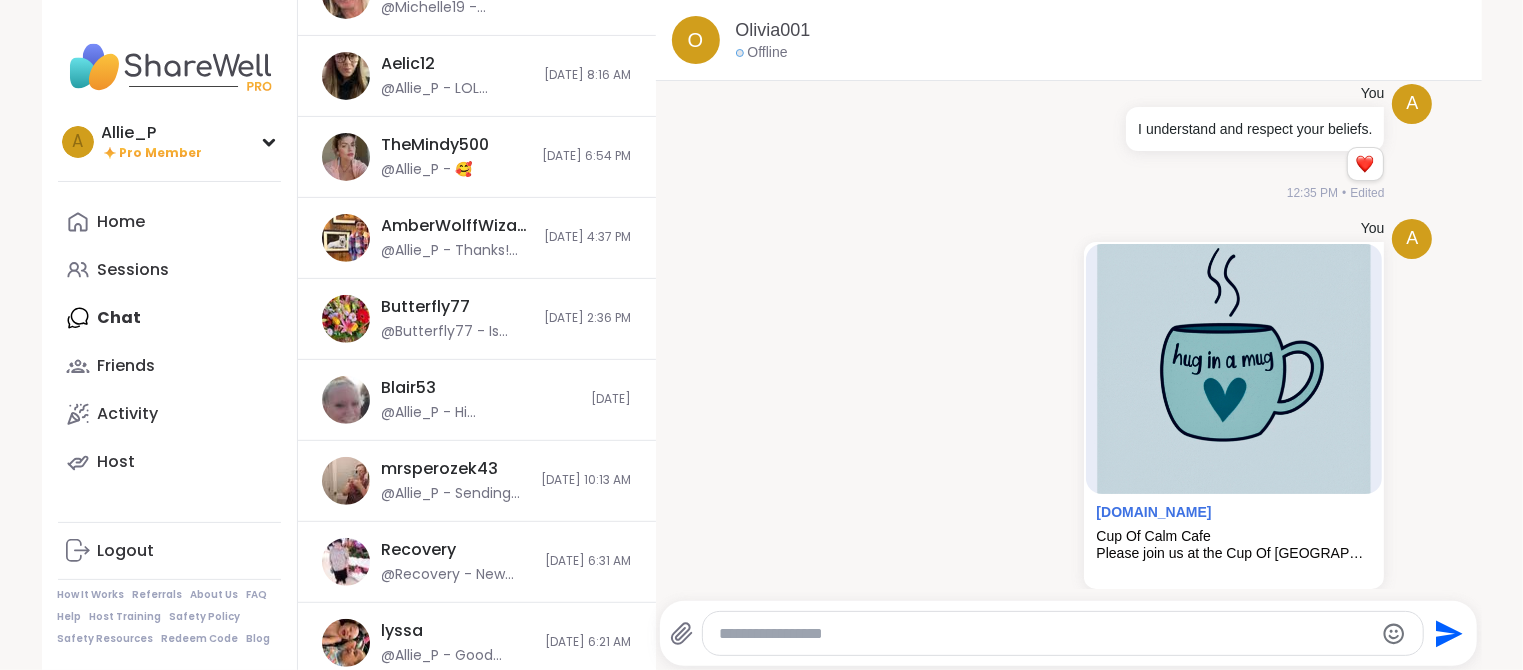 click at bounding box center [1234, 368] 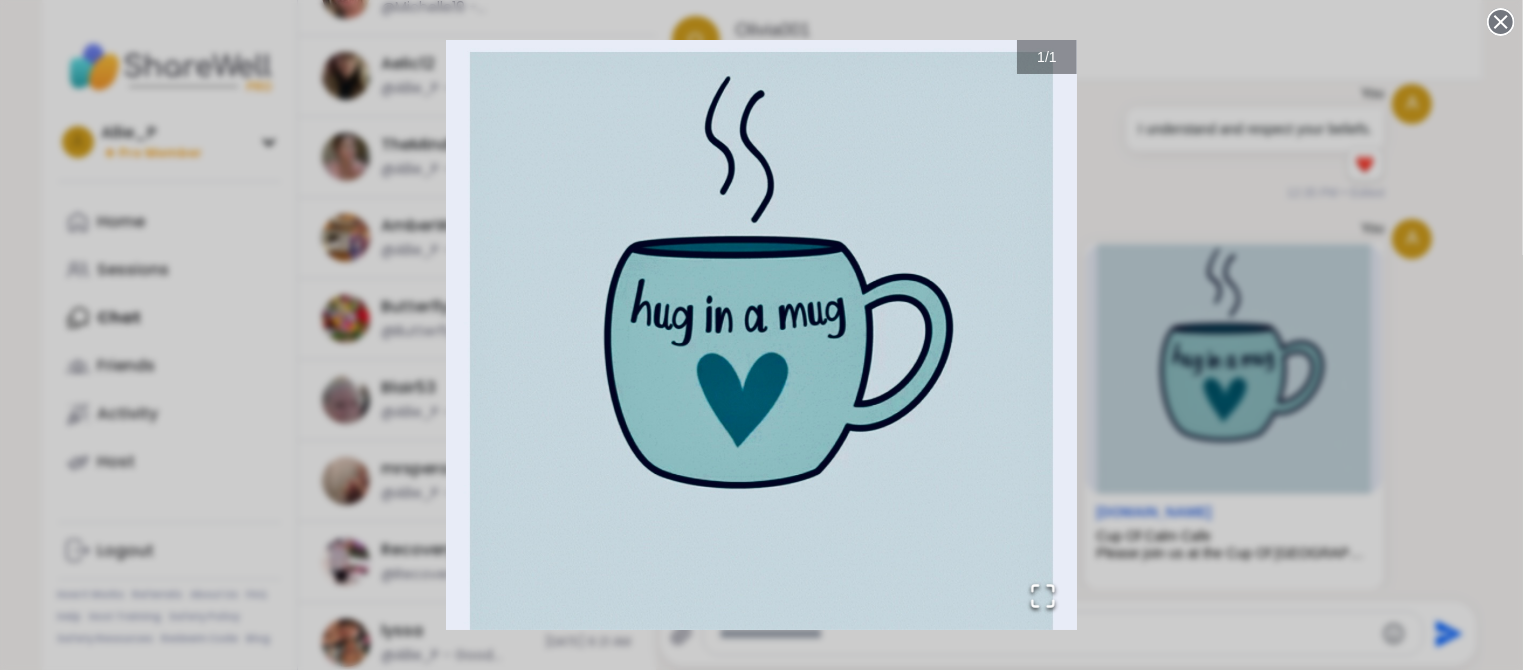 click 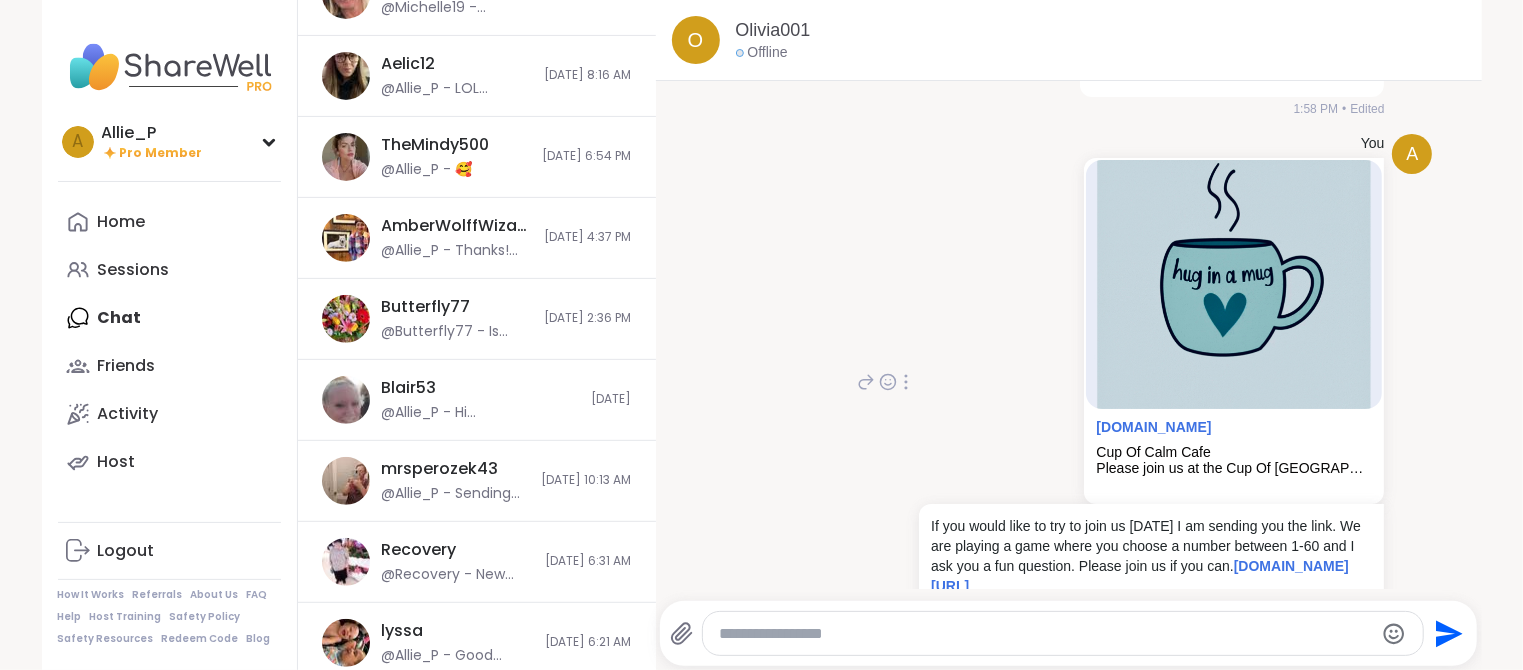 scroll, scrollTop: 2787, scrollLeft: 0, axis: vertical 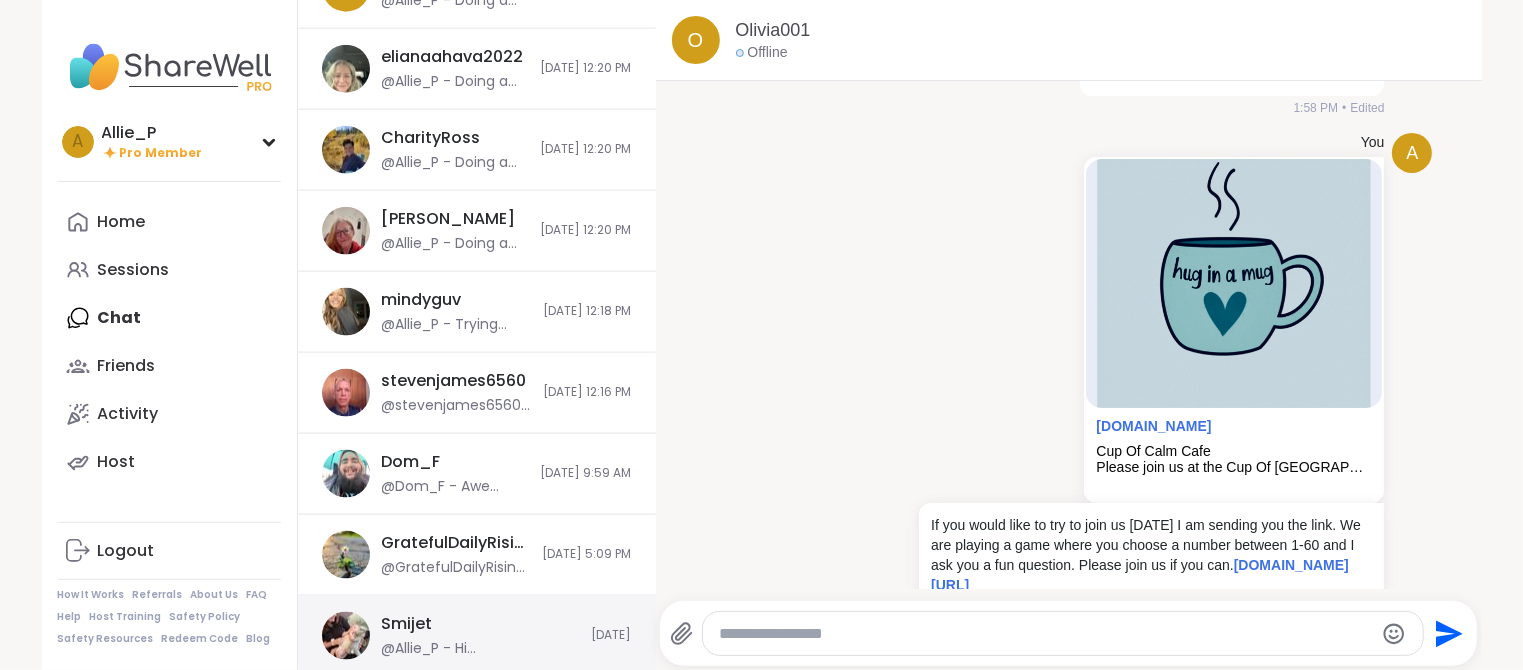 click on "@Allie_P - Hi [PERSON_NAME]! I wanted to mention that I host a 1/2 hour session called Cup Of Calm Cafe. We keep it fun (sometimes conversations may get serious) and a laid back cafe vibes. Please join us if you can. [DOMAIN_NAME][URL]" at bounding box center [481, 649] 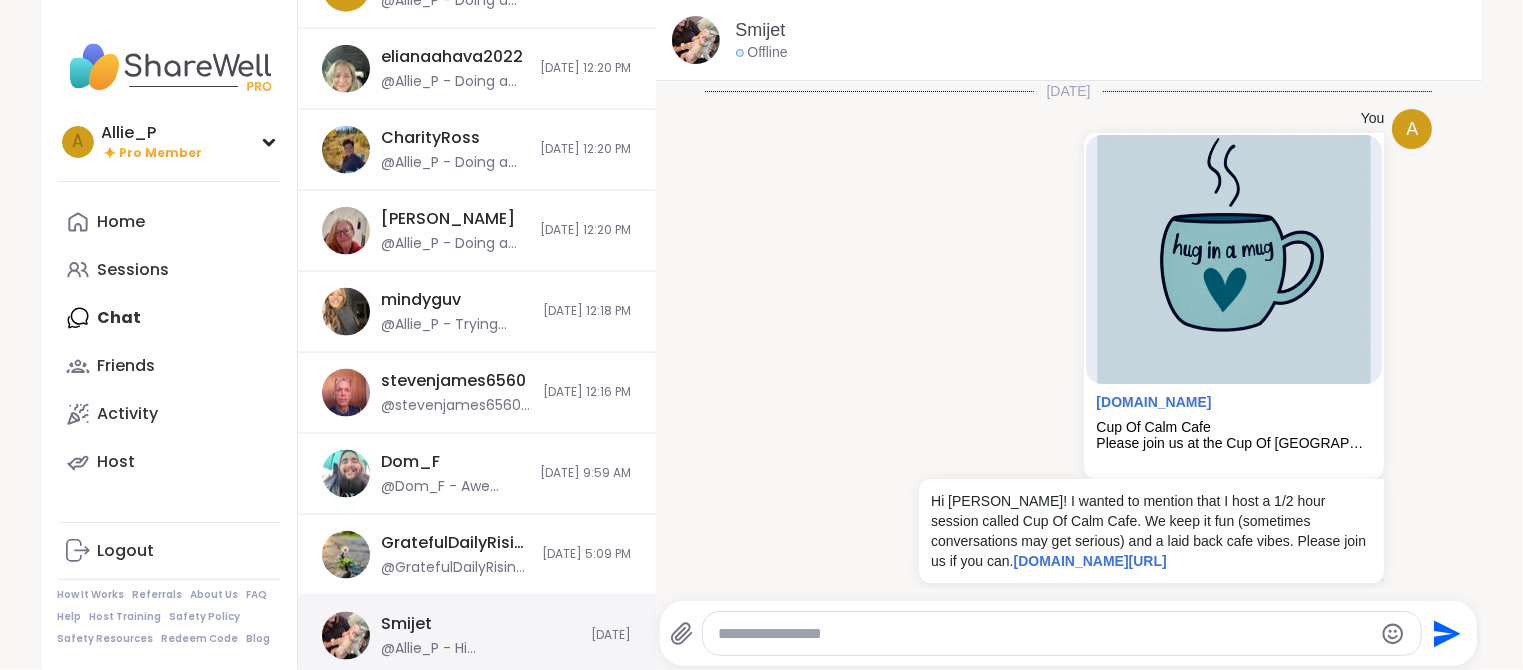 scroll, scrollTop: 24, scrollLeft: 0, axis: vertical 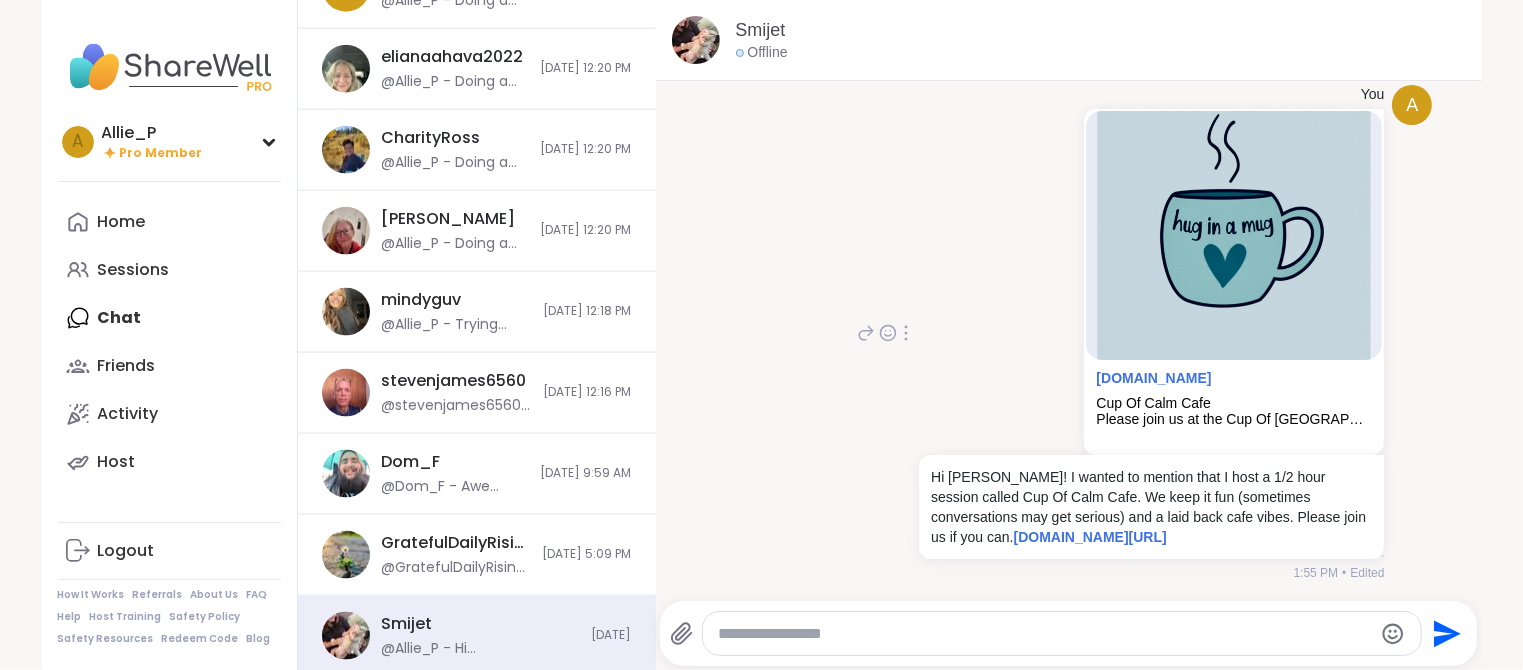 drag, startPoint x: 934, startPoint y: 477, endPoint x: 1397, endPoint y: 550, distance: 468.71954 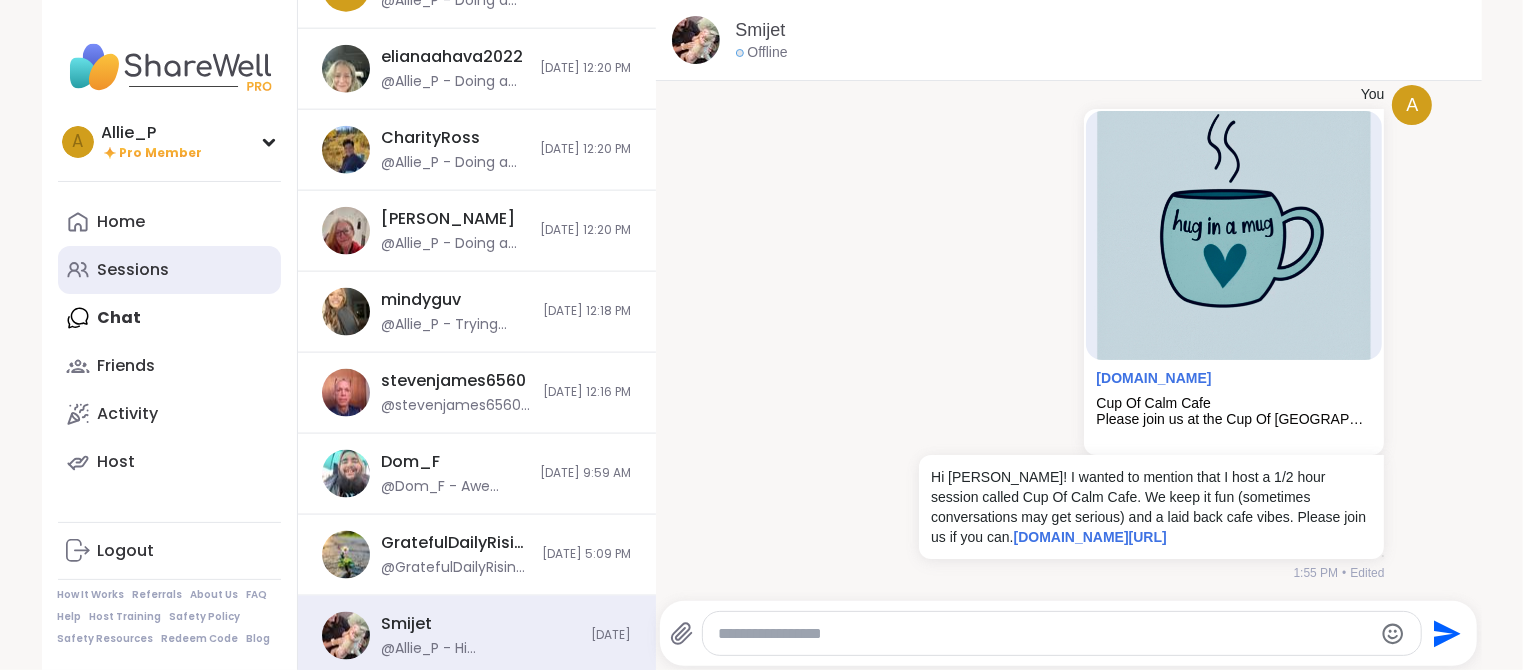 click on "Sessions" at bounding box center (134, 270) 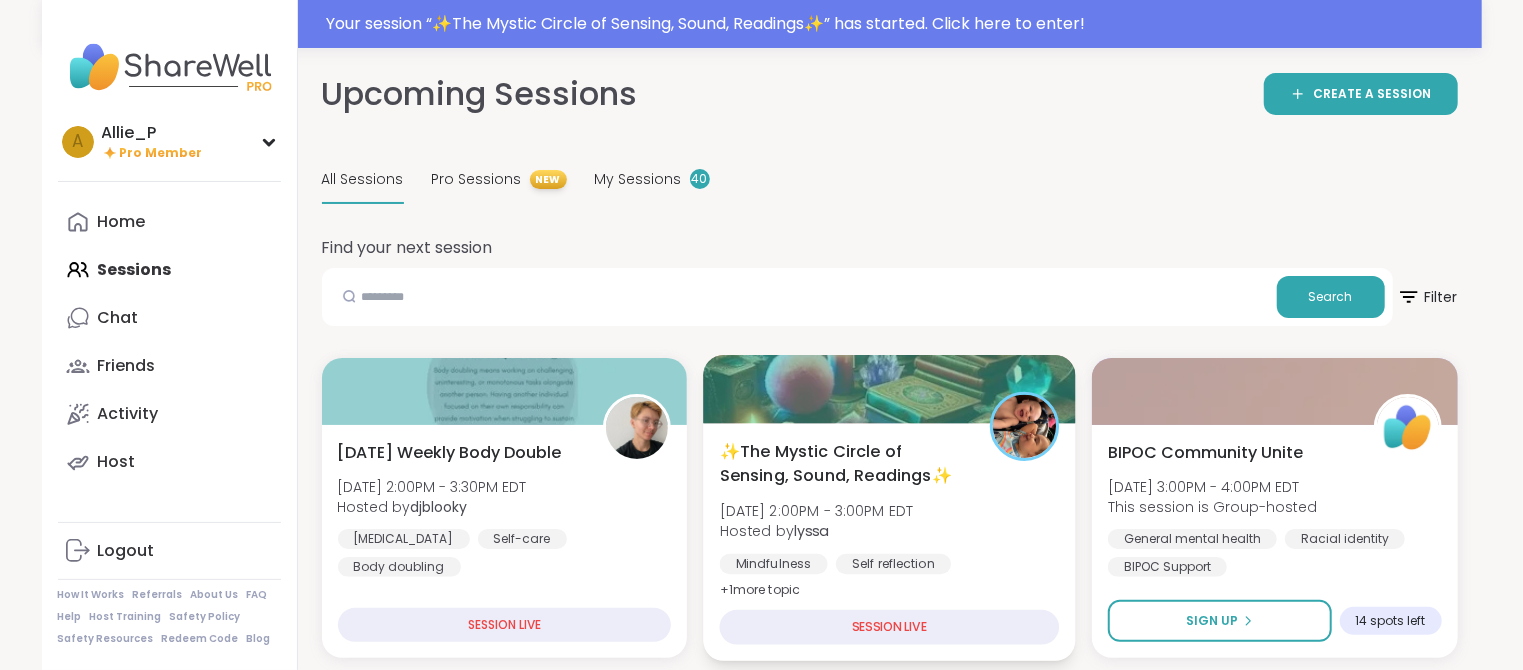click on "Hosted by  [PERSON_NAME]" at bounding box center [816, 531] 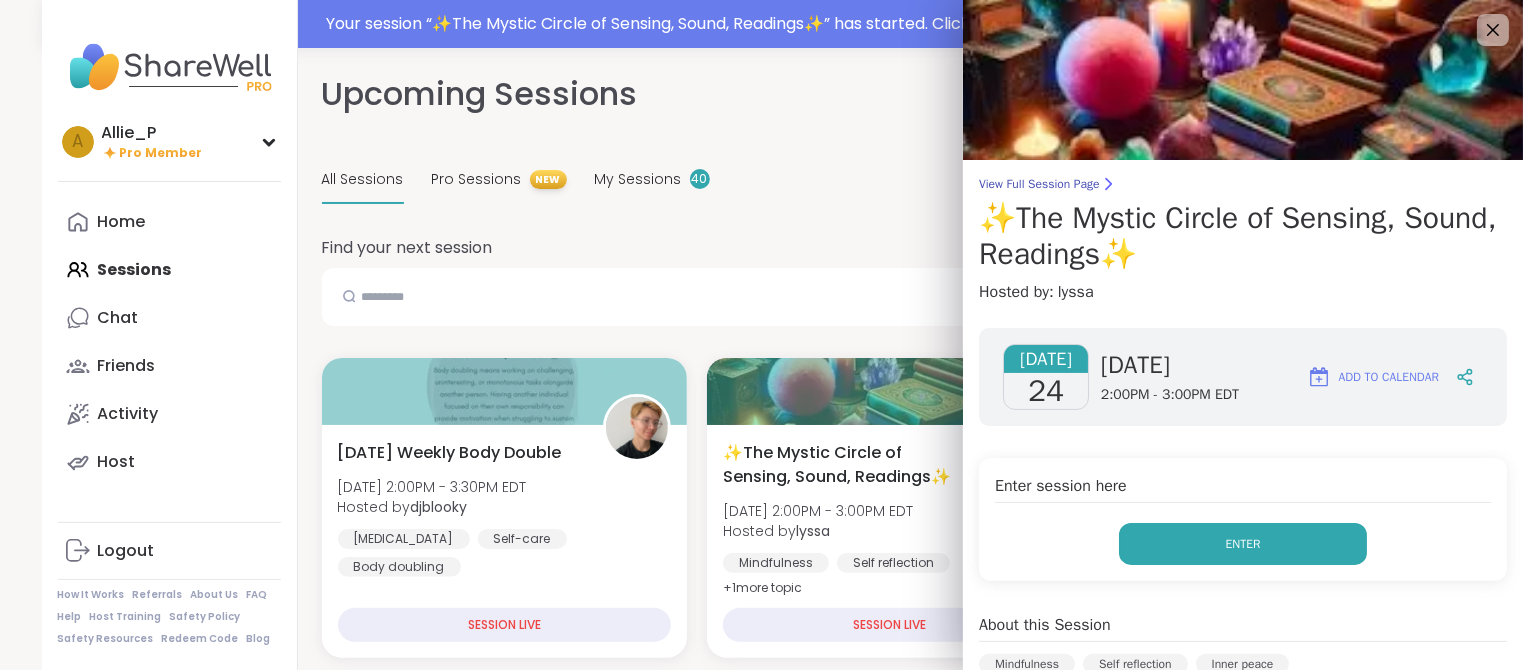 drag, startPoint x: 1229, startPoint y: 534, endPoint x: 1210, endPoint y: 532, distance: 19.104973 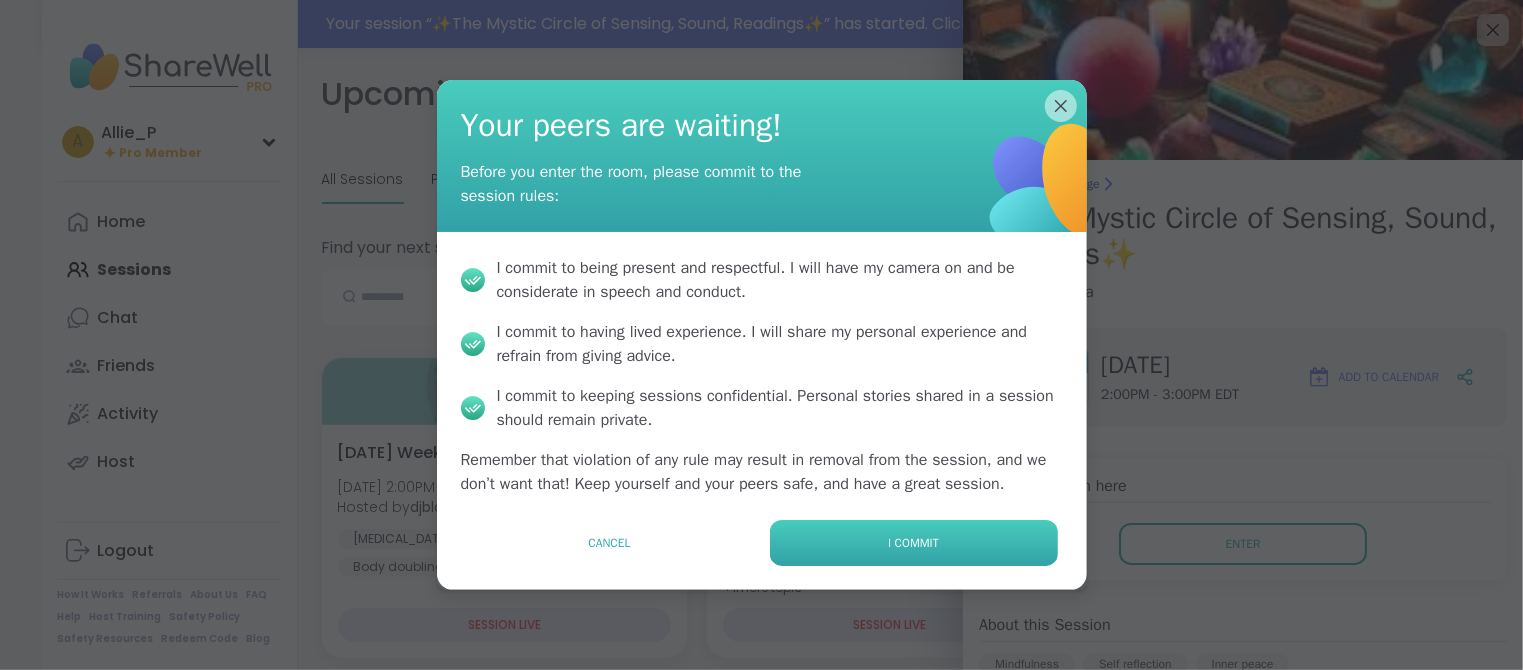 click on "I commit" at bounding box center (914, 543) 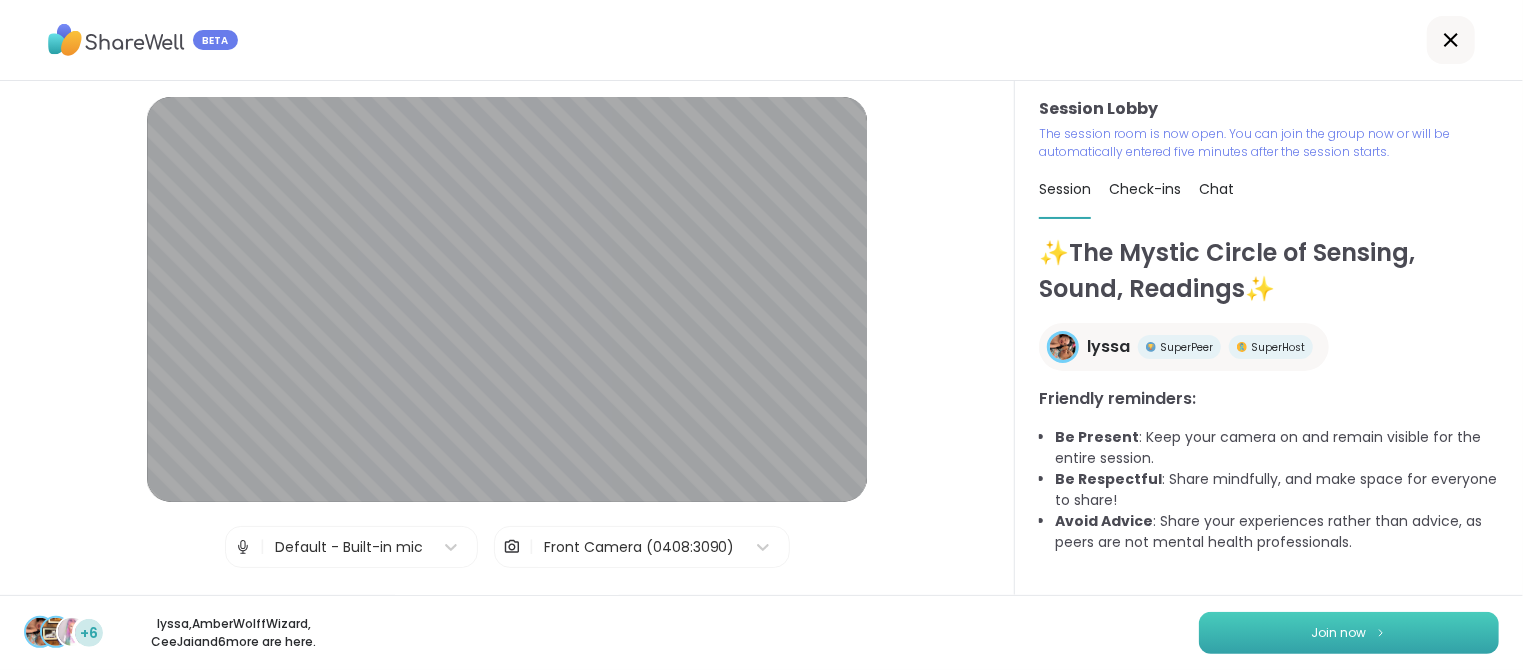click on "Join now" at bounding box center [1349, 633] 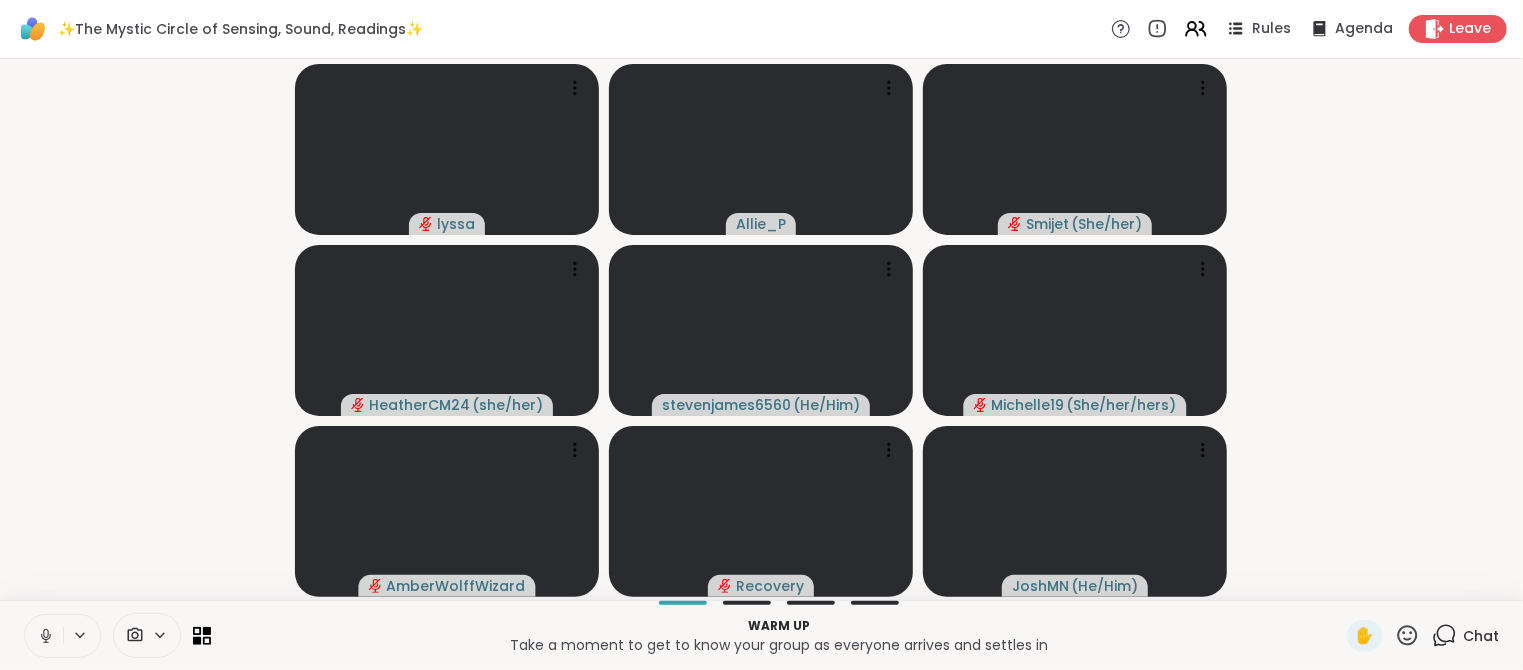 click 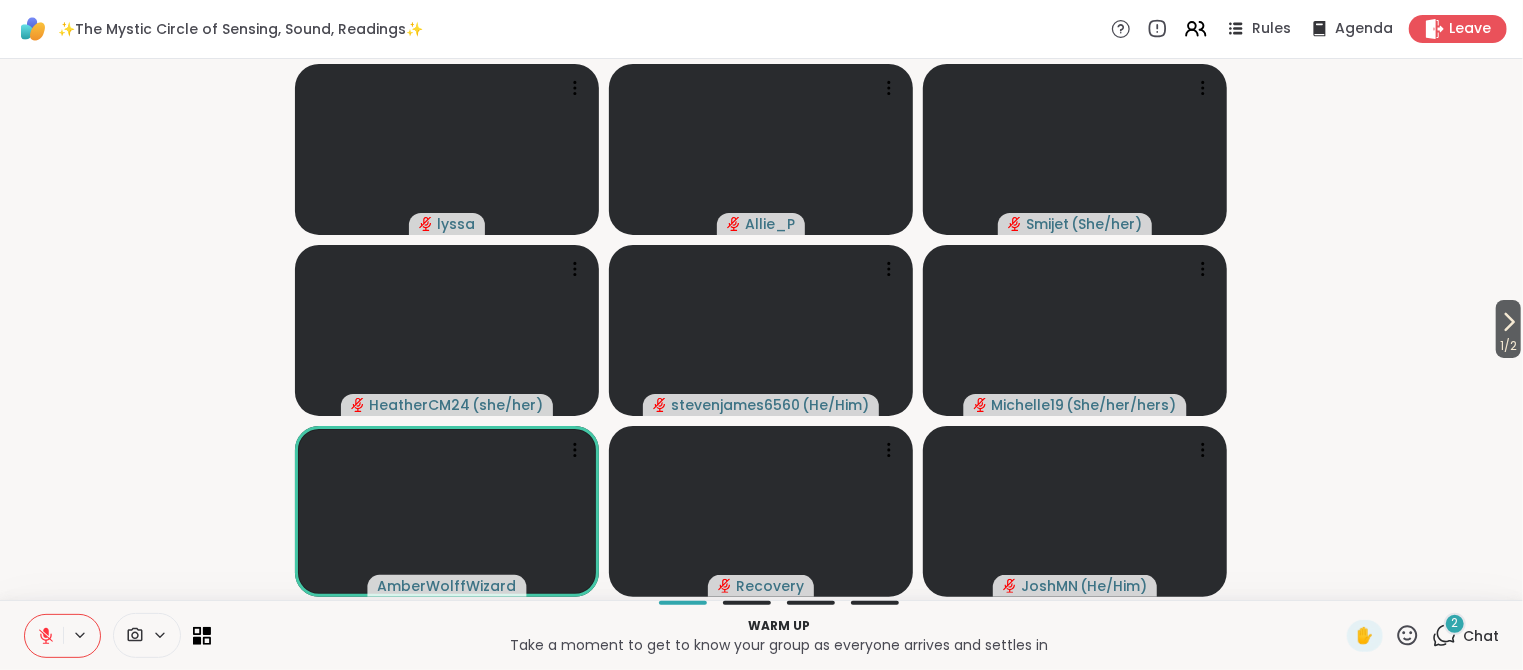 click on "Chat" at bounding box center (1481, 636) 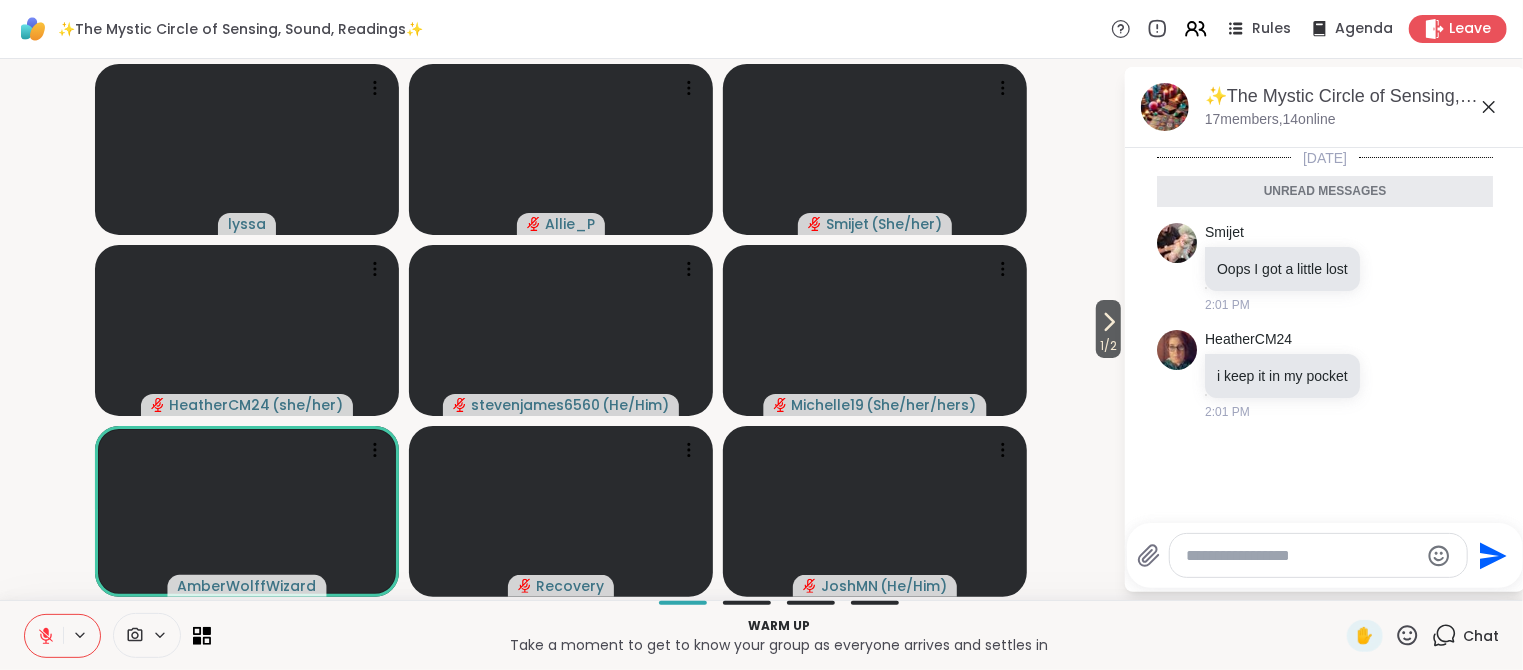 click 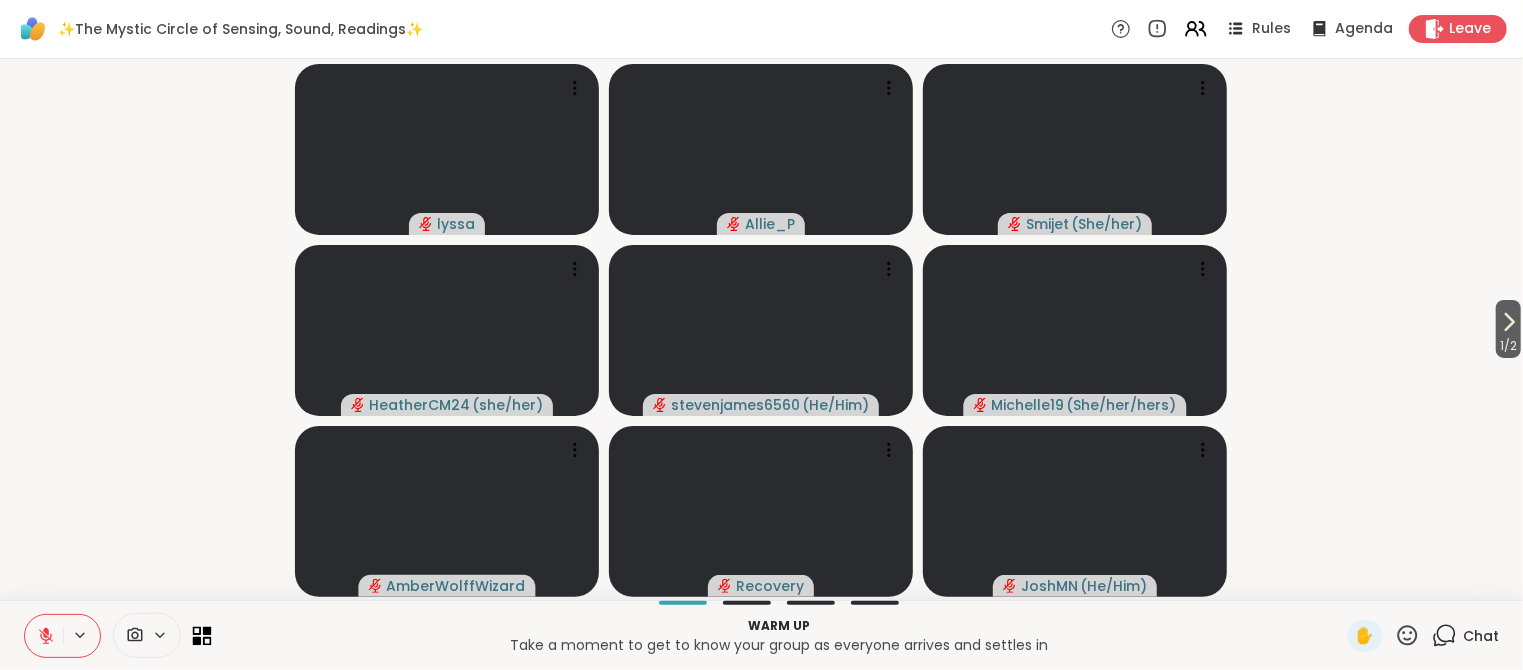 click 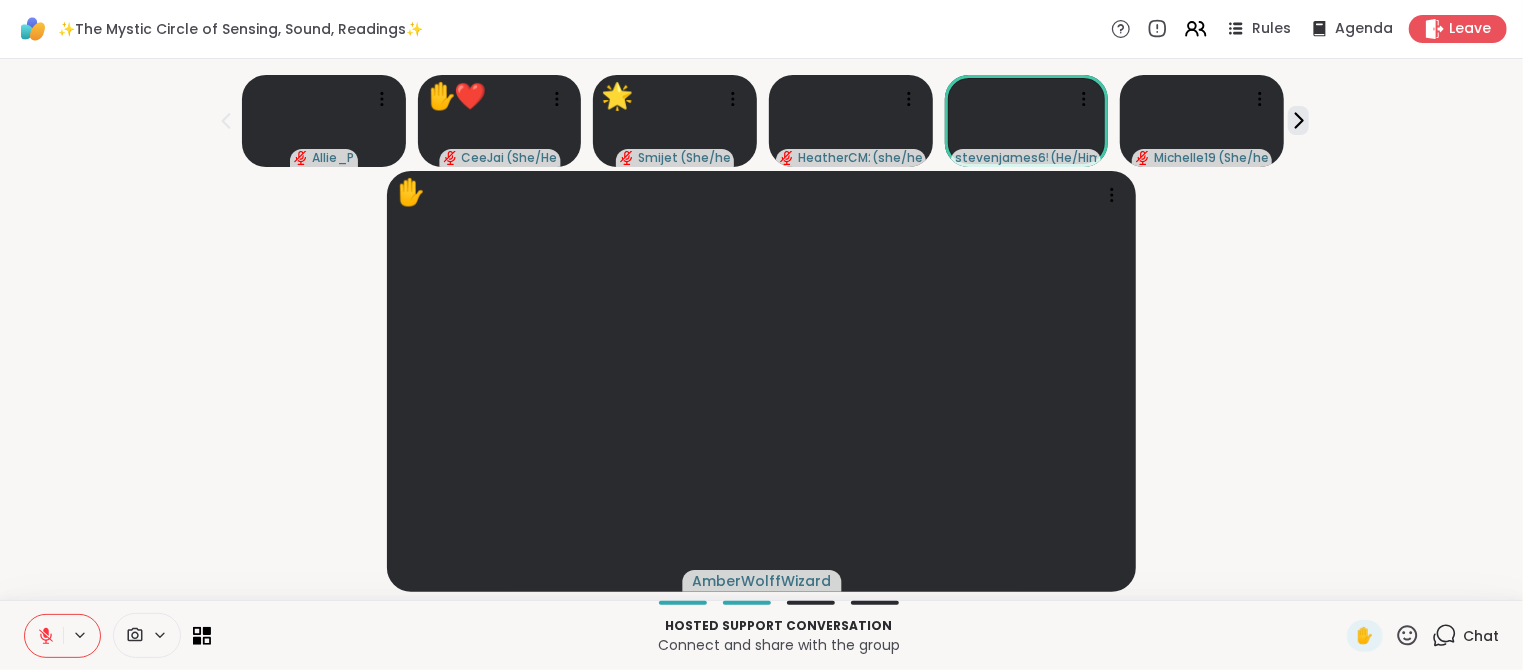 click 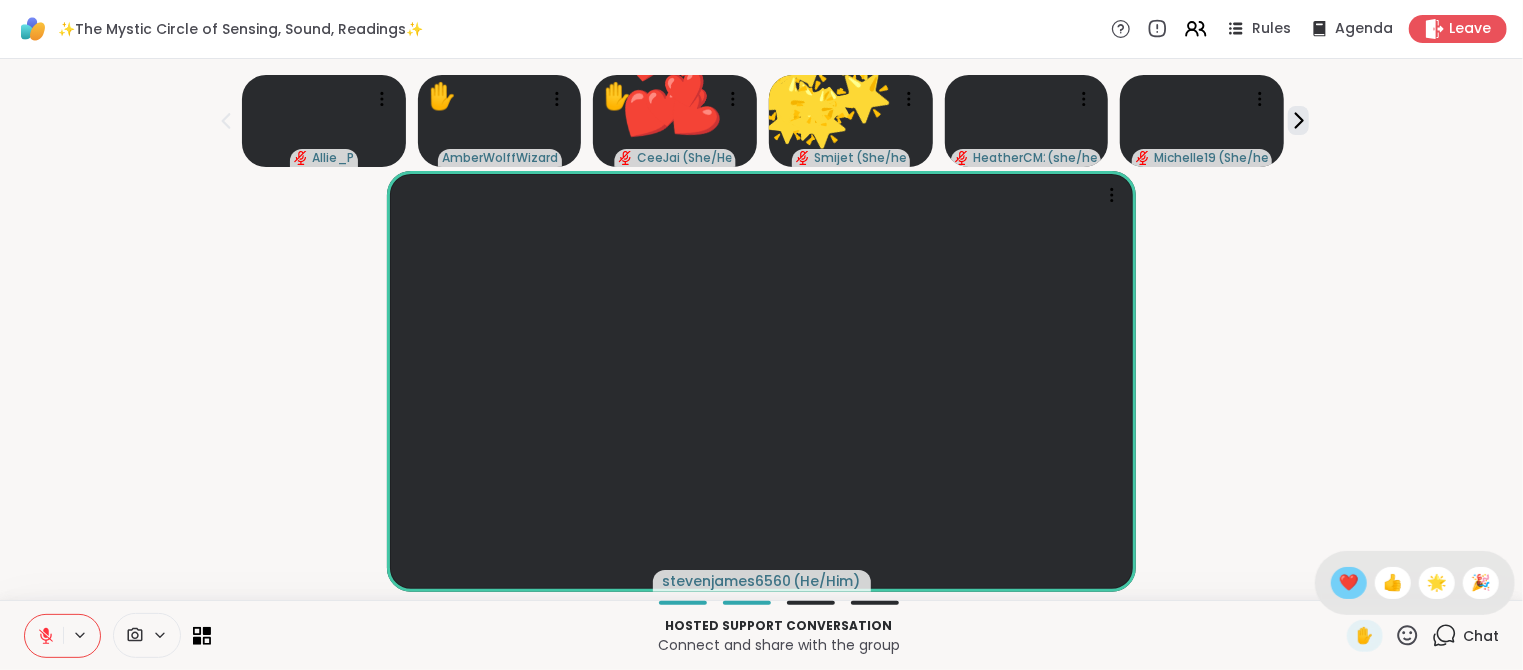 click on "❤️" at bounding box center (1349, 583) 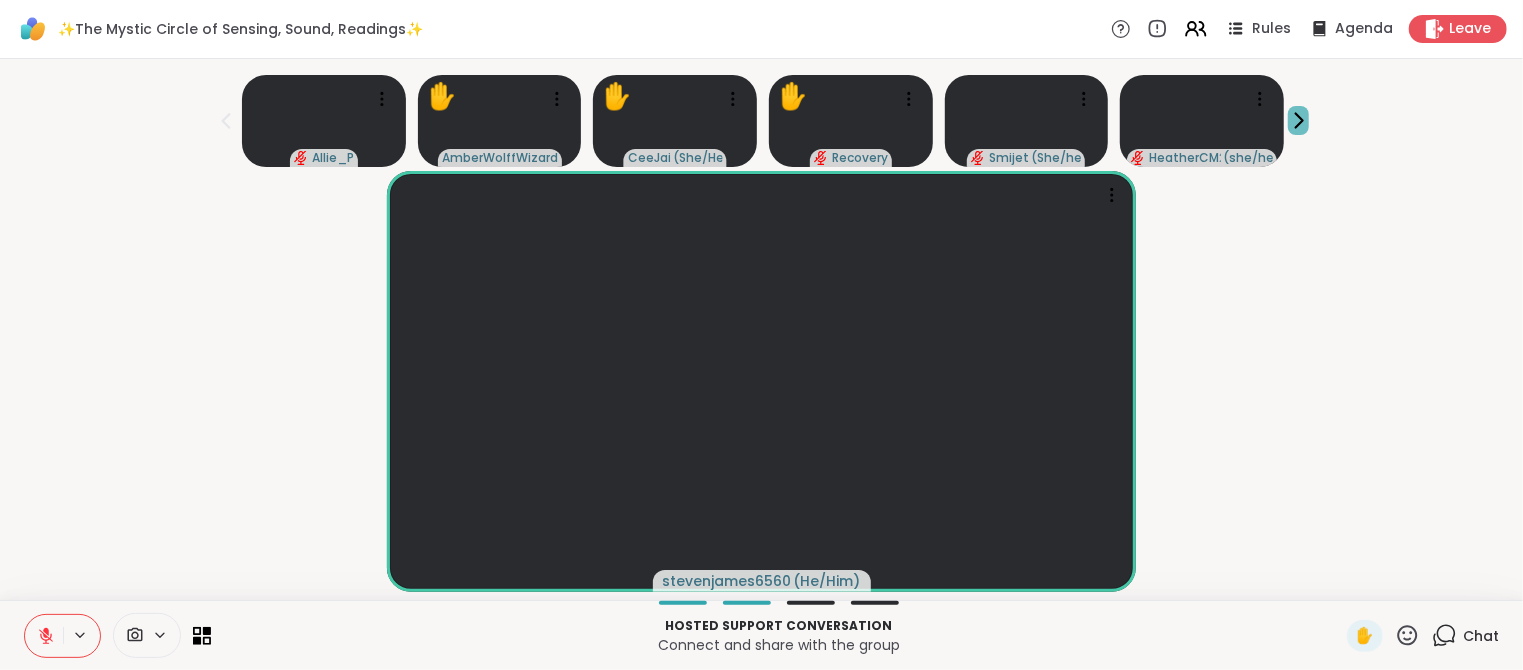 click 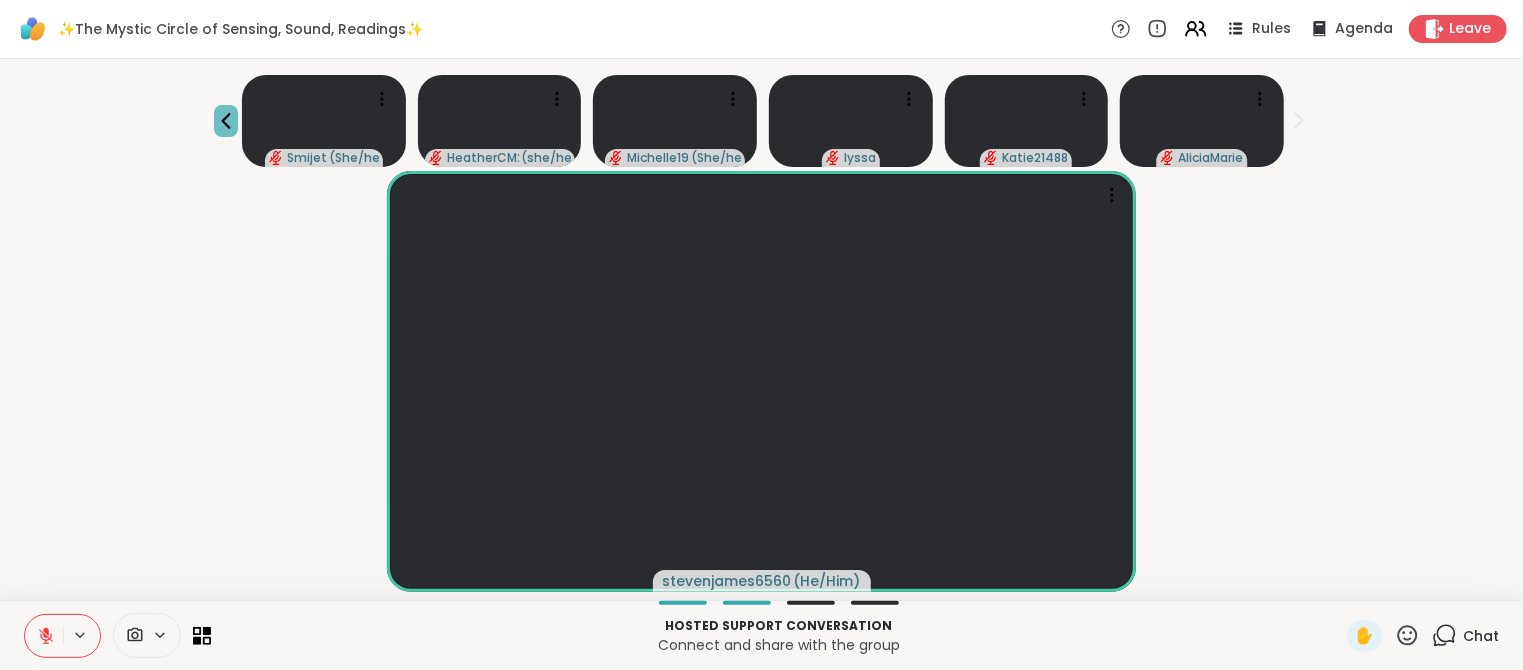 click 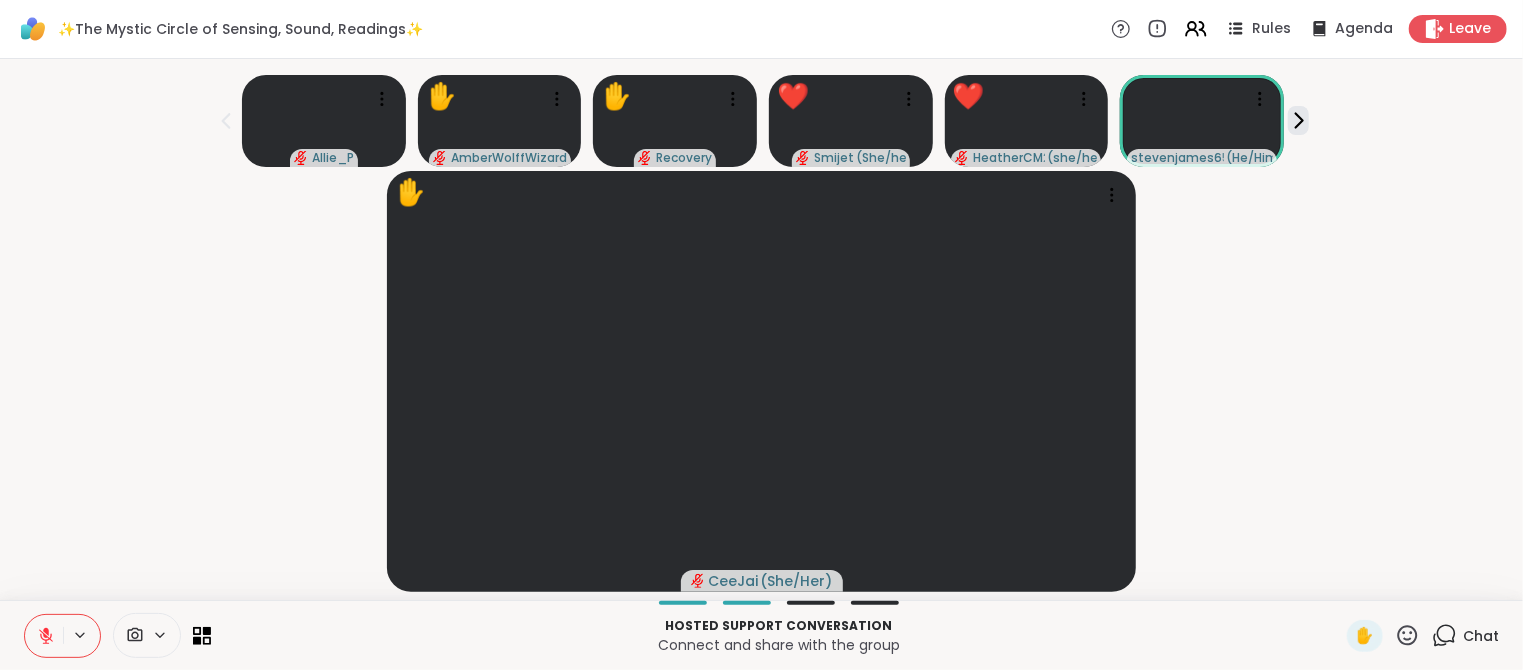 click 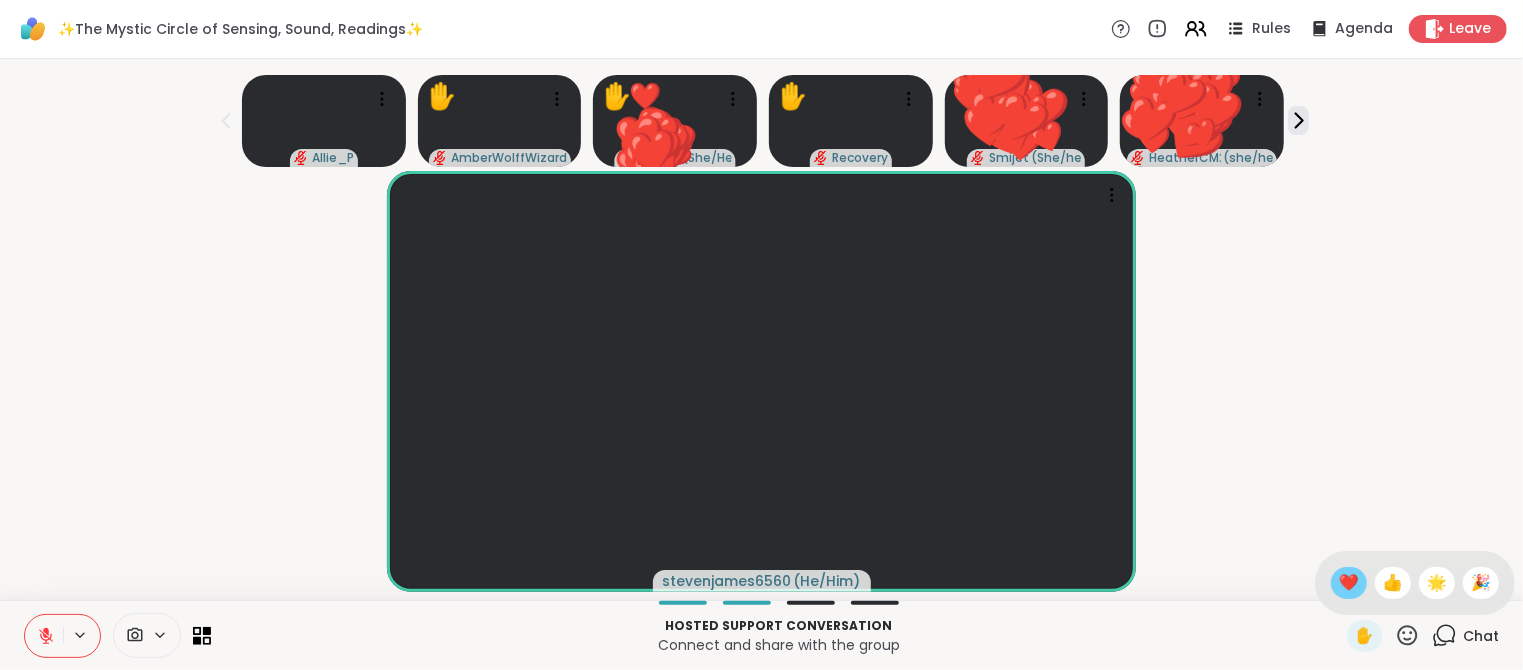 click on "❤️" at bounding box center [1349, 583] 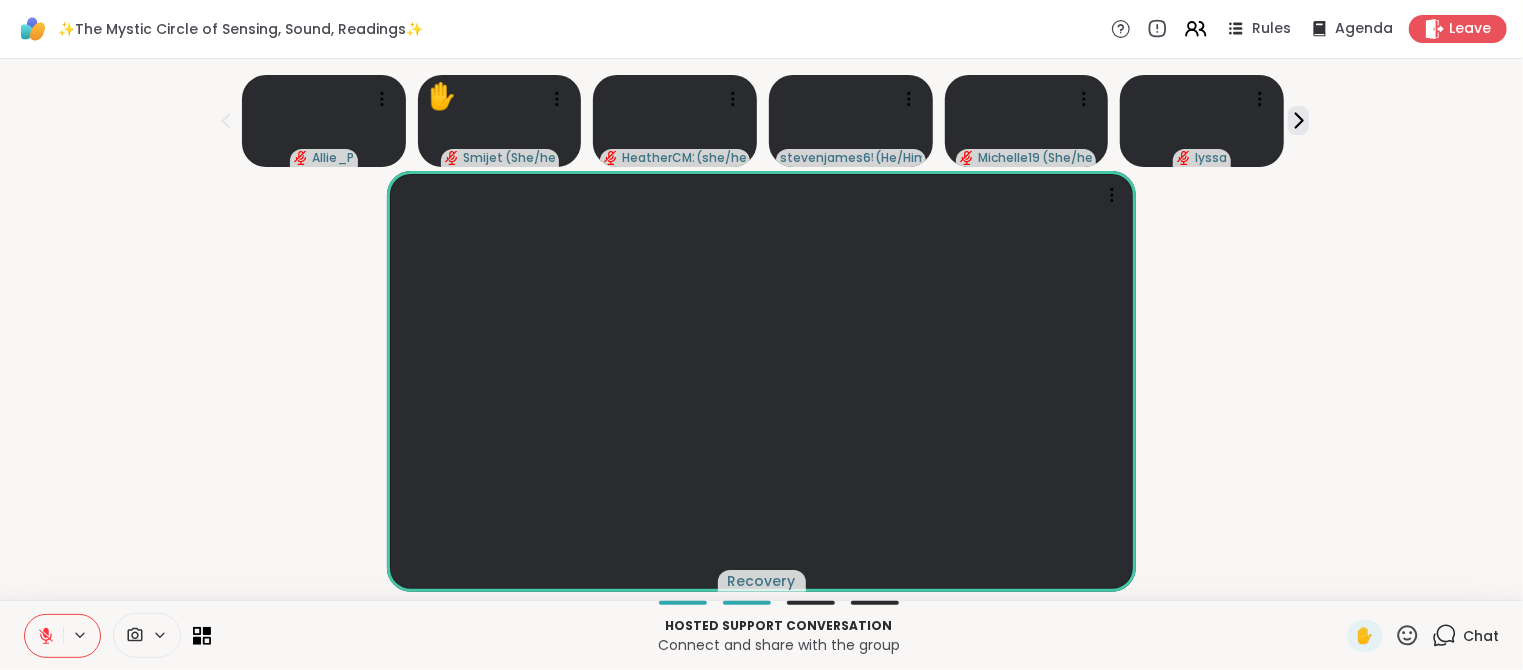 click 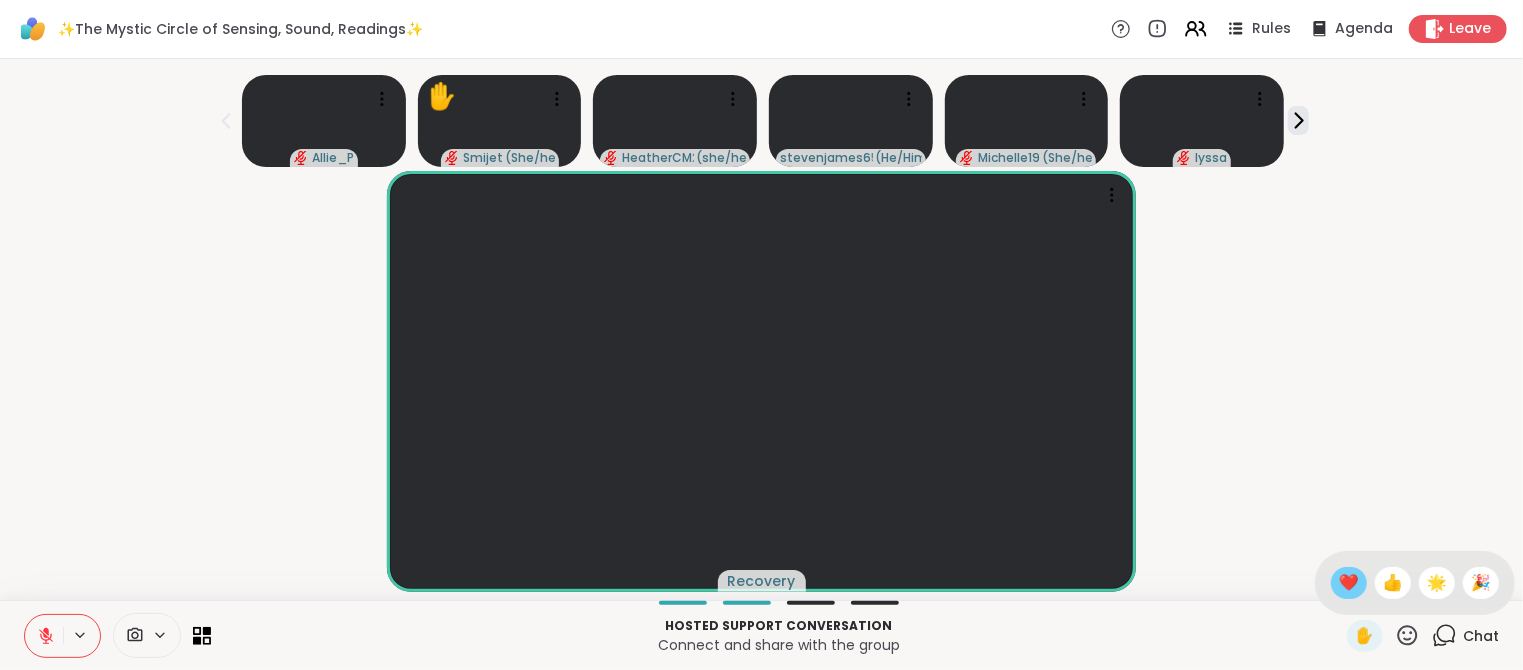 click on "❤️" at bounding box center [1349, 583] 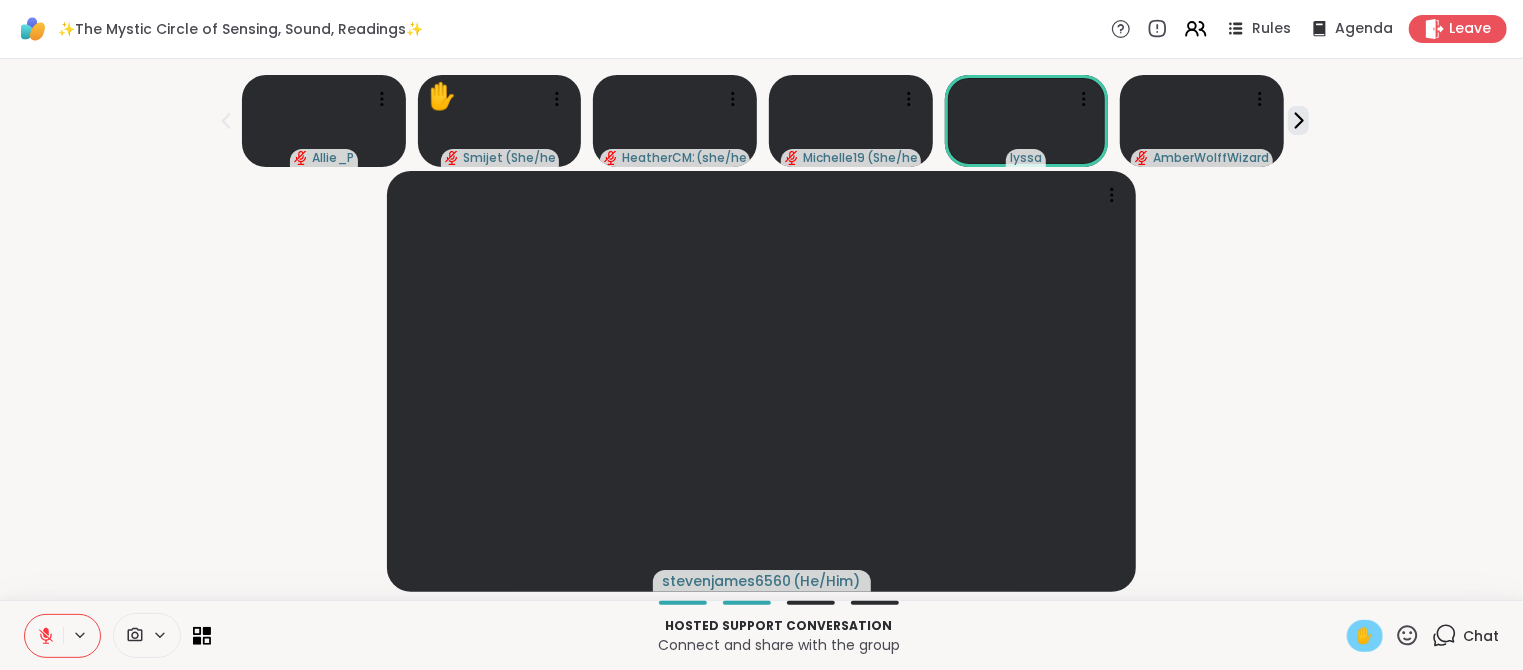 click on "✋" at bounding box center (1365, 636) 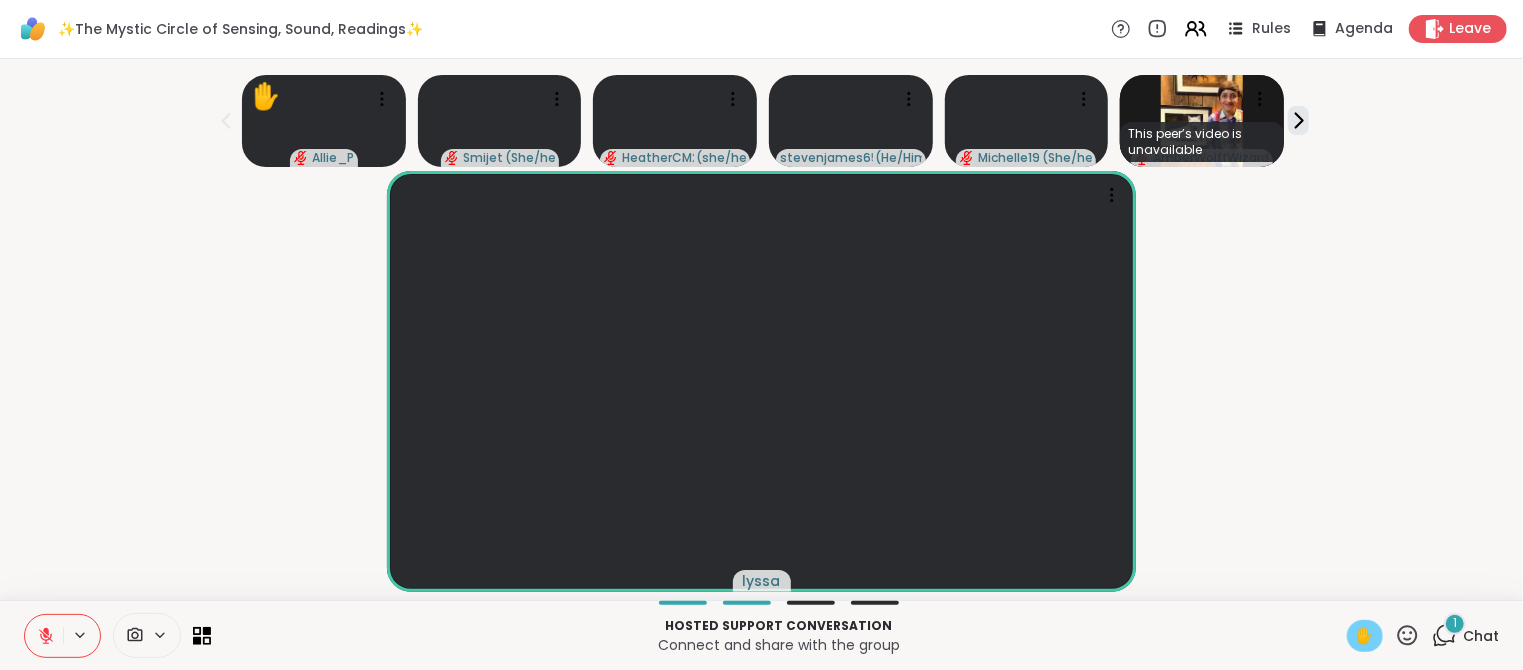 click 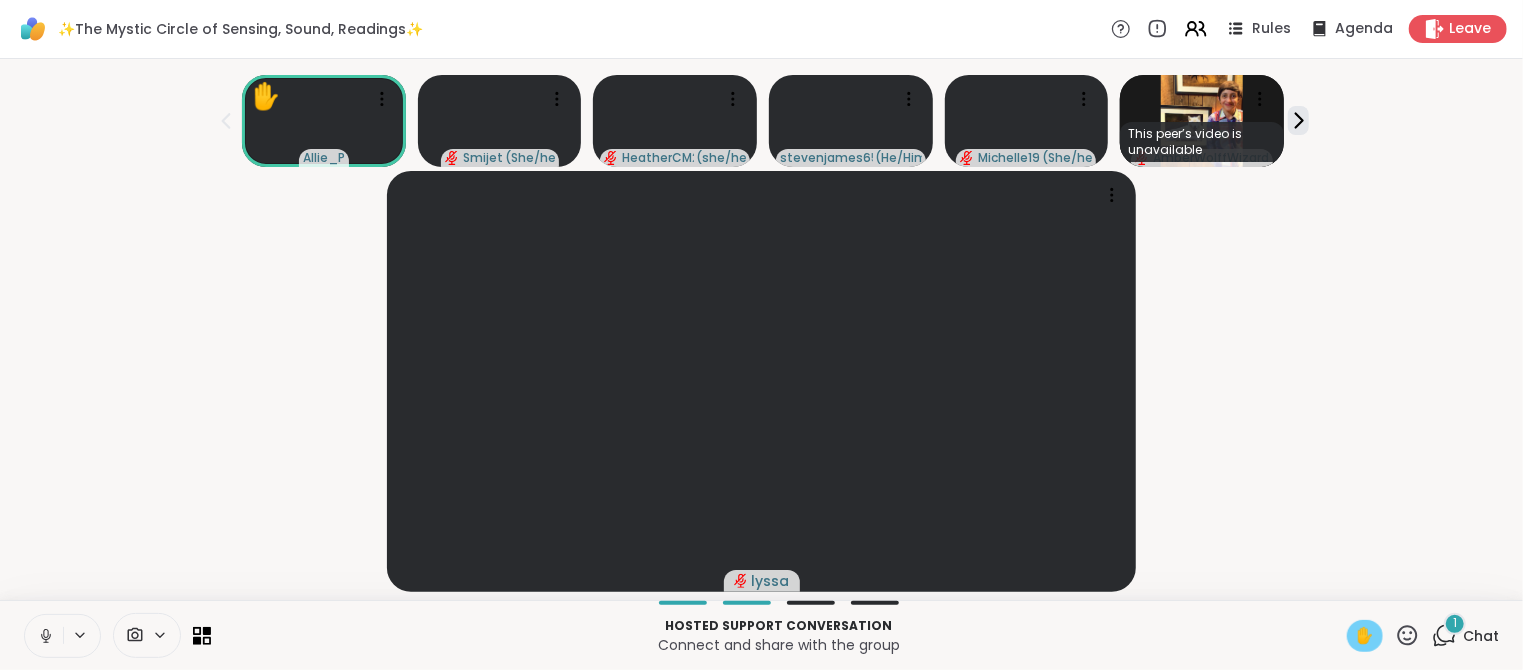 click on "✋" at bounding box center [1365, 636] 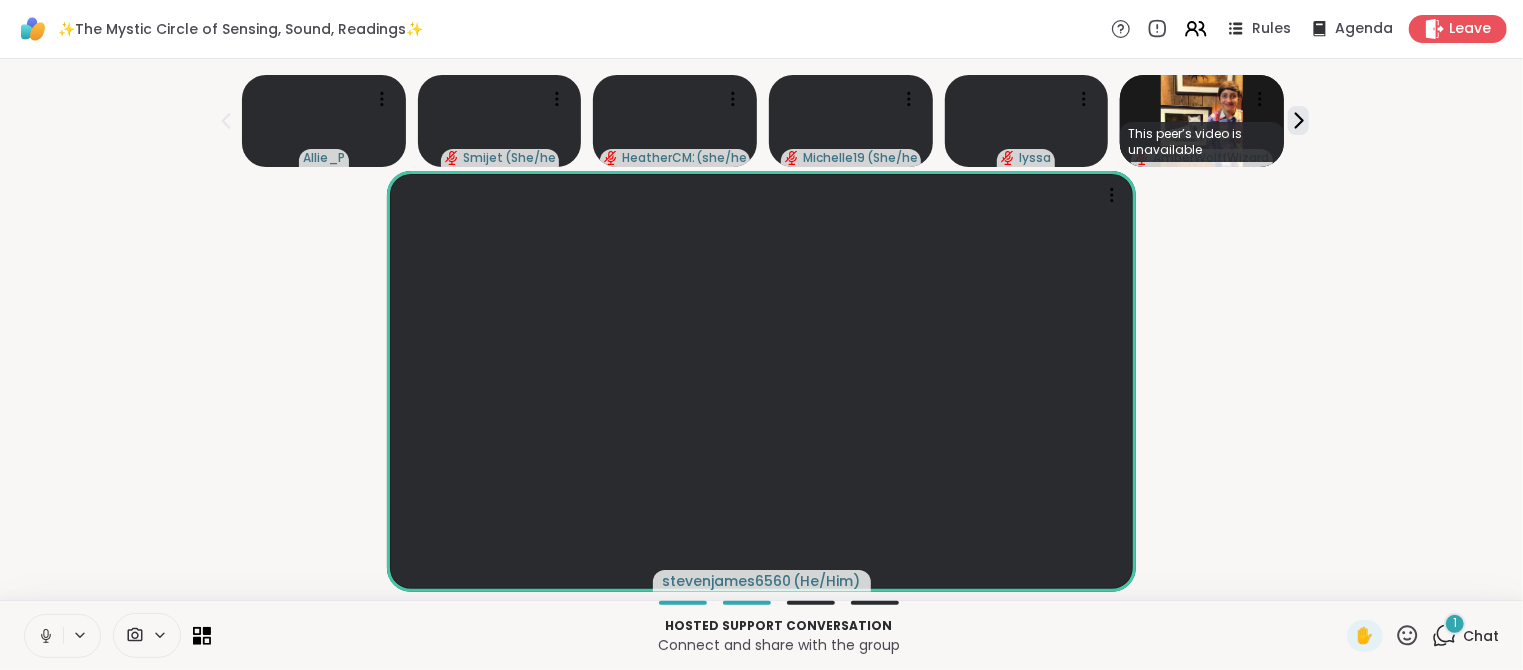 click 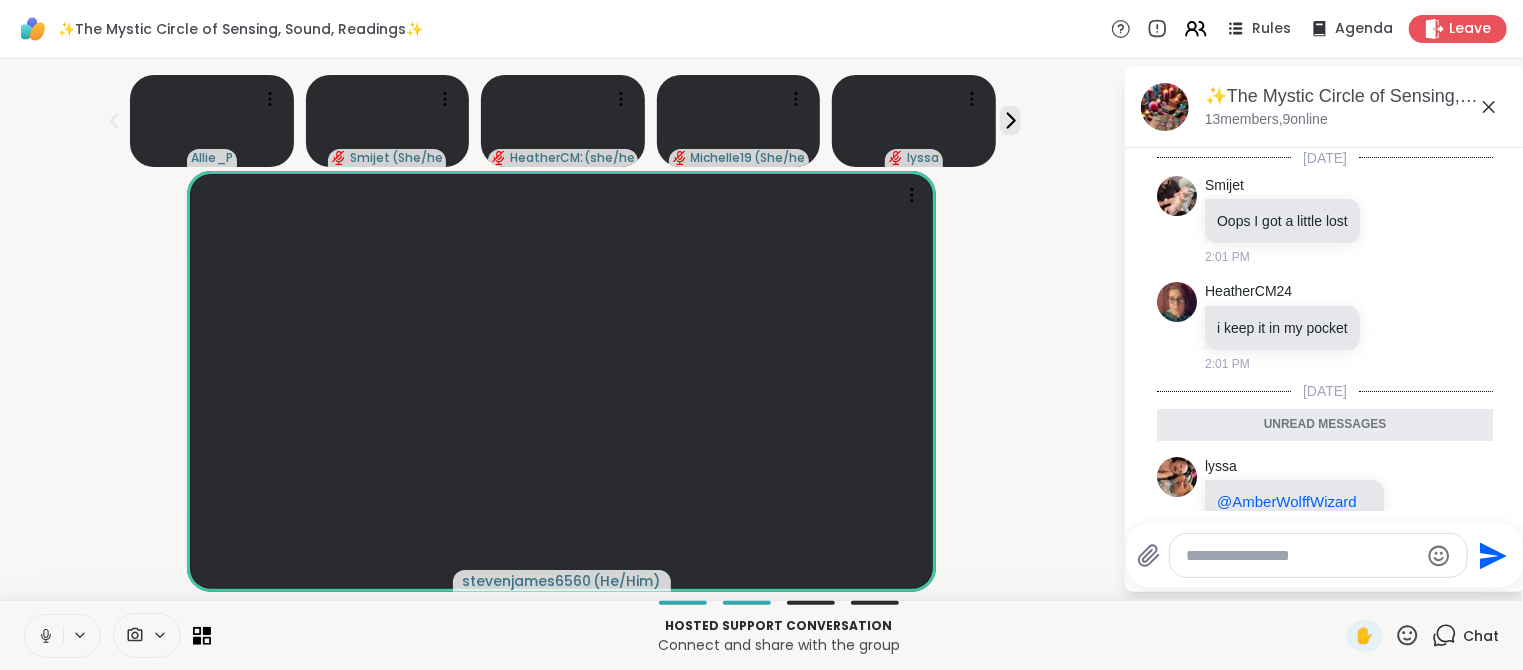 scroll, scrollTop: 81, scrollLeft: 0, axis: vertical 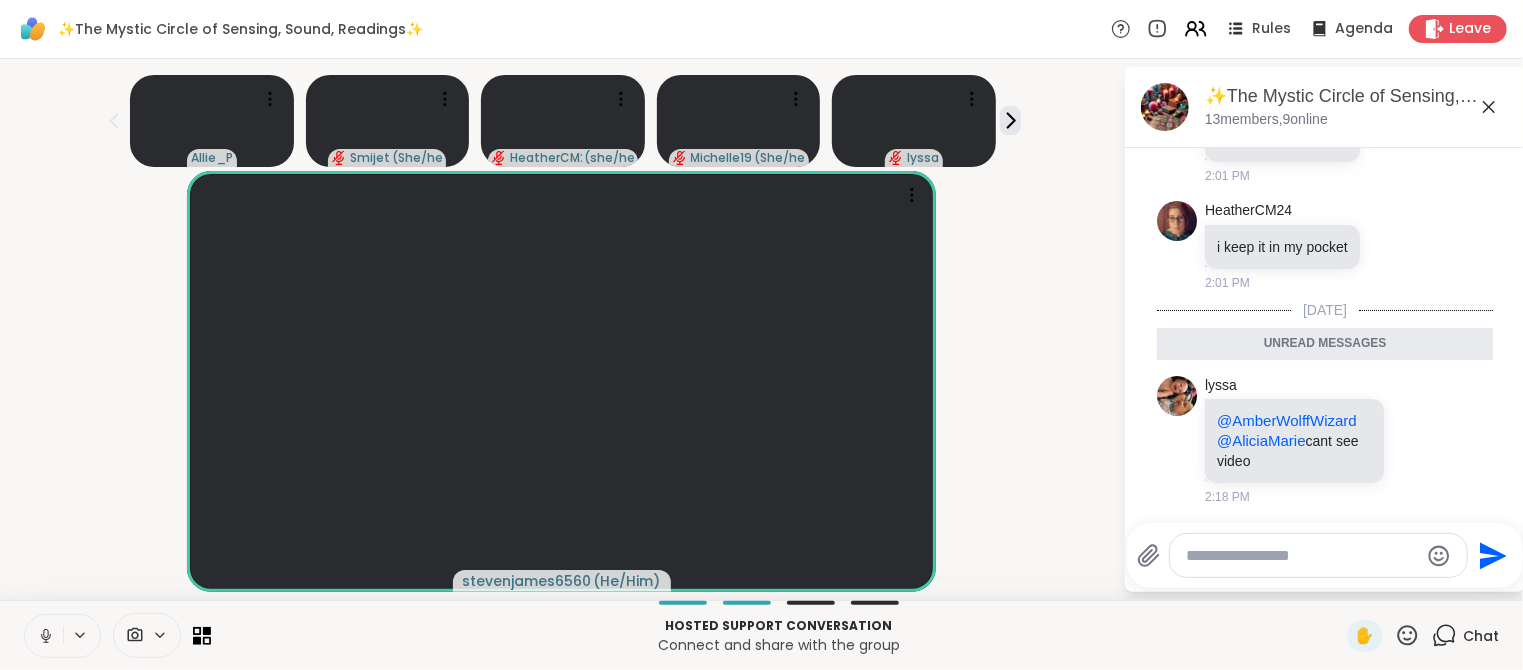 click 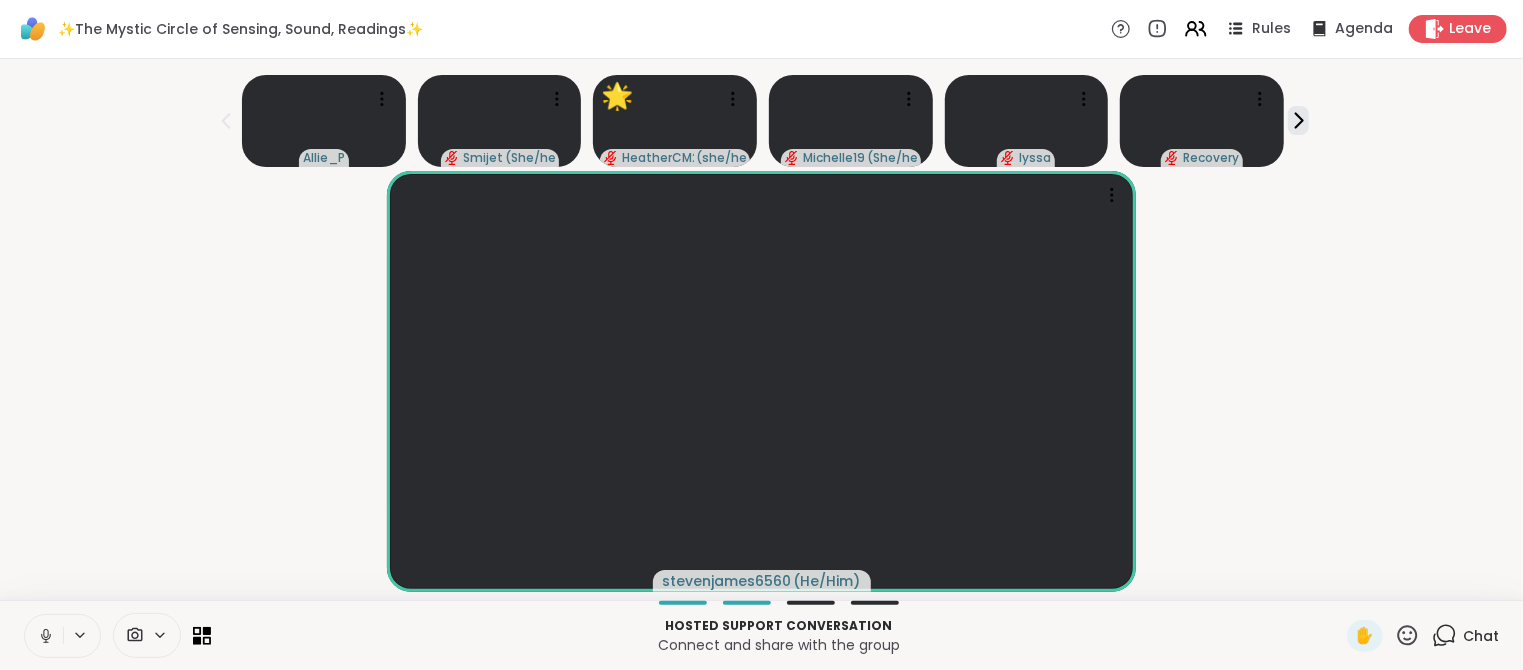 click 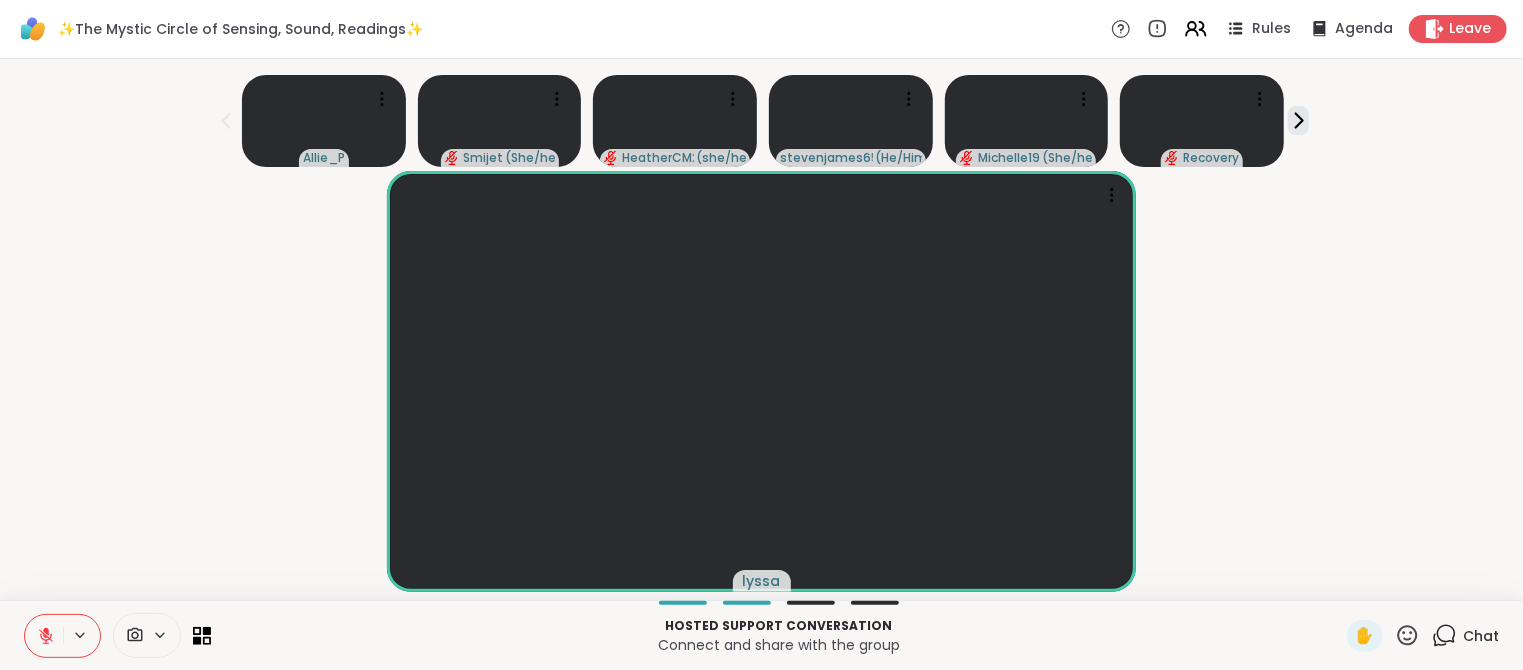 click 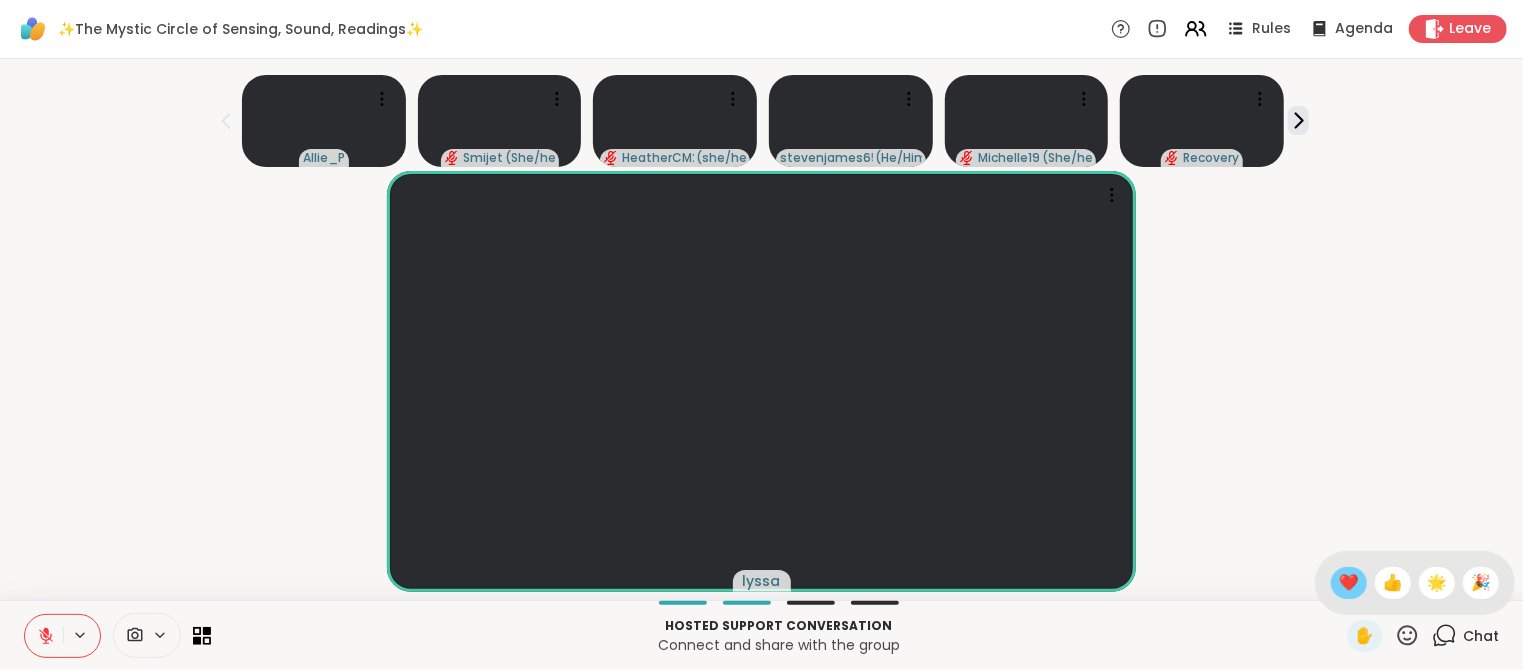 click on "❤️" at bounding box center [1349, 583] 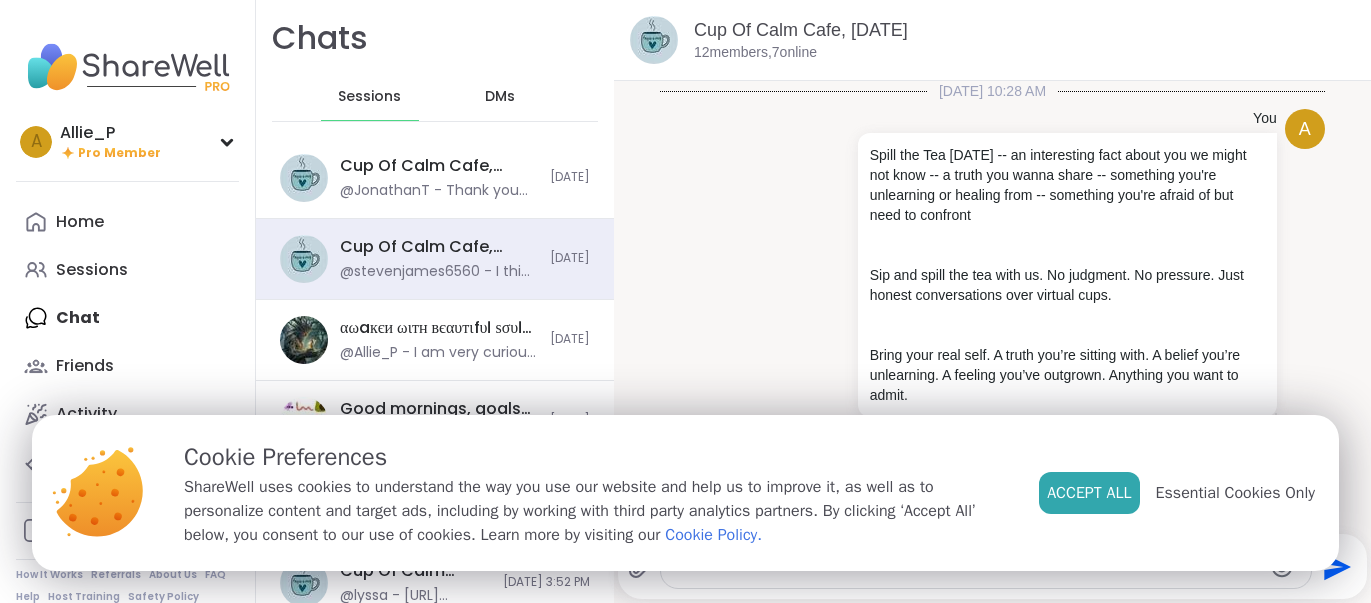 click on "Accept All" at bounding box center [1089, 493] 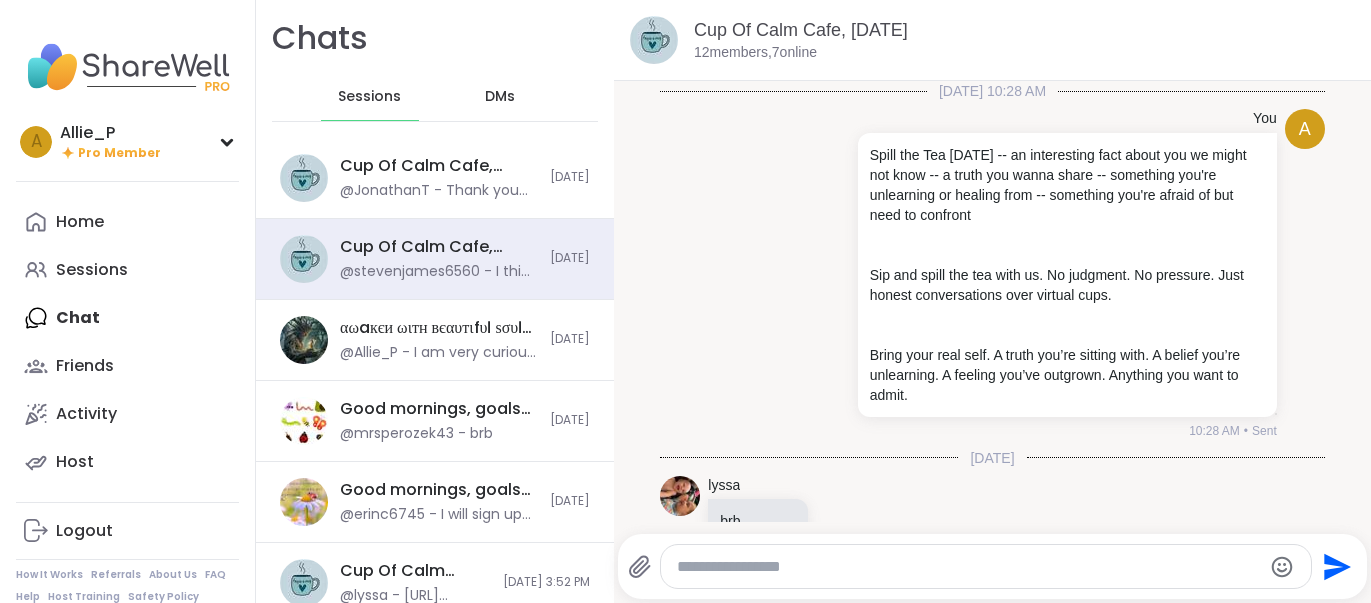 scroll, scrollTop: 3733, scrollLeft: 0, axis: vertical 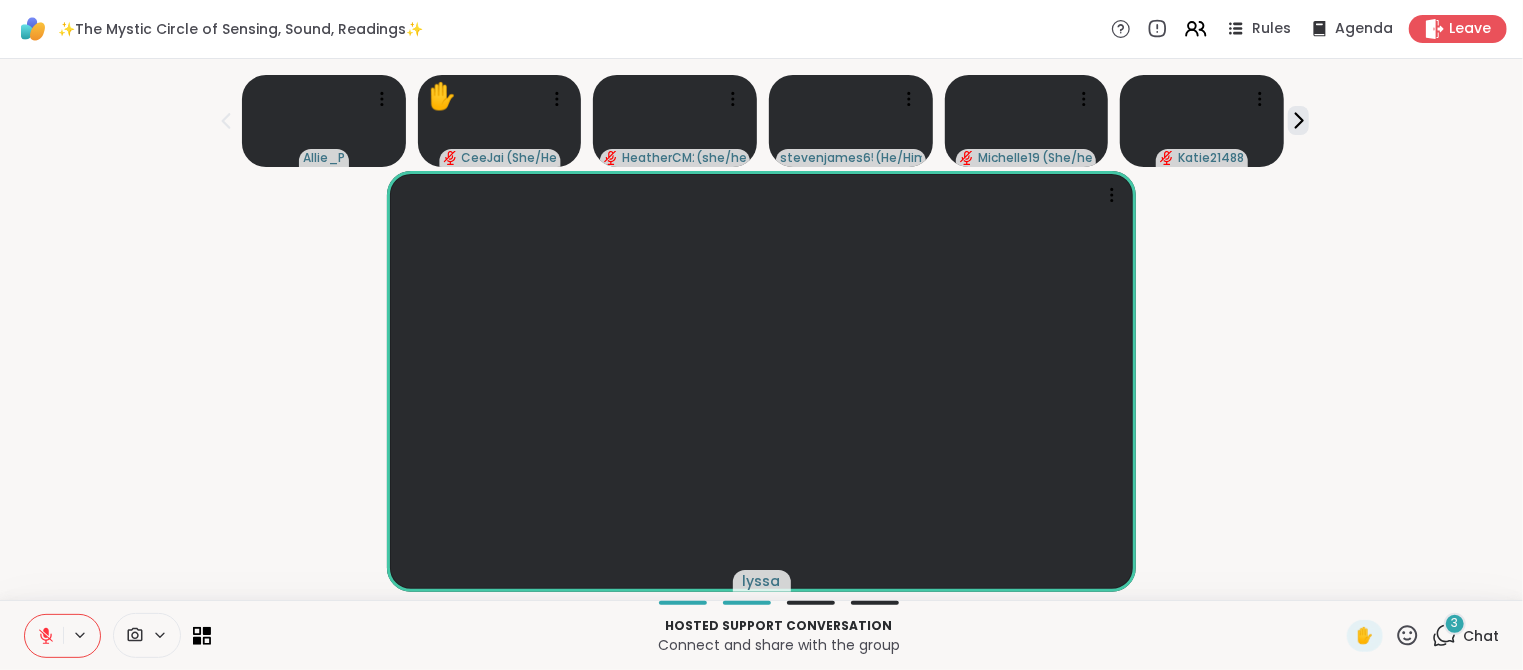 click 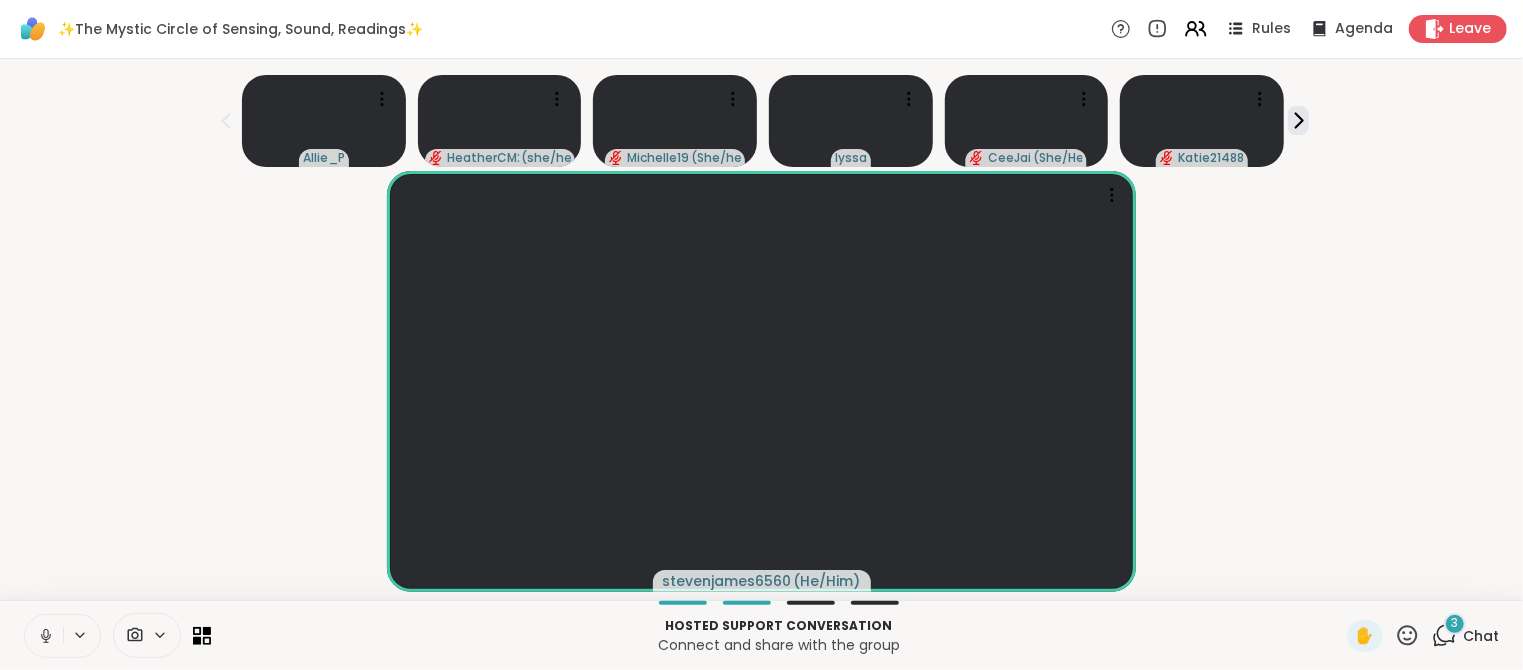 click 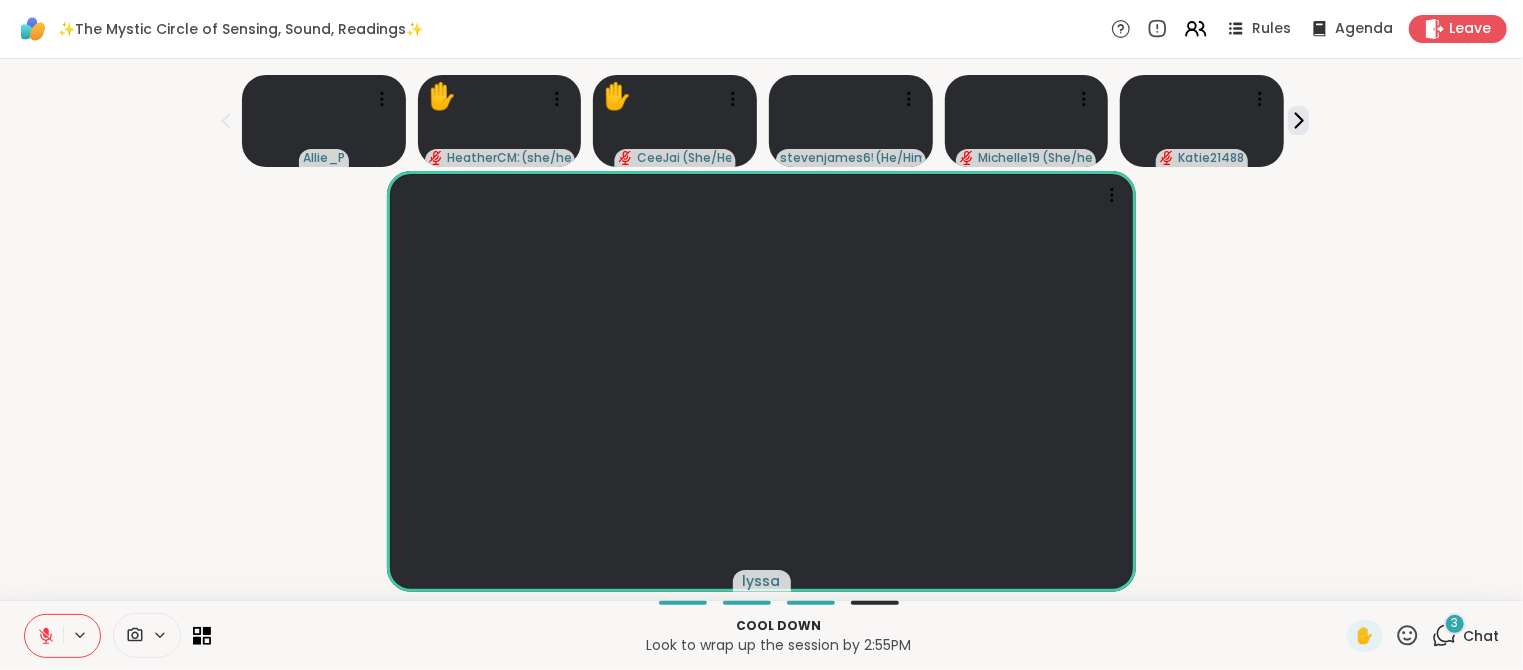 click 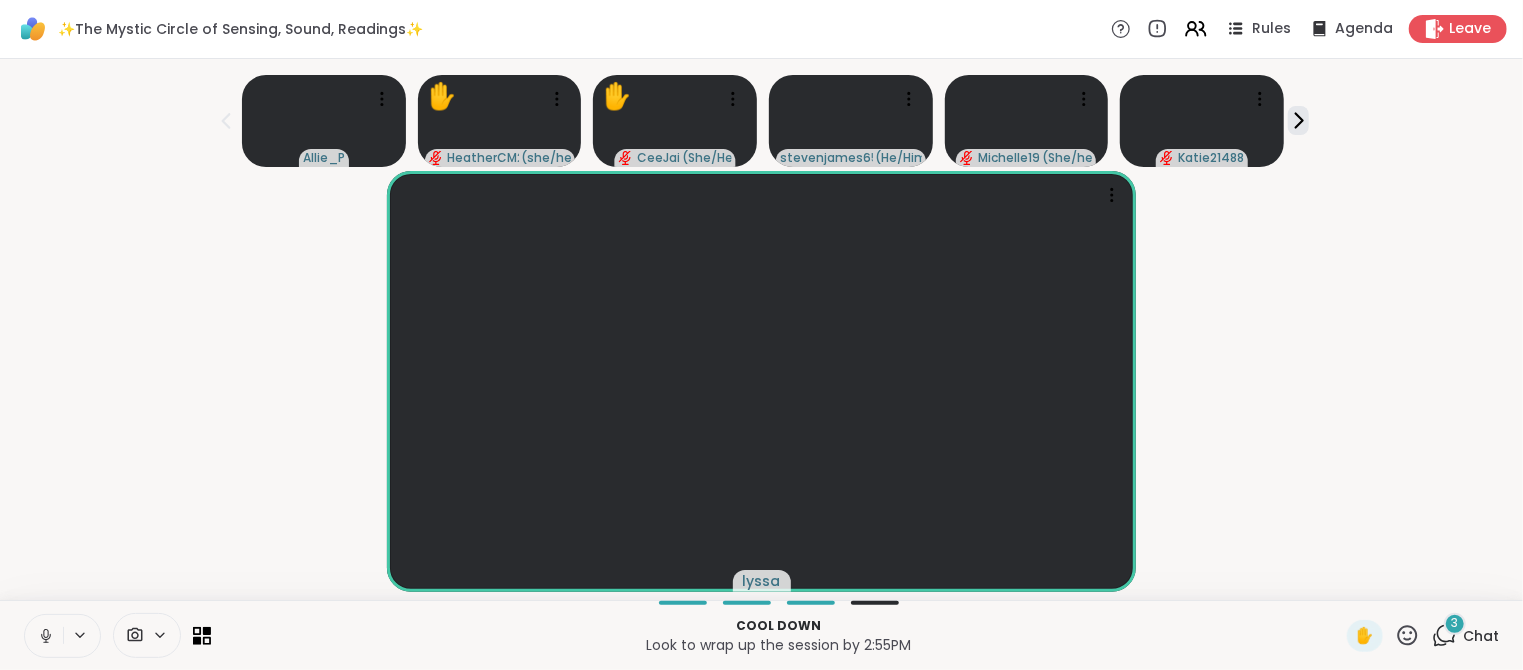 click 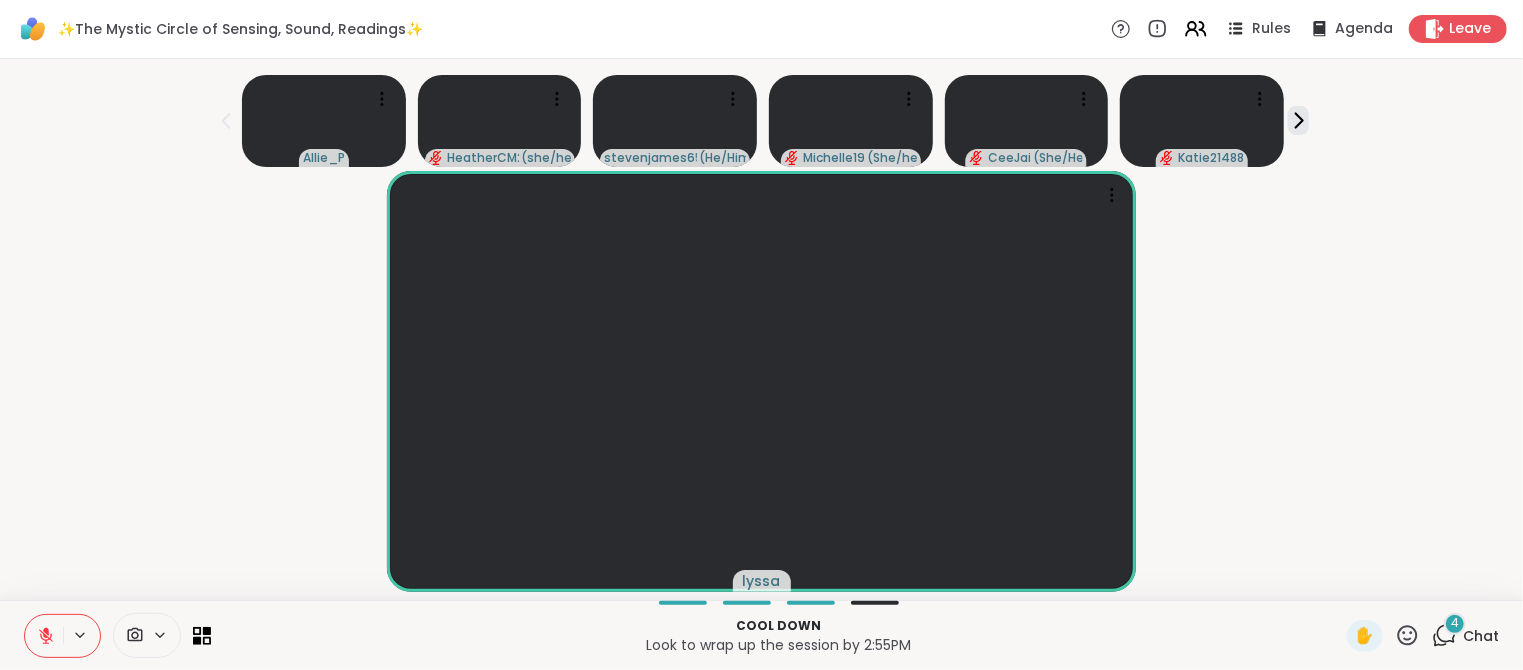 click 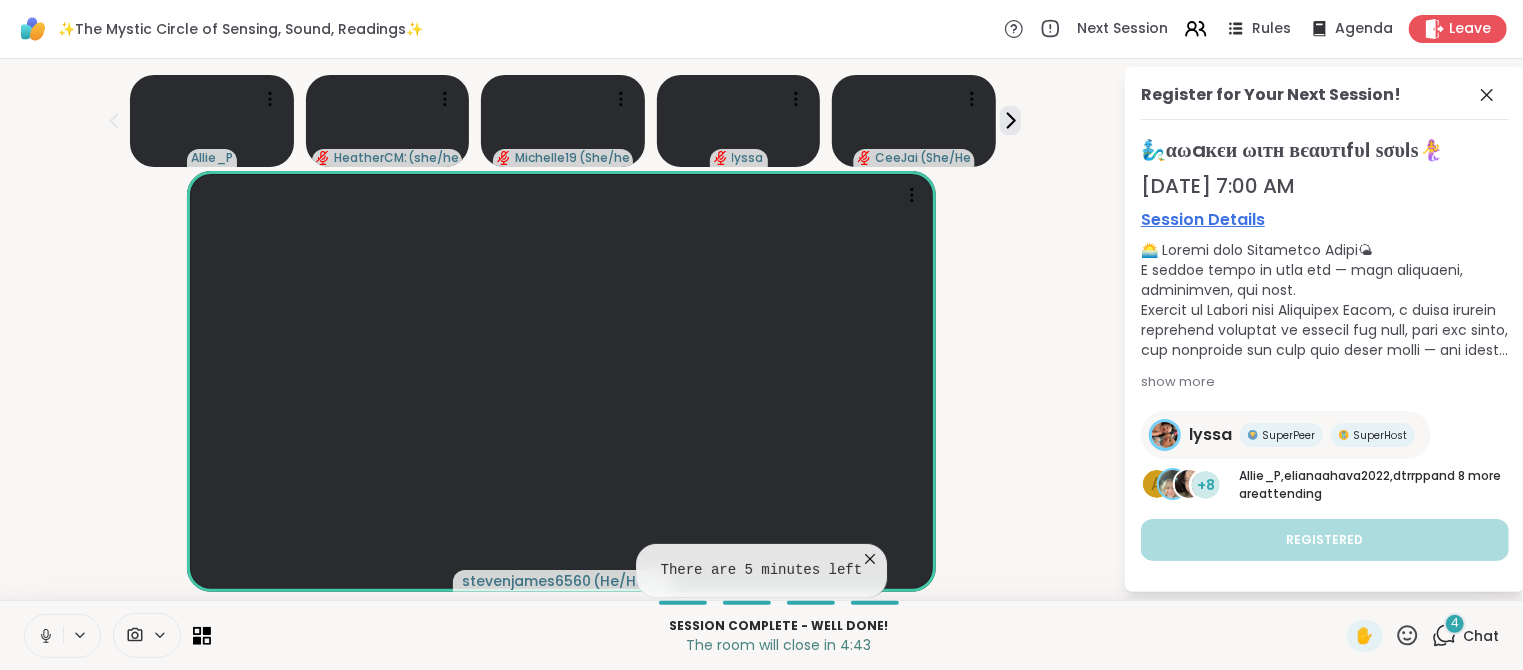 click 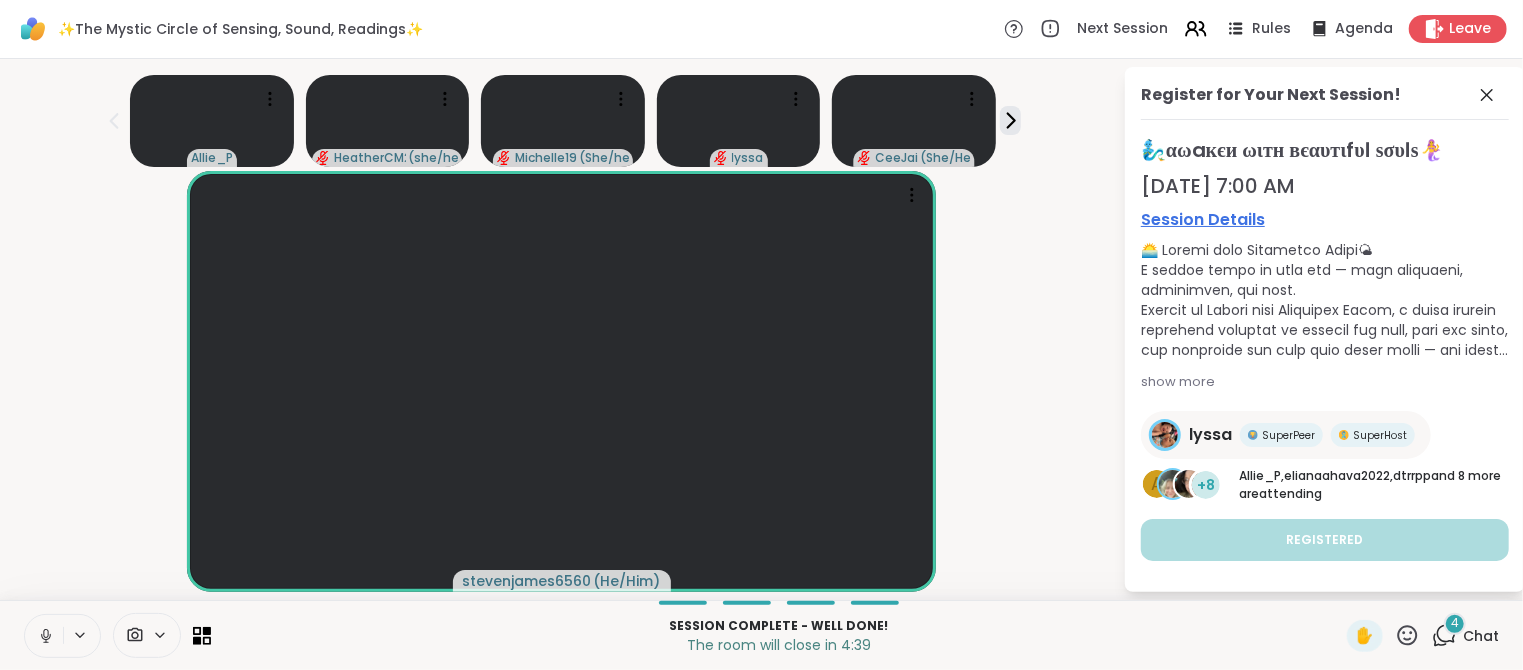 click at bounding box center [1489, 95] 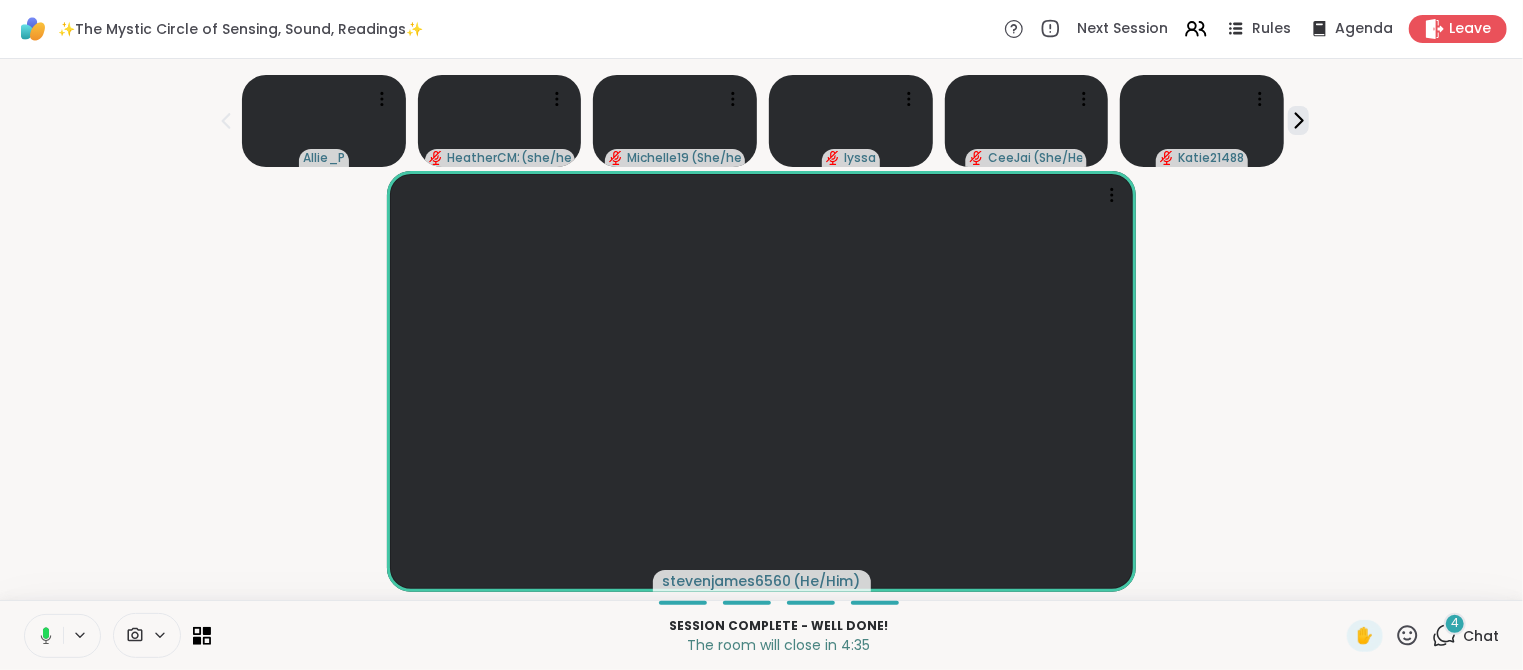 click on "4" at bounding box center (1455, 624) 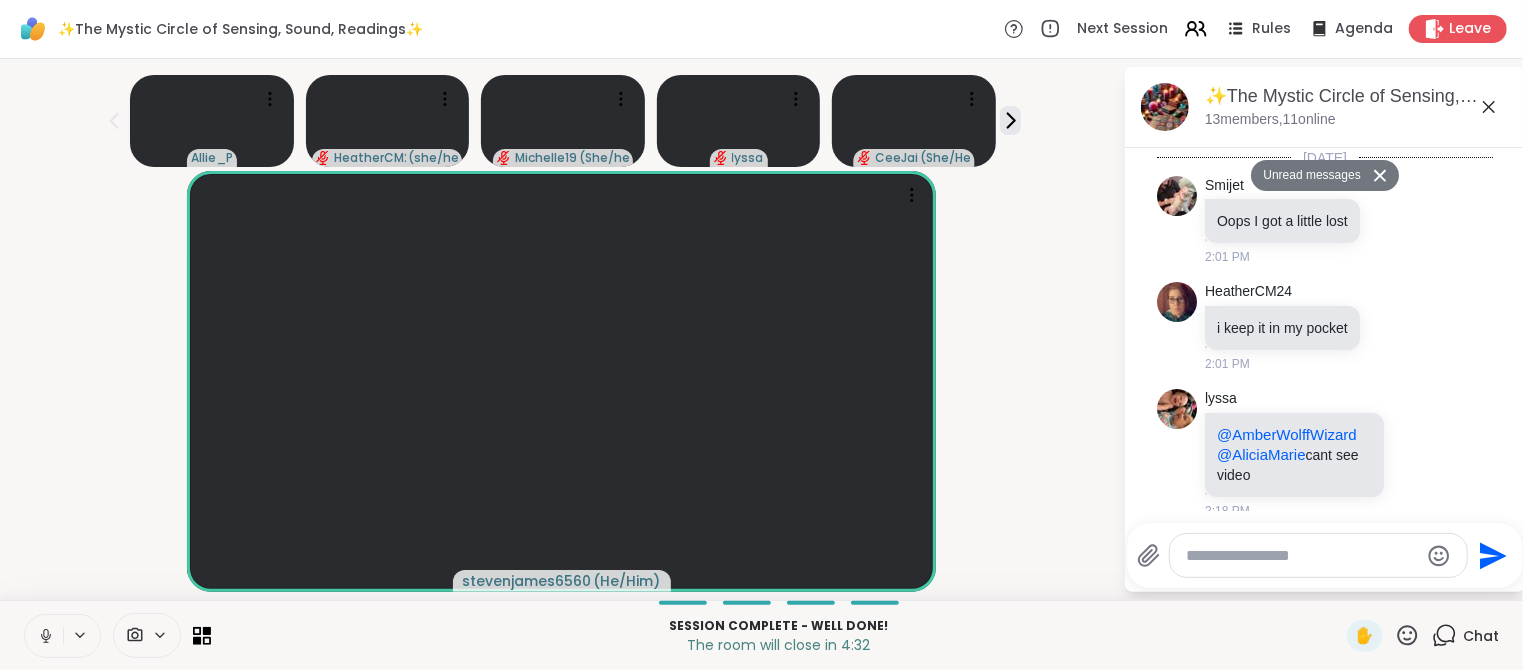 scroll, scrollTop: 672, scrollLeft: 0, axis: vertical 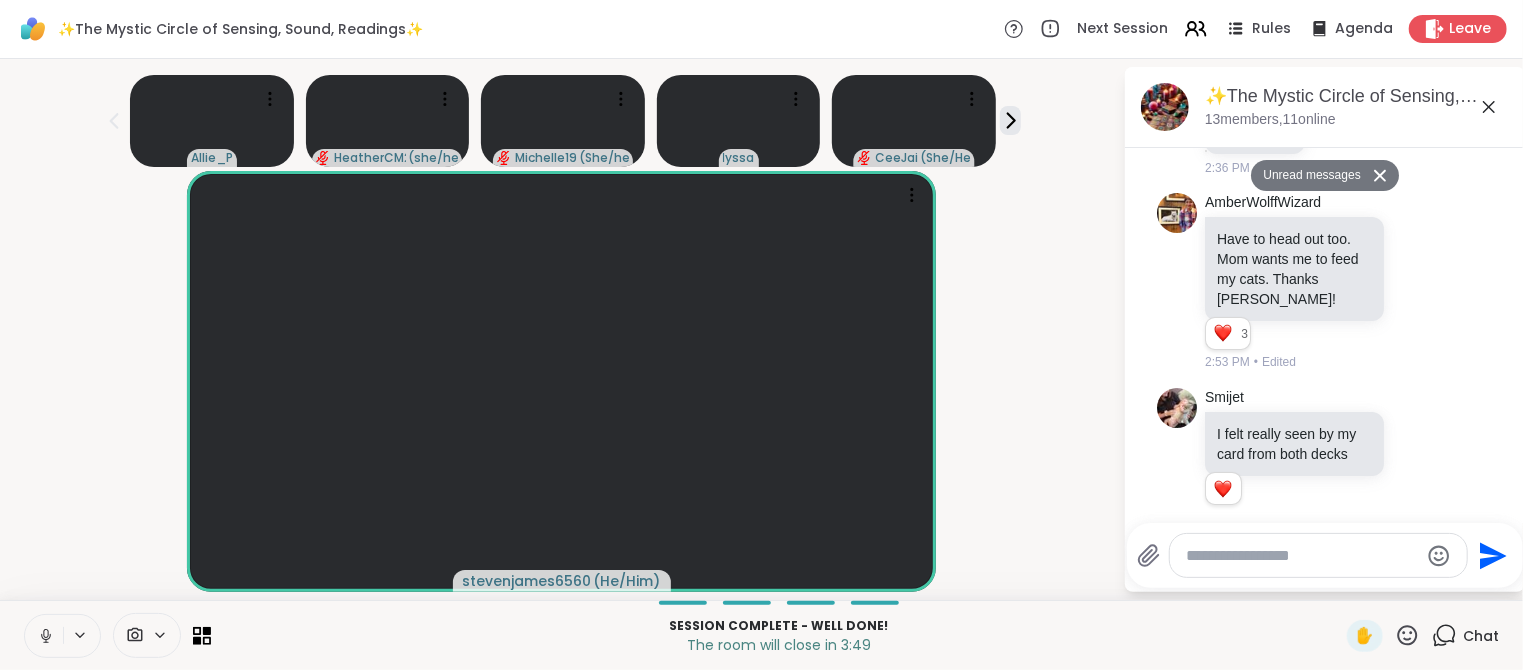 click on "Unread messages" at bounding box center (1308, 176) 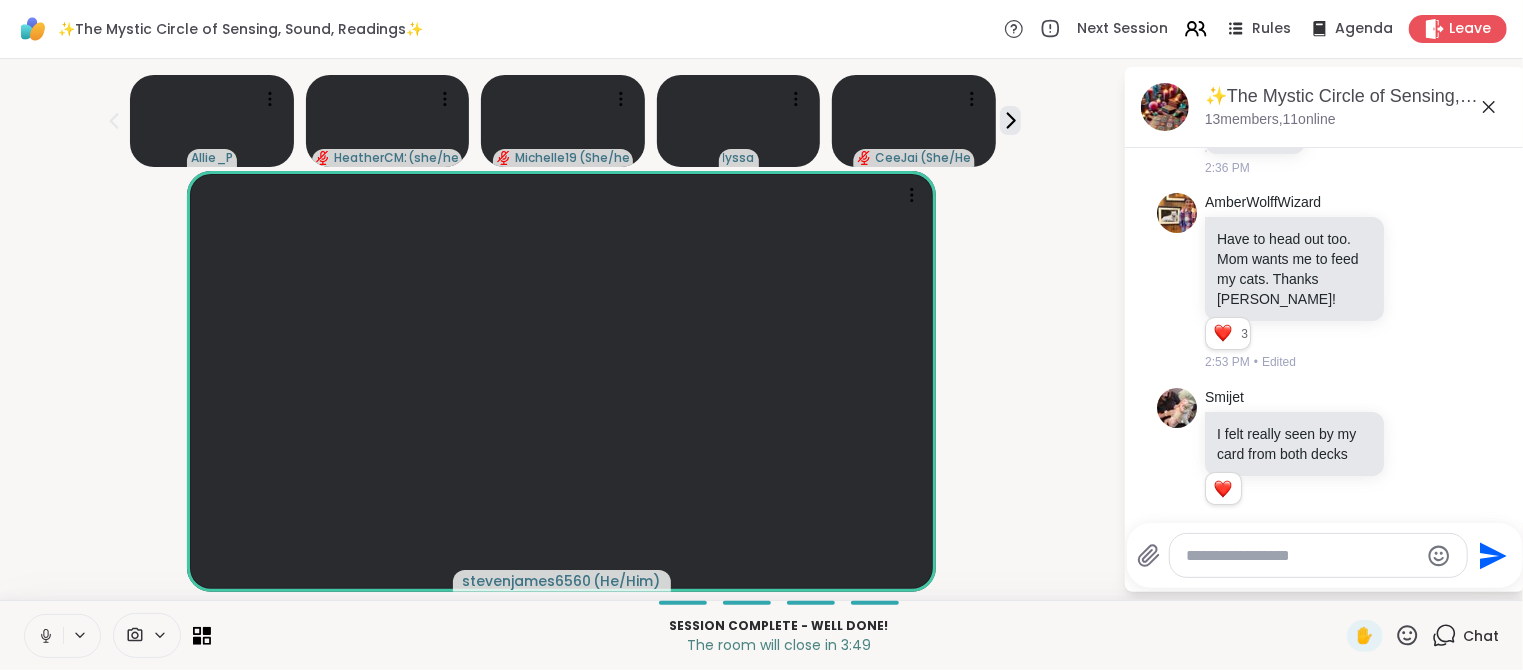 scroll, scrollTop: 341, scrollLeft: 0, axis: vertical 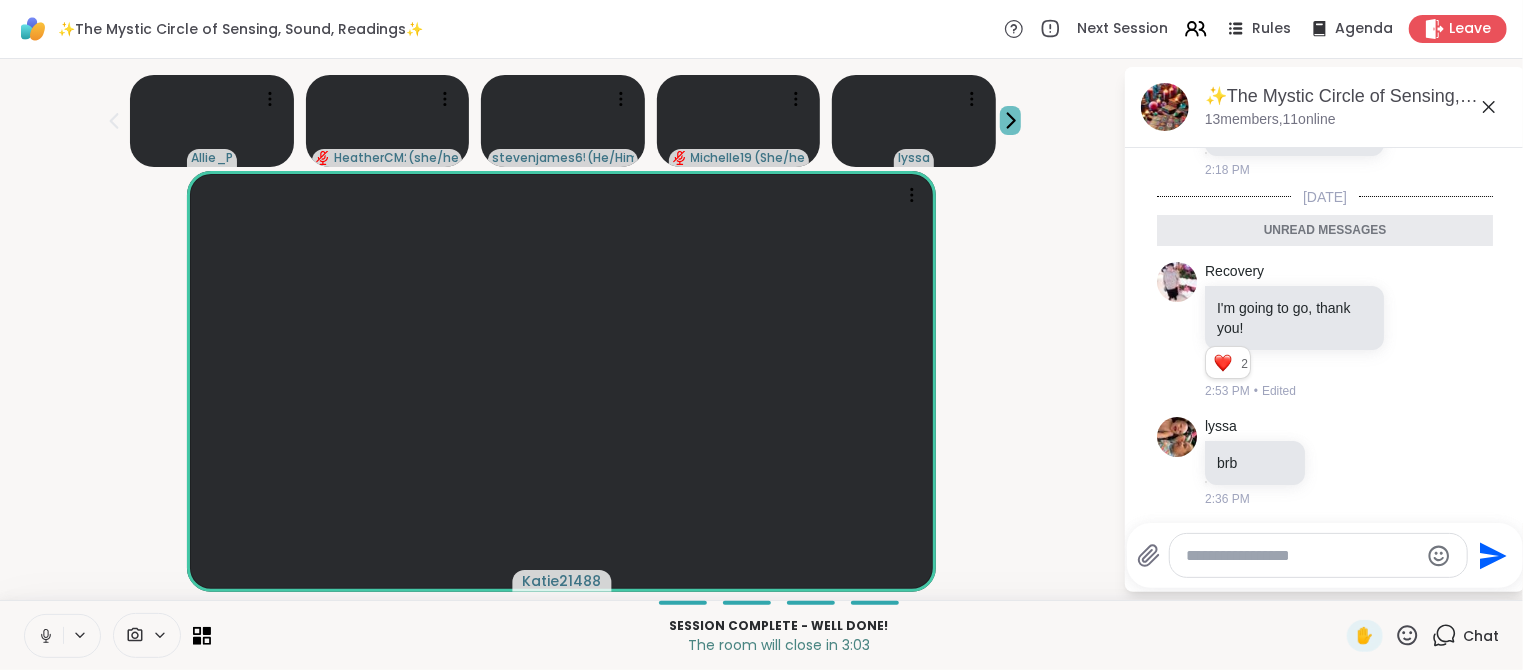 click 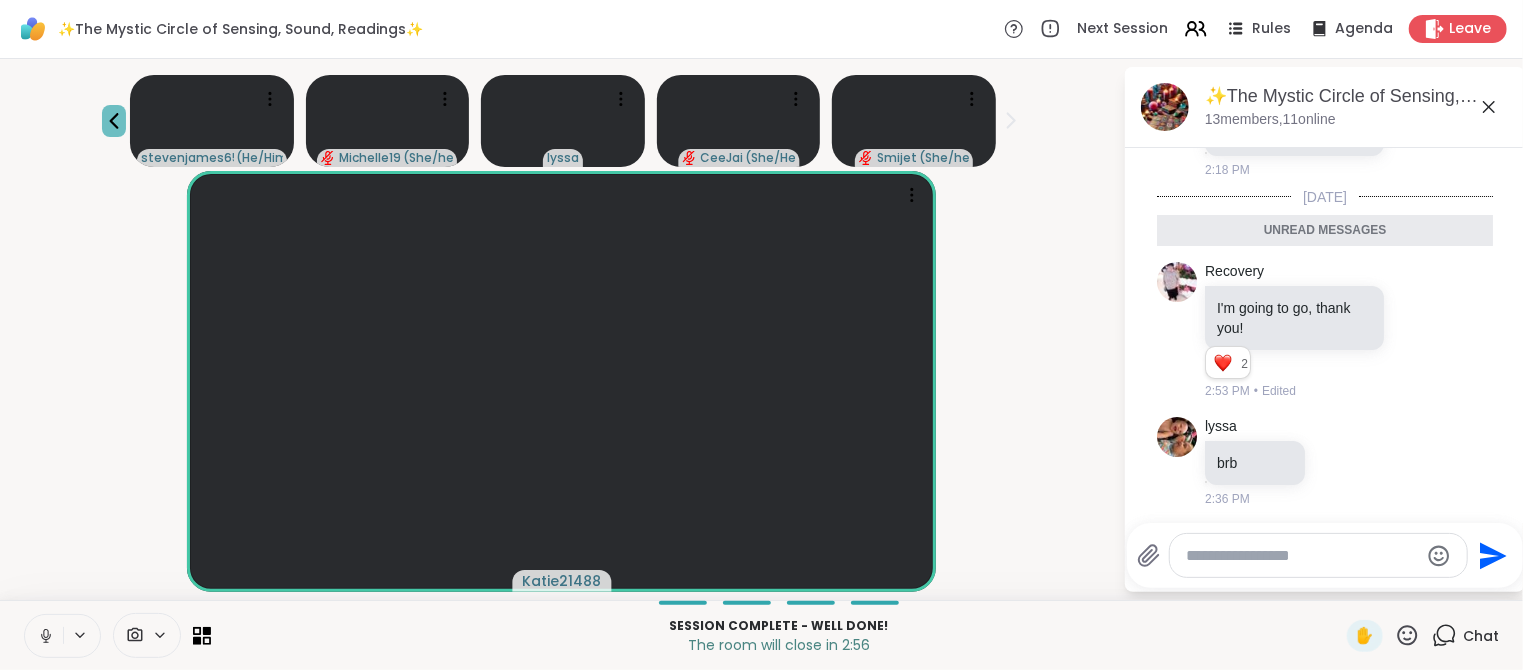 click 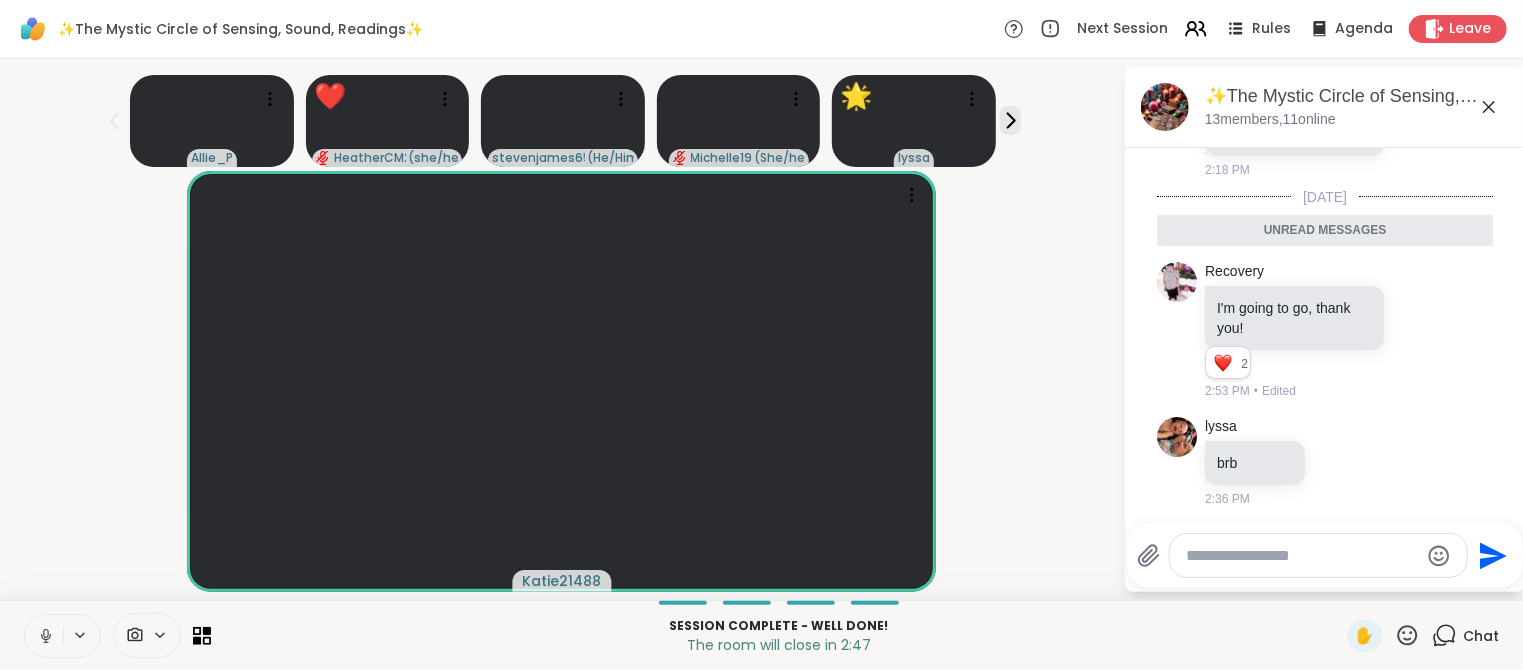 click 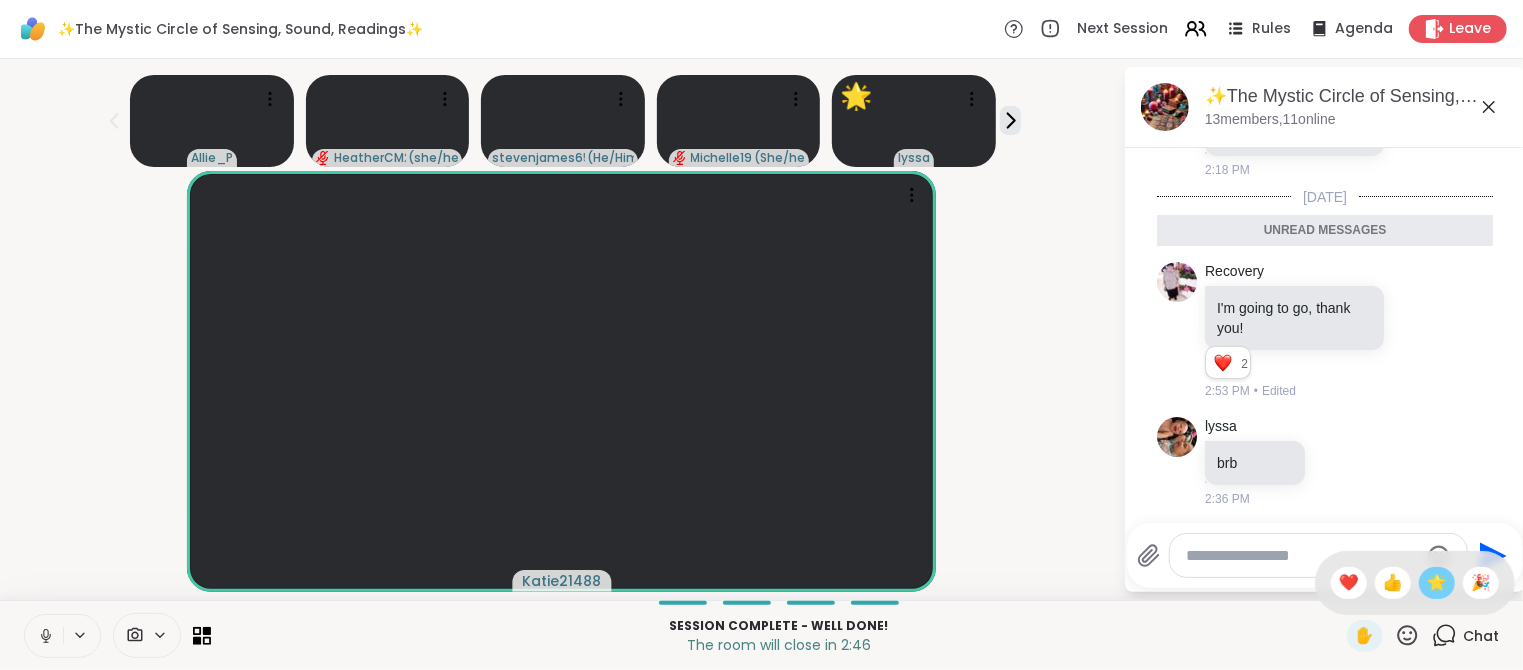 click on "🌟" at bounding box center [1437, 583] 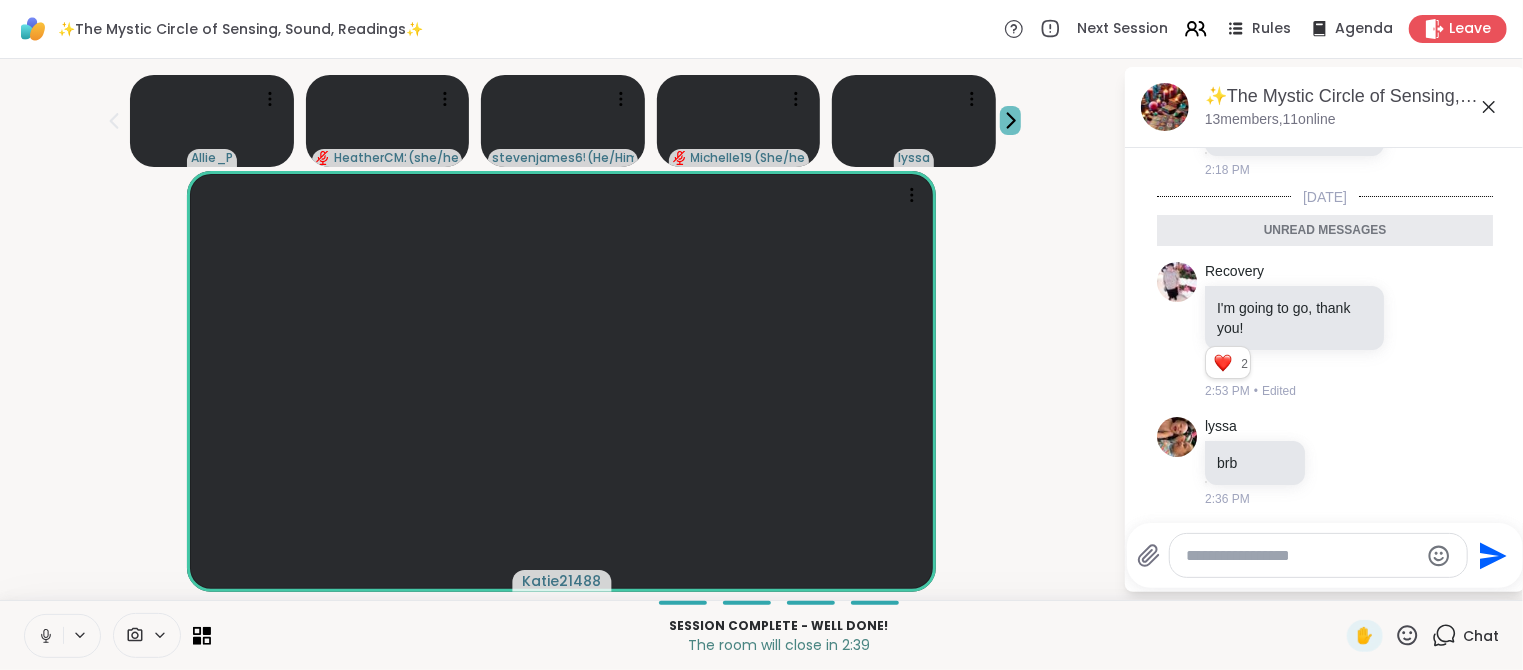 click 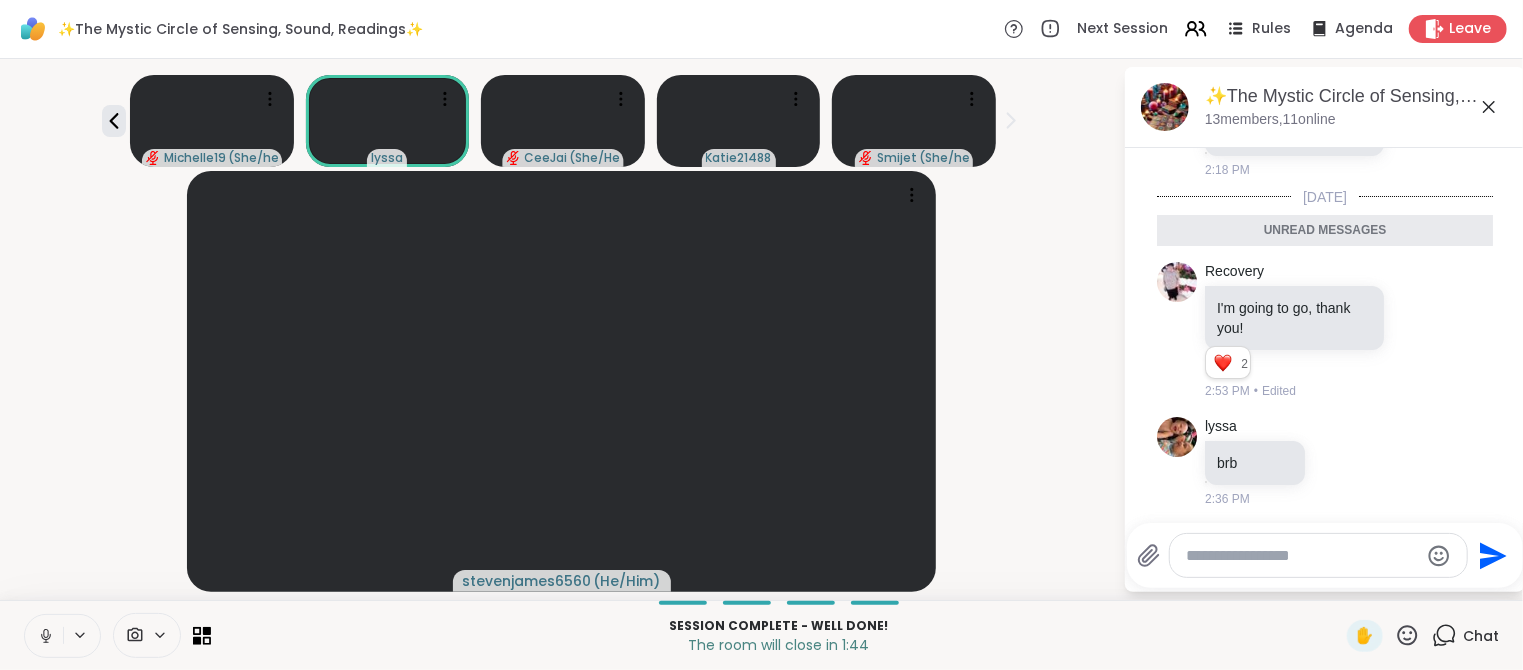 click 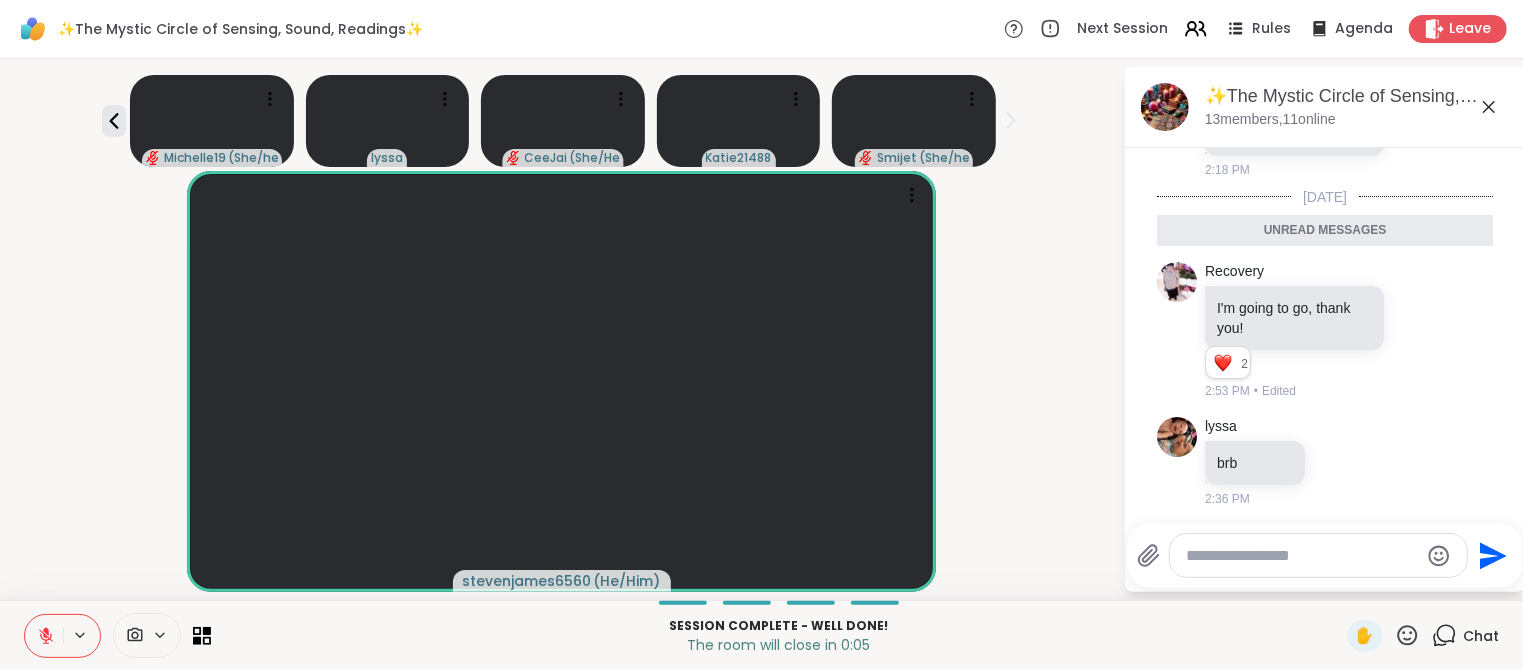 click at bounding box center [1302, 556] 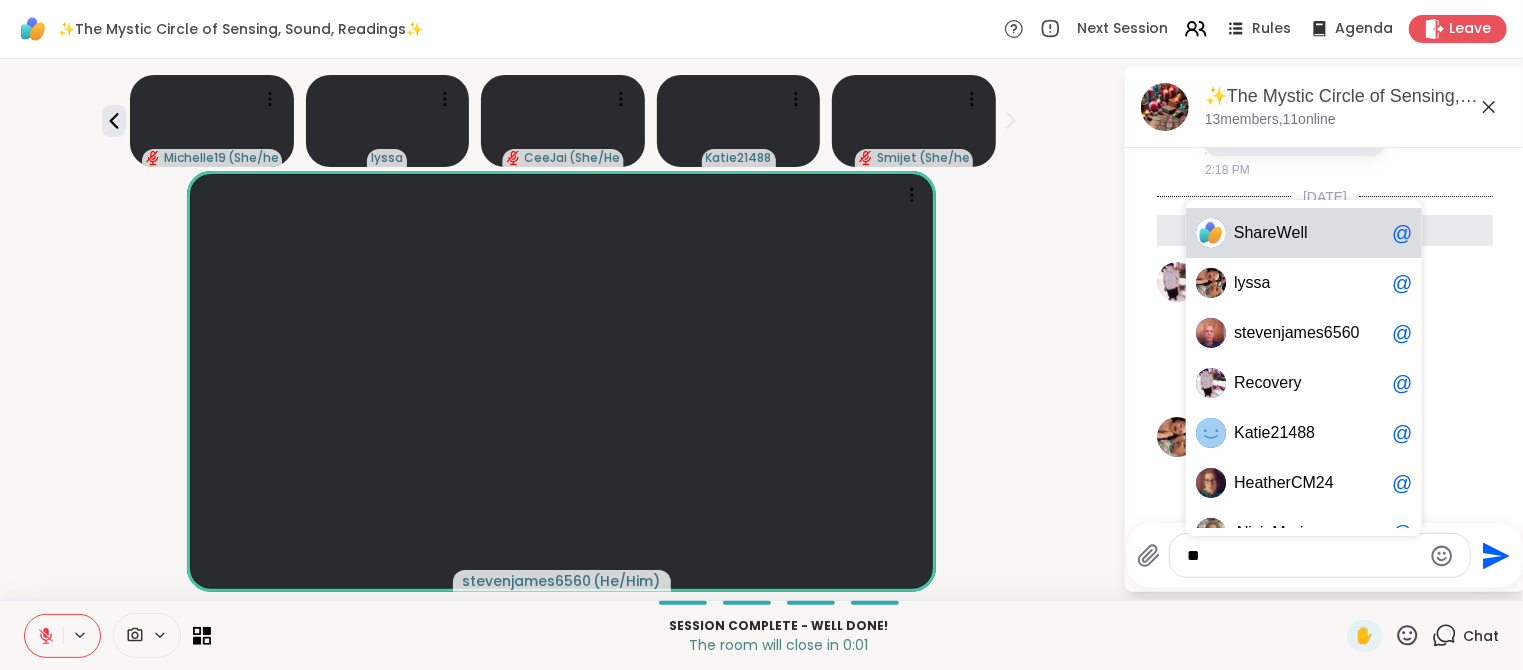 type on "***" 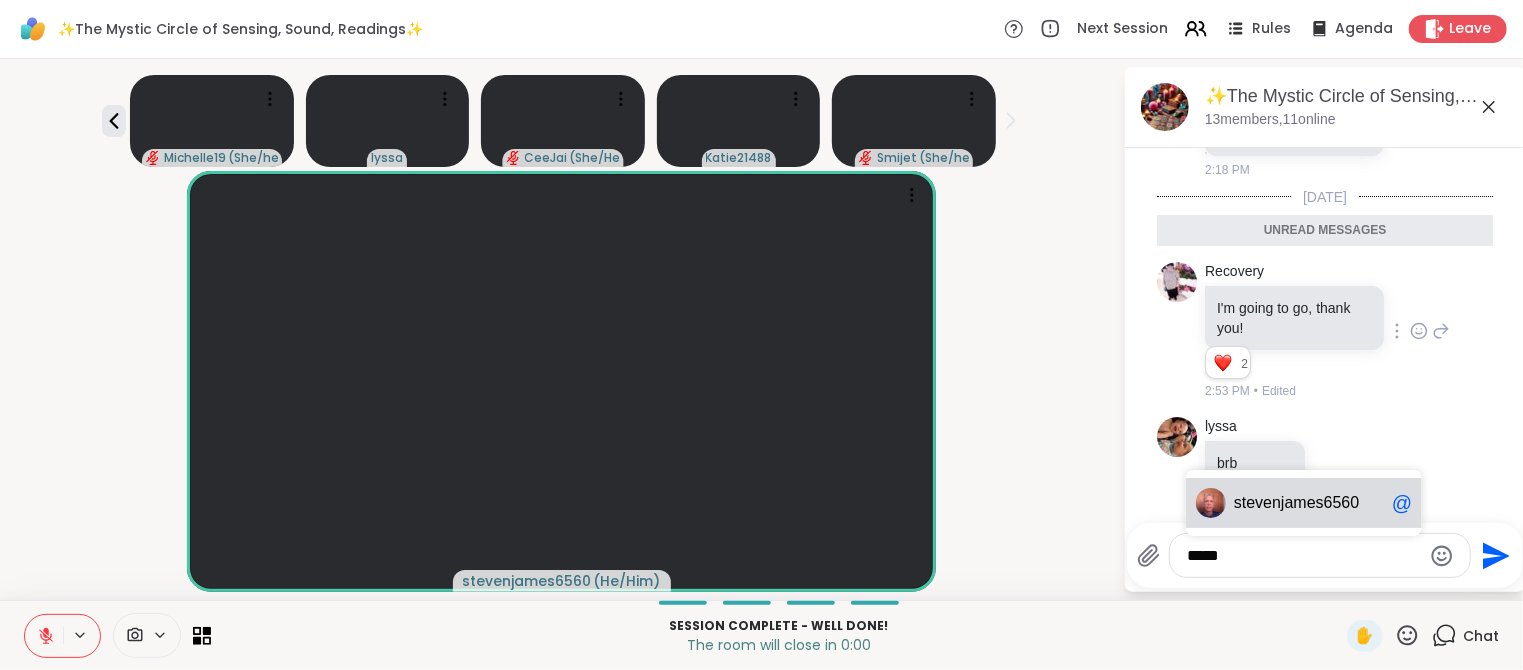 click on "I'm going to go, thank you!" at bounding box center [1294, 318] 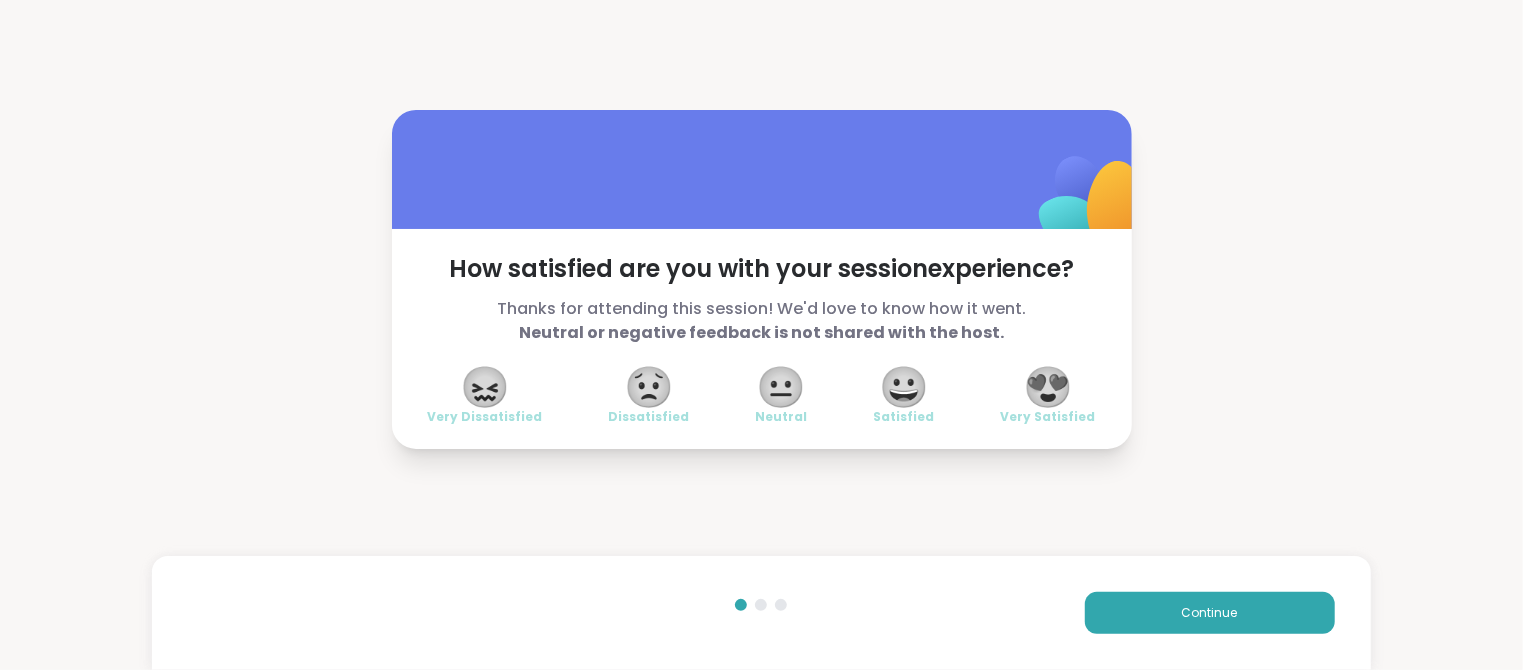 click on "😍" at bounding box center (1048, 387) 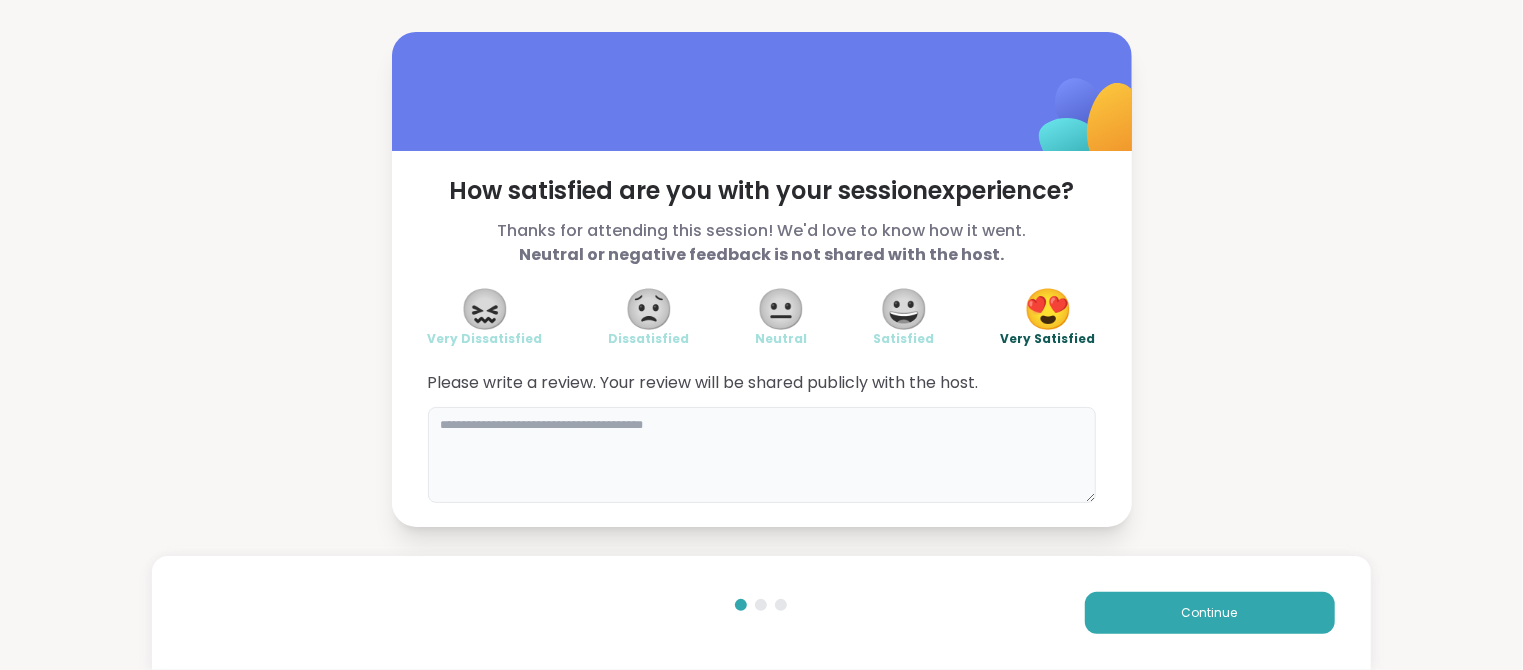 click at bounding box center [762, 455] 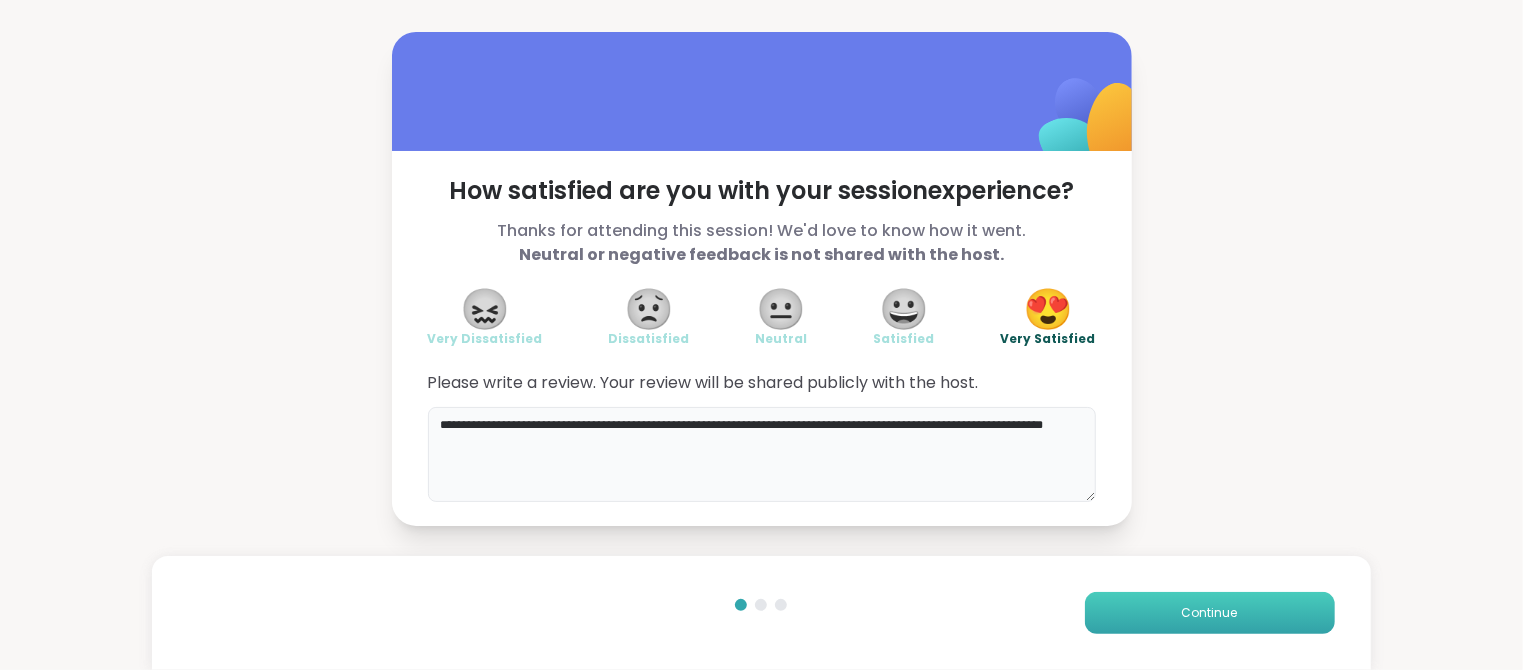 type on "**********" 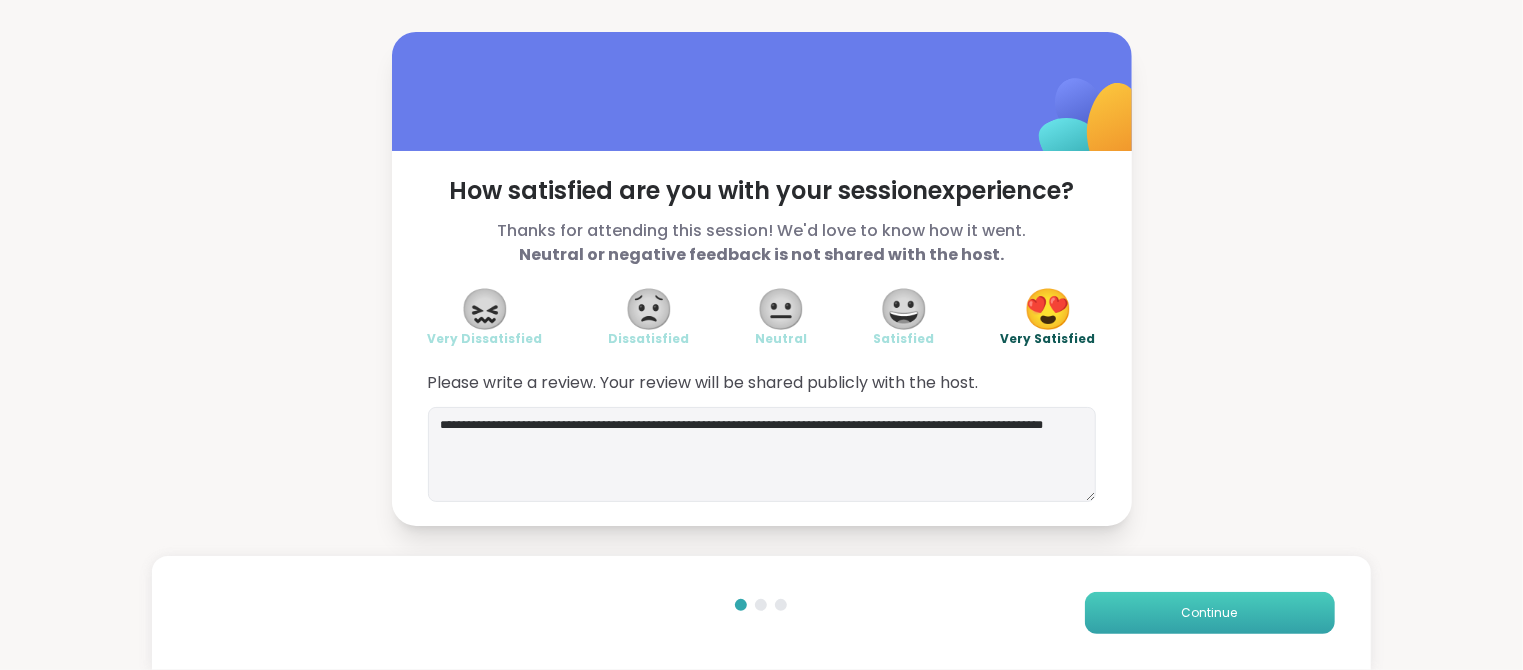 click on "Continue" at bounding box center [1210, 613] 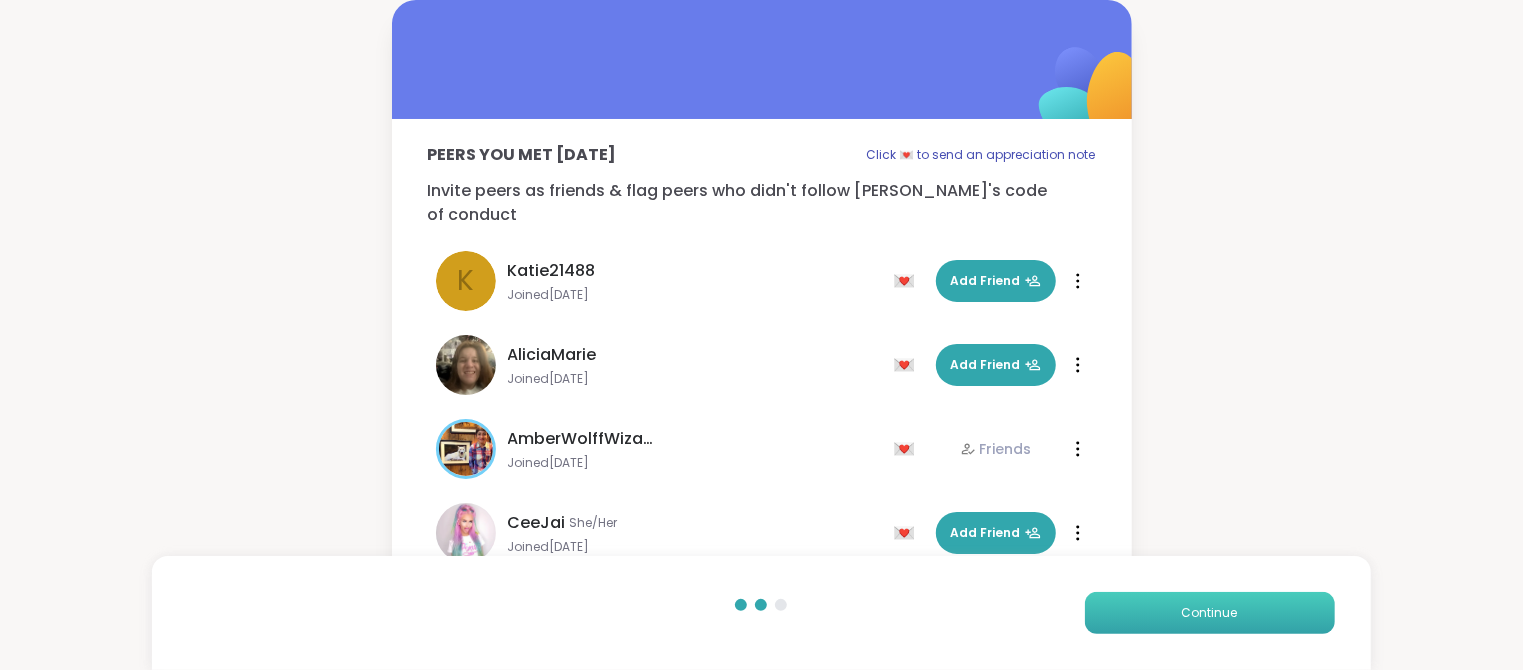 click on "Continue" at bounding box center (1210, 613) 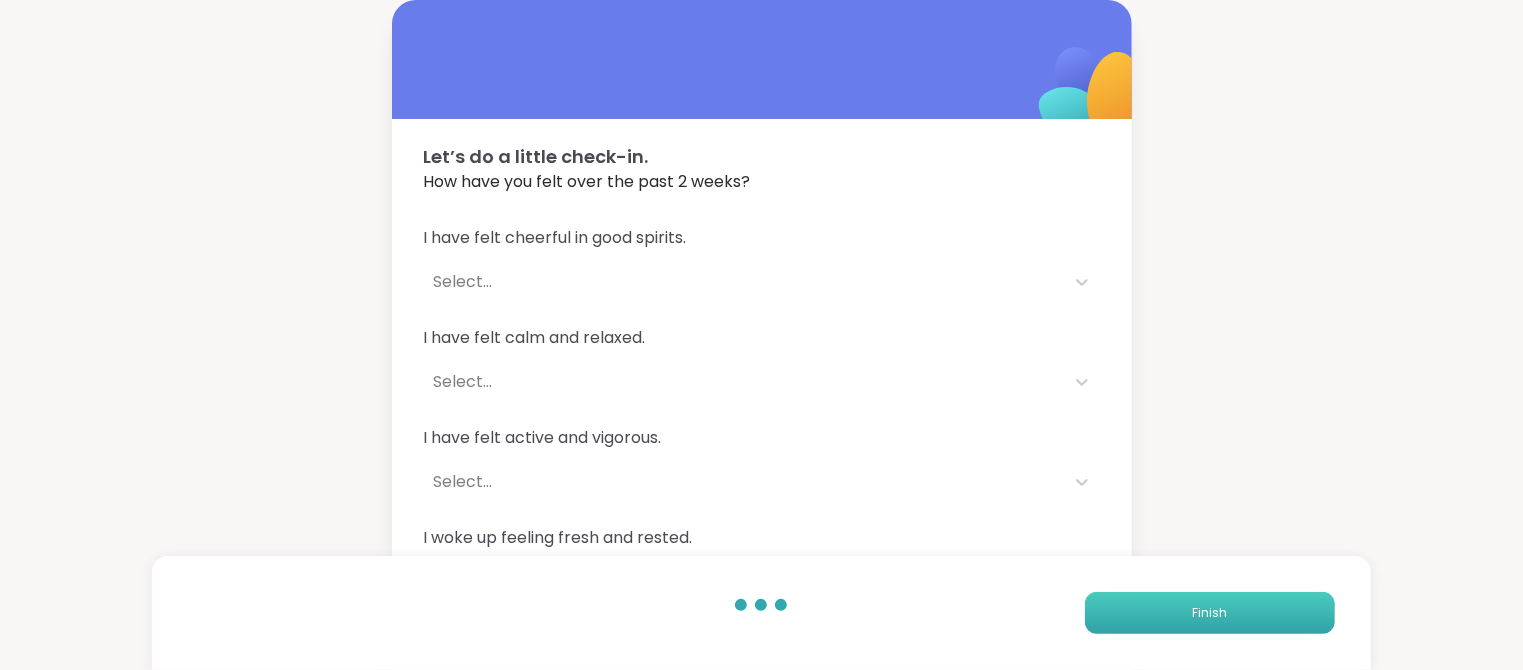 click on "Finish" at bounding box center (1209, 613) 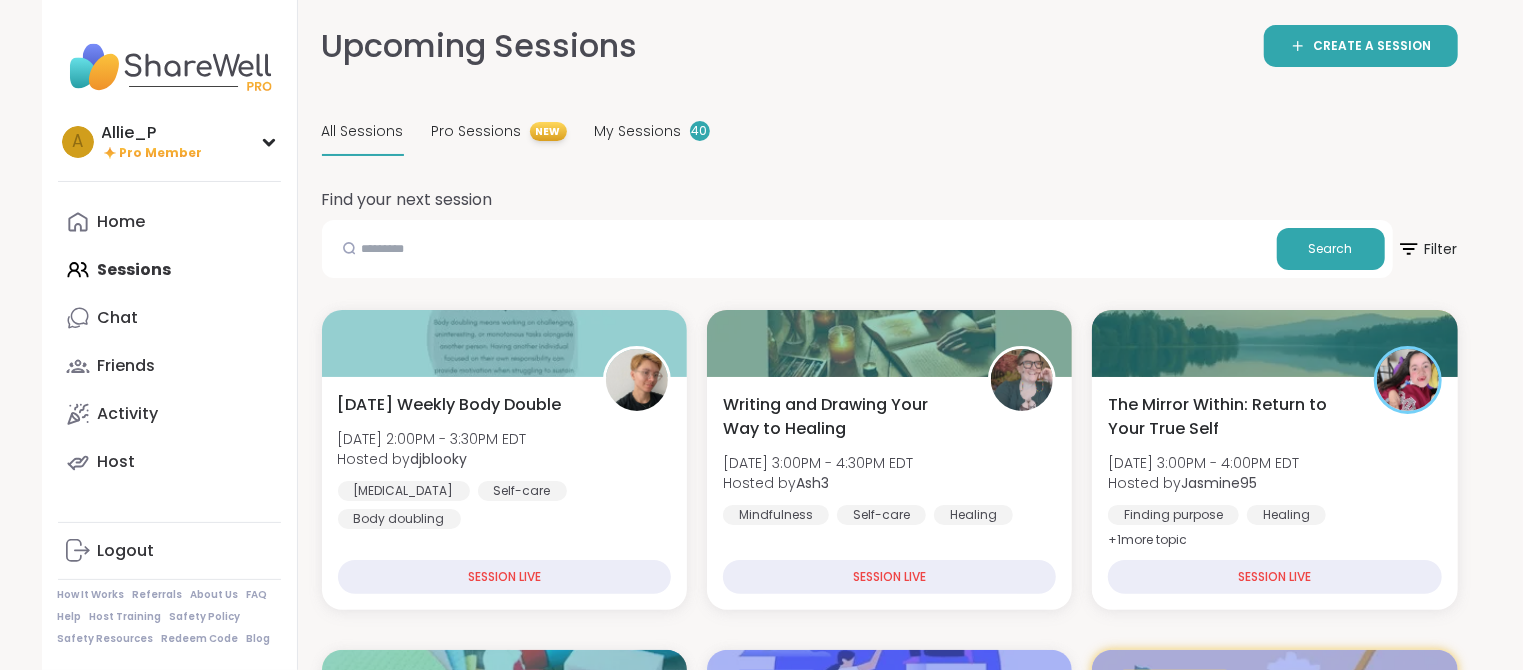 click on "Home Sessions Chat Friends Activity Host" at bounding box center (169, 342) 